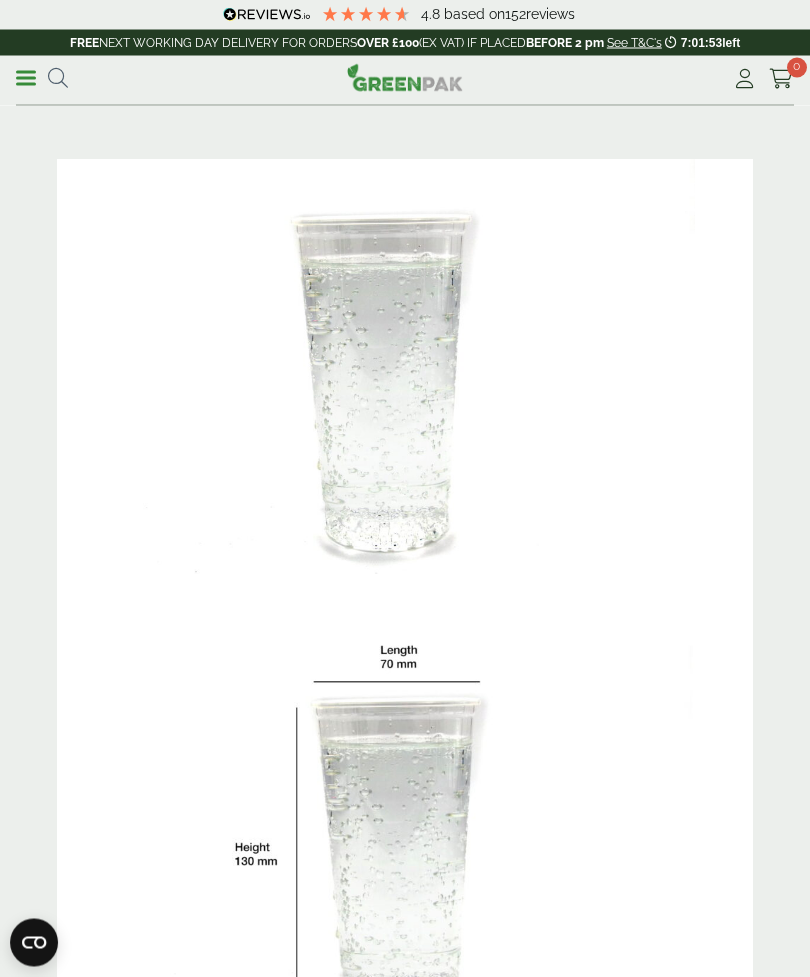 scroll, scrollTop: 0, scrollLeft: 0, axis: both 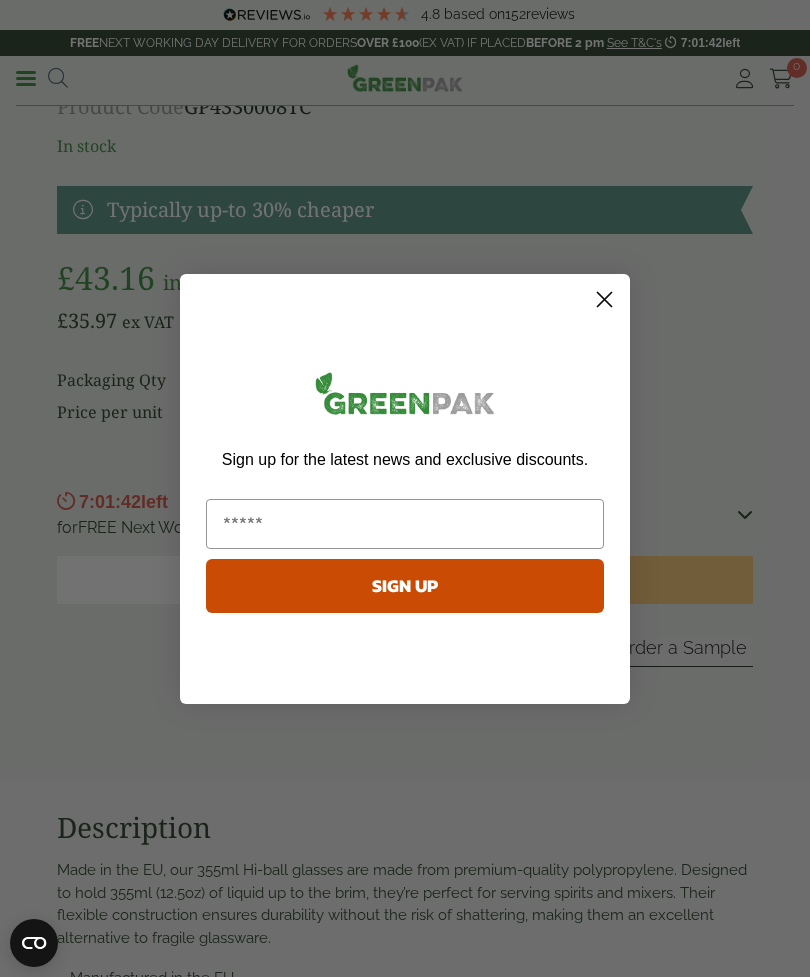 click 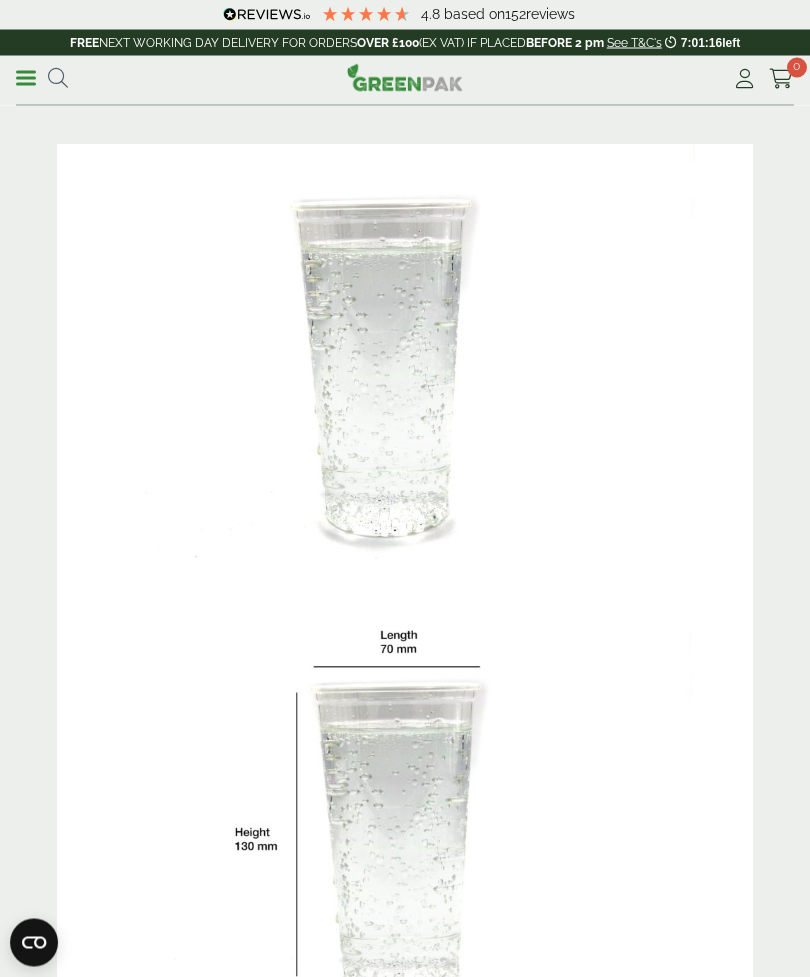 scroll, scrollTop: 0, scrollLeft: 0, axis: both 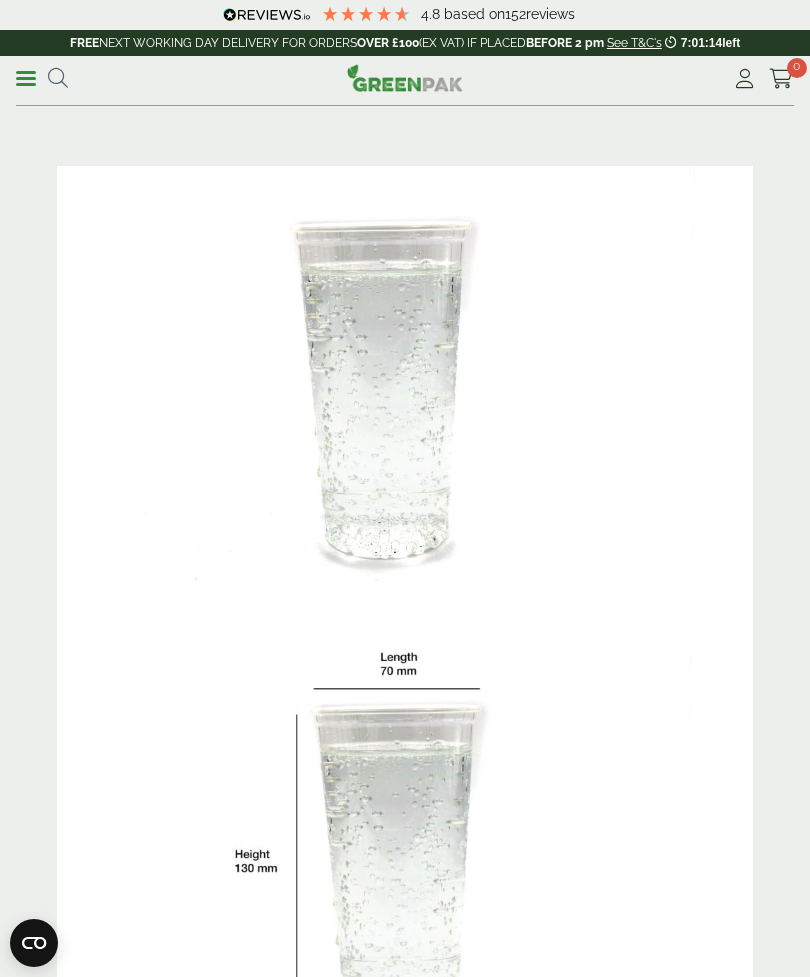 click on "Menu" at bounding box center [26, 77] 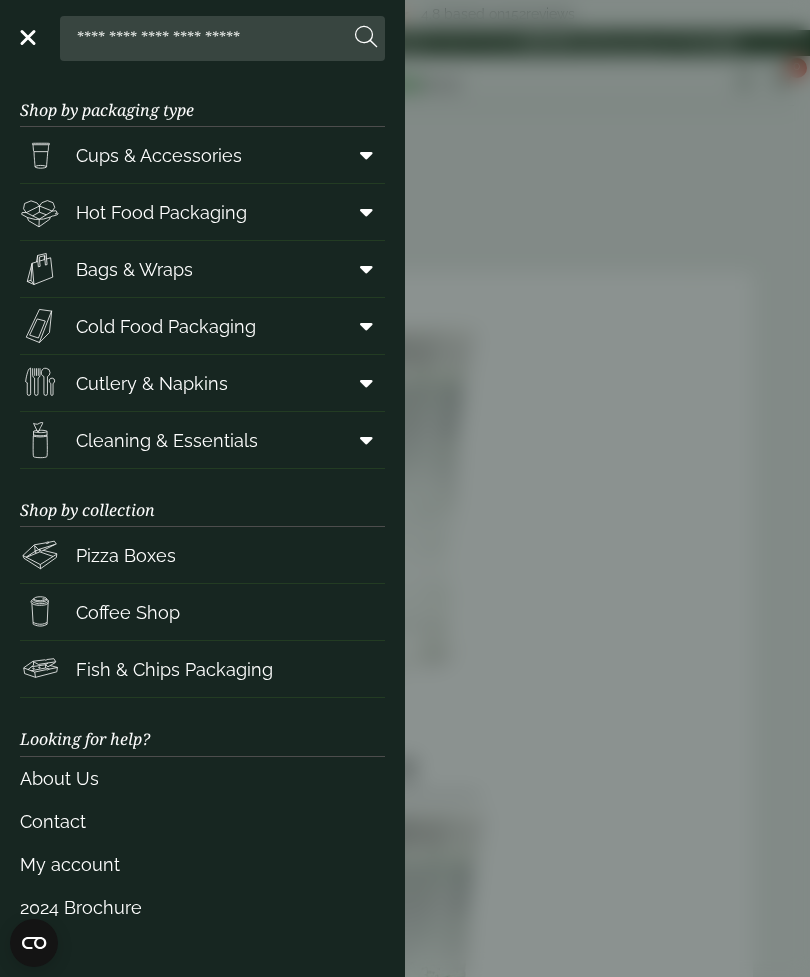 click at bounding box center (366, 155) 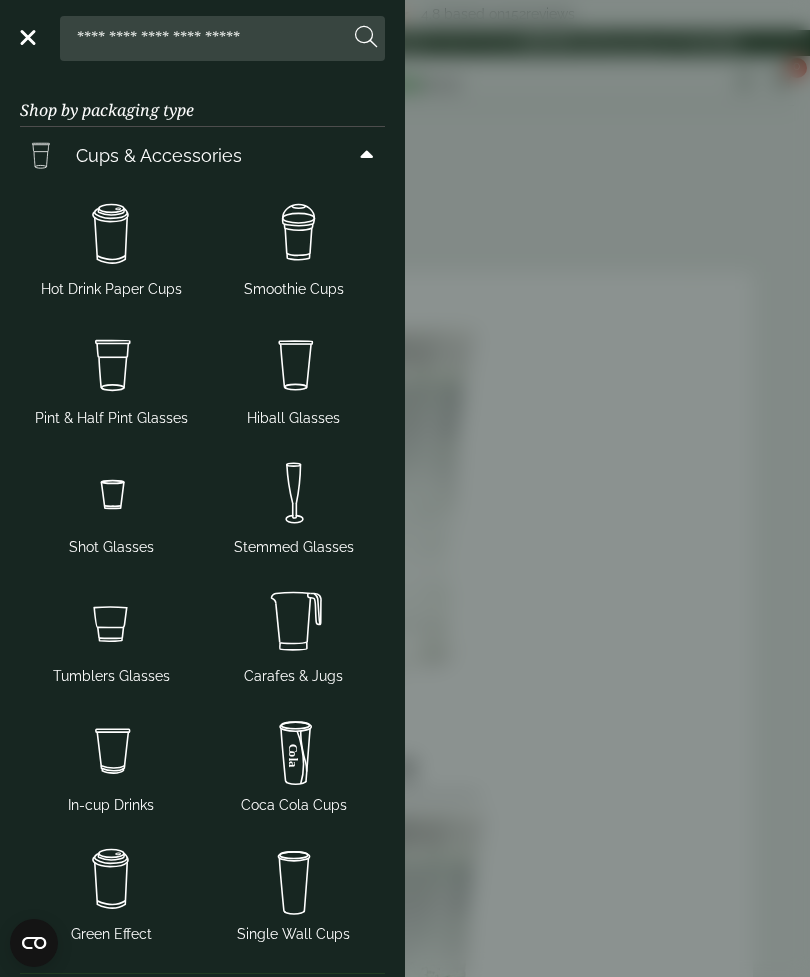 click at bounding box center [111, 364] 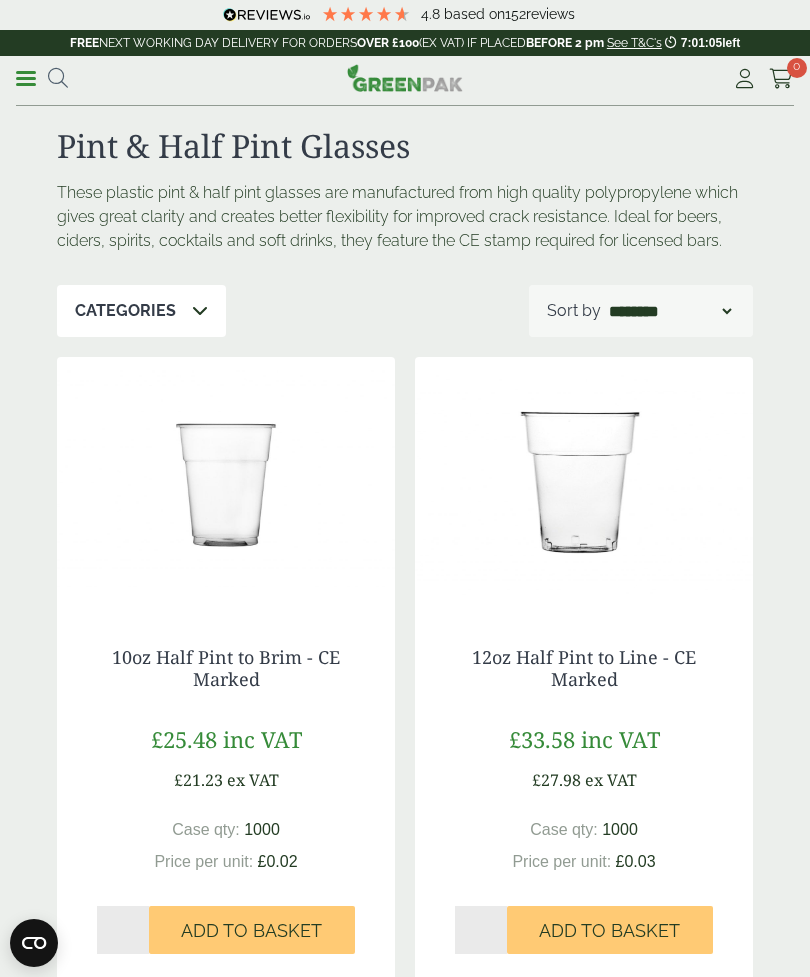 scroll, scrollTop: 0, scrollLeft: 0, axis: both 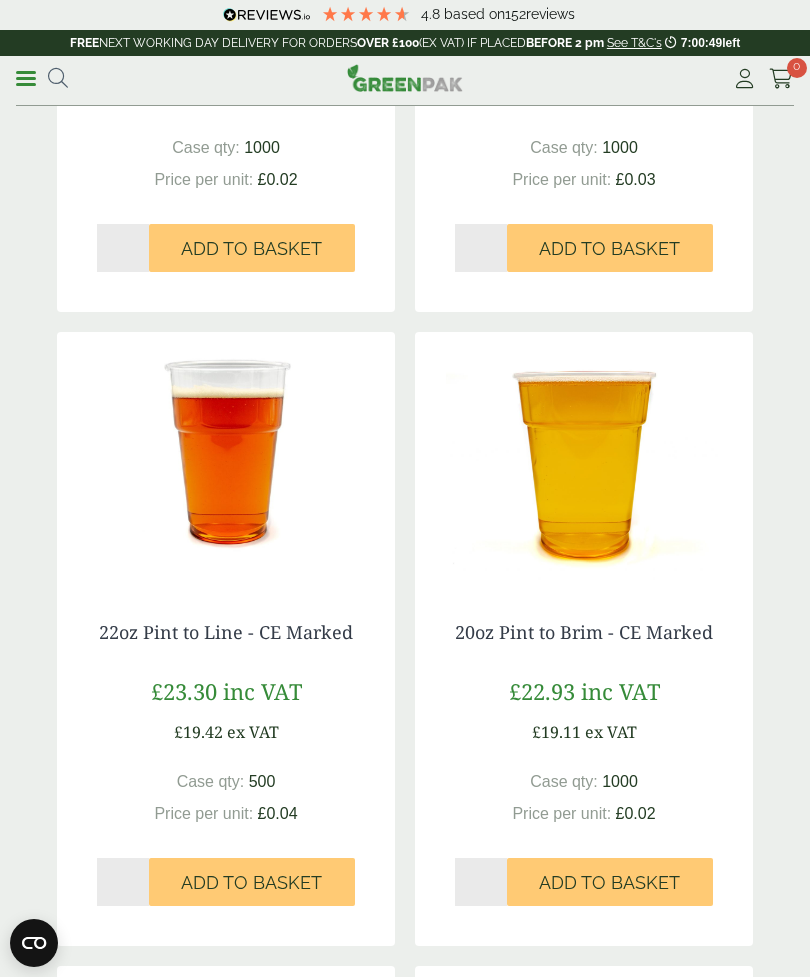 click at bounding box center (226, 457) 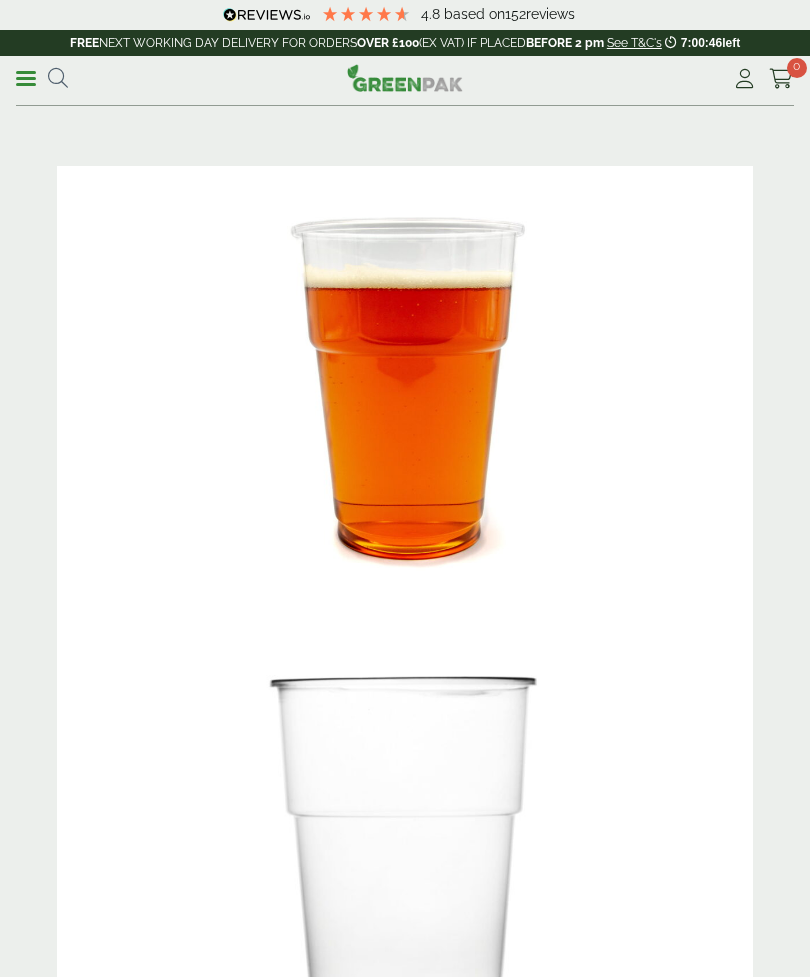 scroll, scrollTop: 0, scrollLeft: 0, axis: both 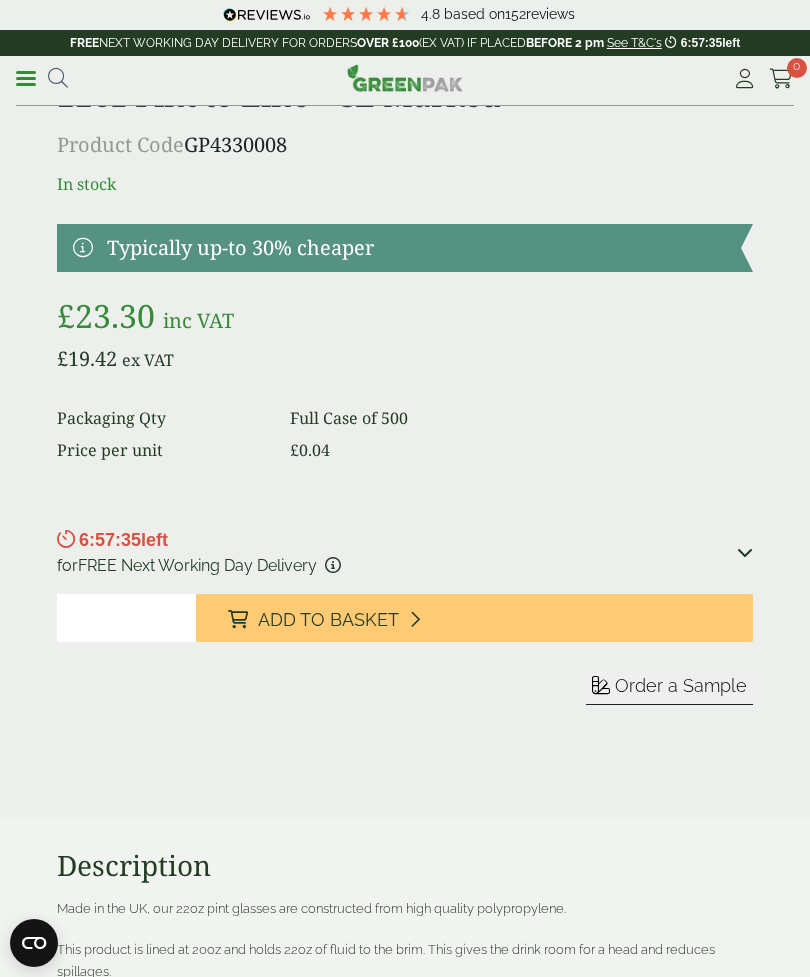 click on "Add to Basket" at bounding box center (328, 620) 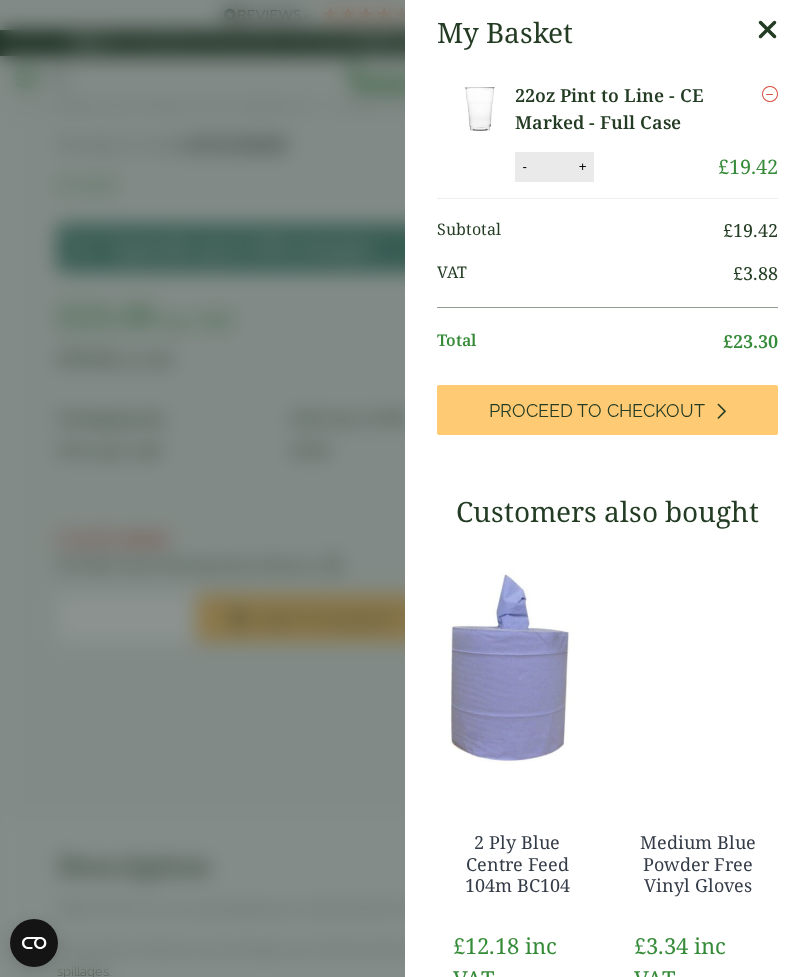 click at bounding box center [767, 30] 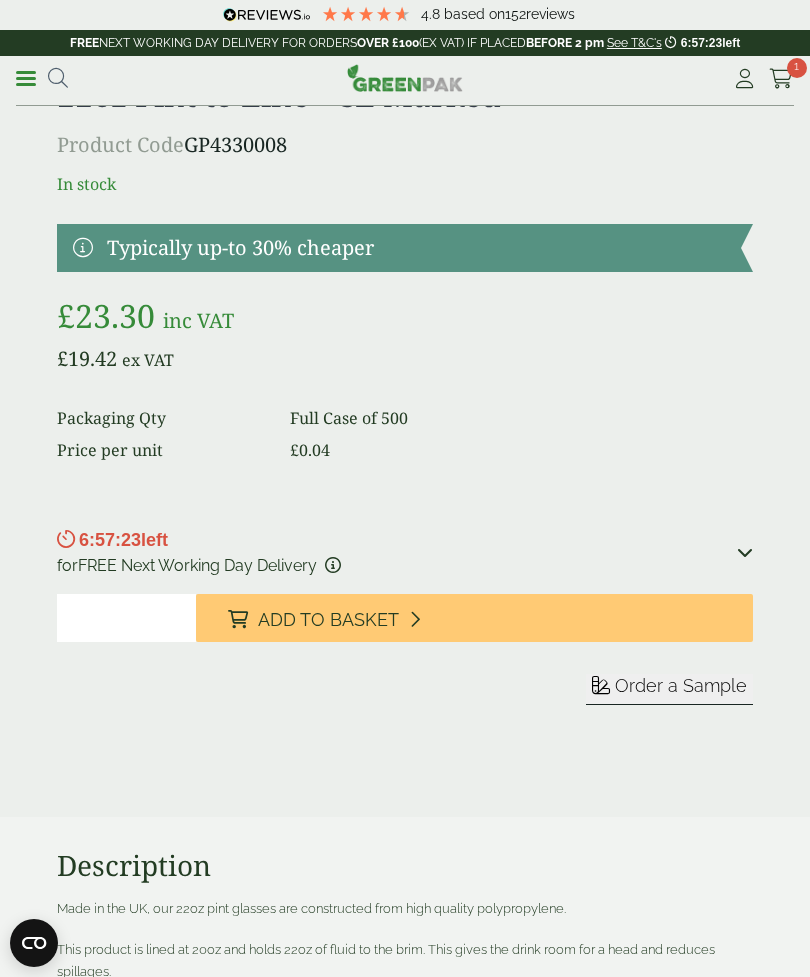 click on "Menu" at bounding box center (26, 77) 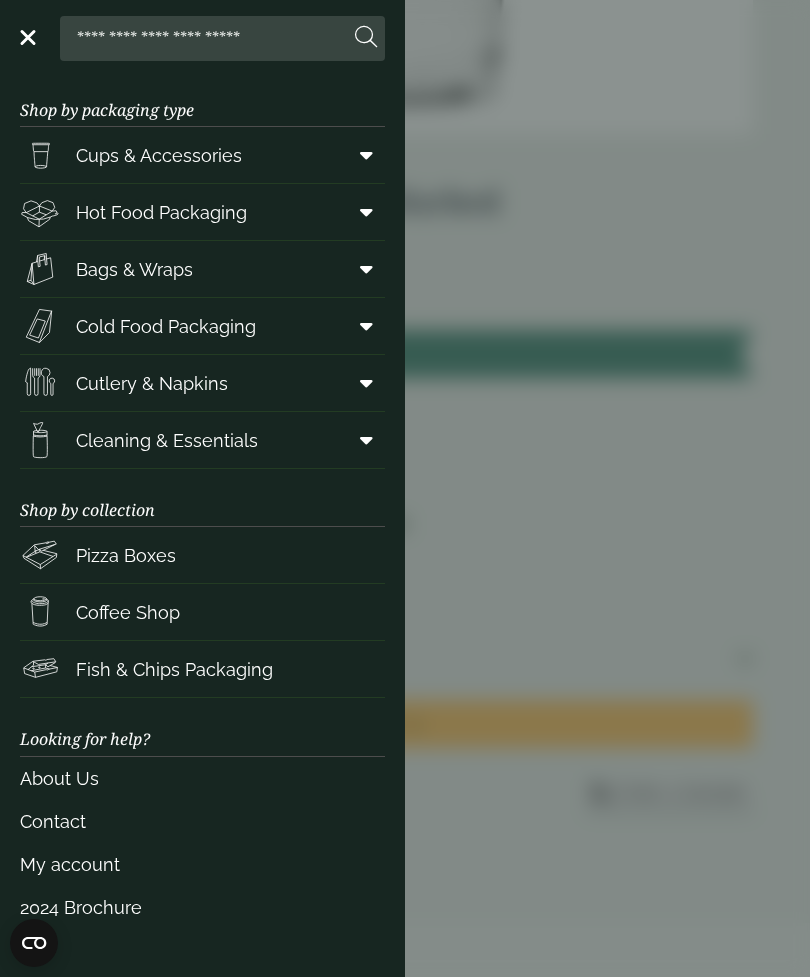 click on "Cups & Accessories" at bounding box center [202, 155] 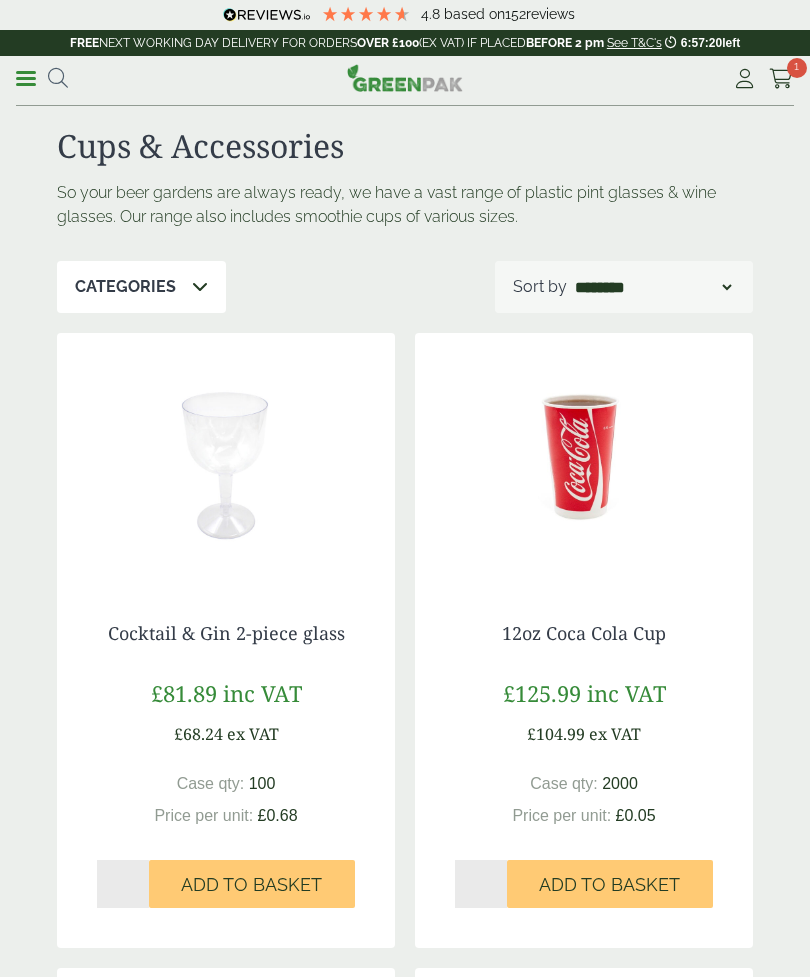 scroll, scrollTop: 0, scrollLeft: 0, axis: both 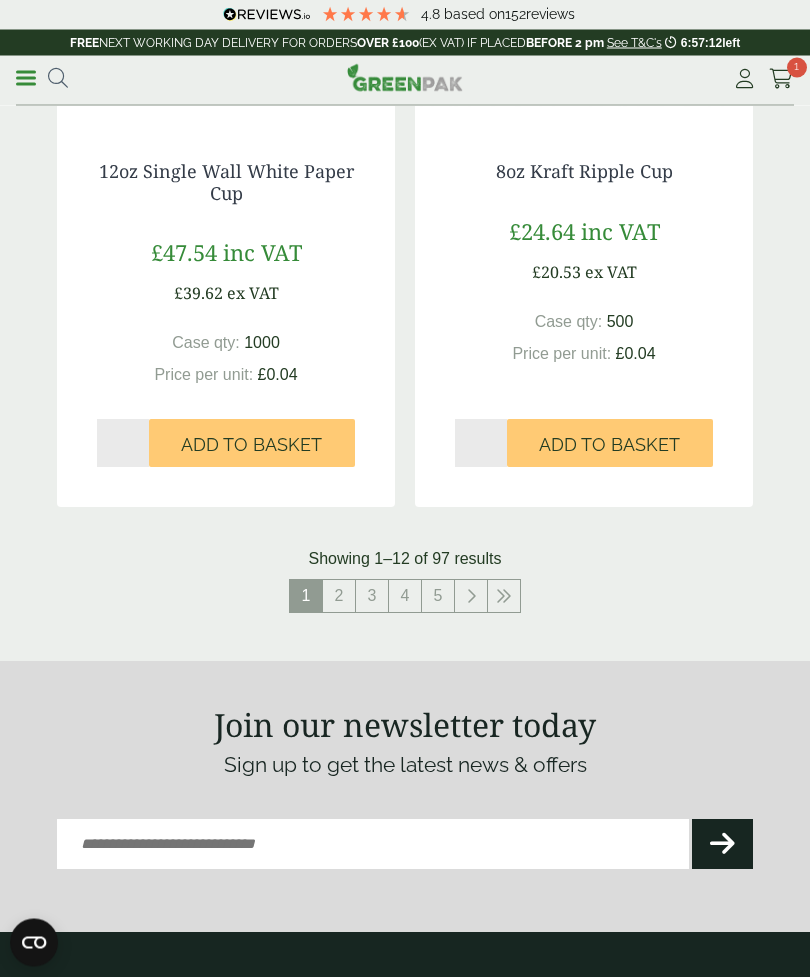 click on "2" at bounding box center [339, 597] 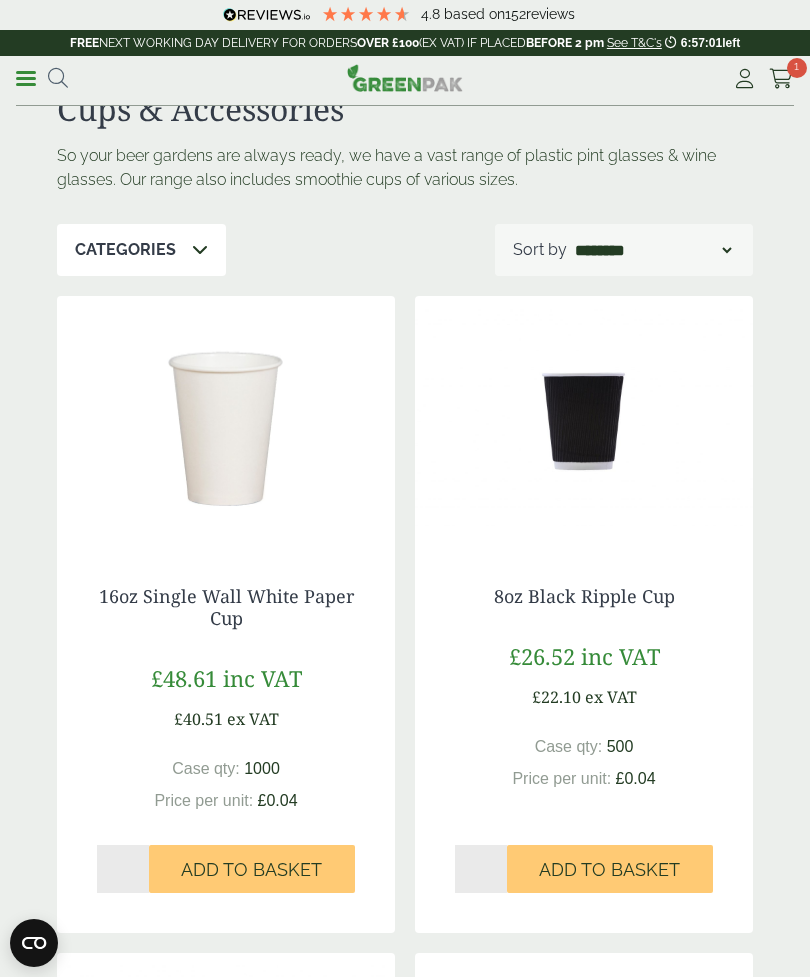scroll, scrollTop: 0, scrollLeft: 0, axis: both 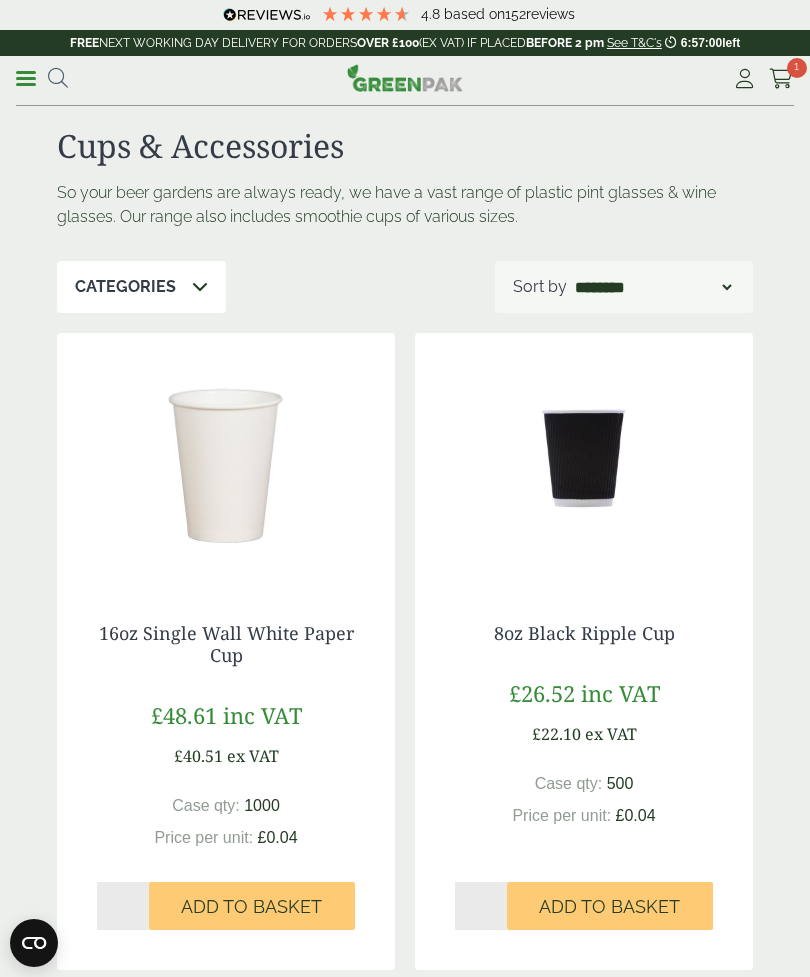 click at bounding box center [200, 286] 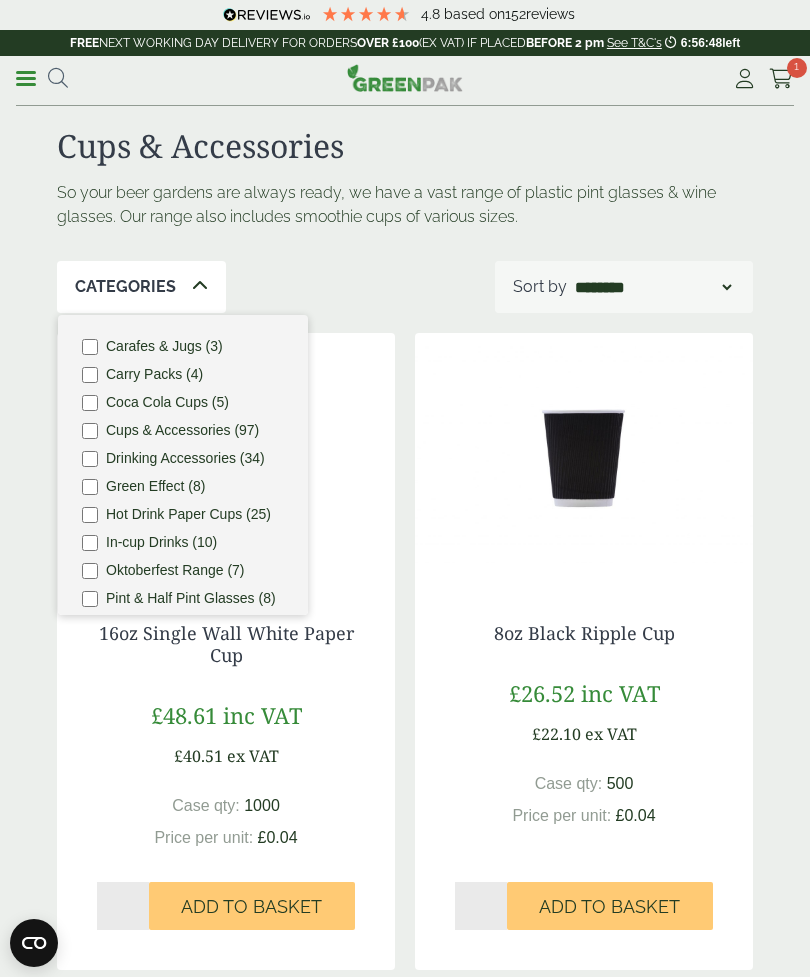 click on "Oktoberfest Range (7)" at bounding box center [175, 570] 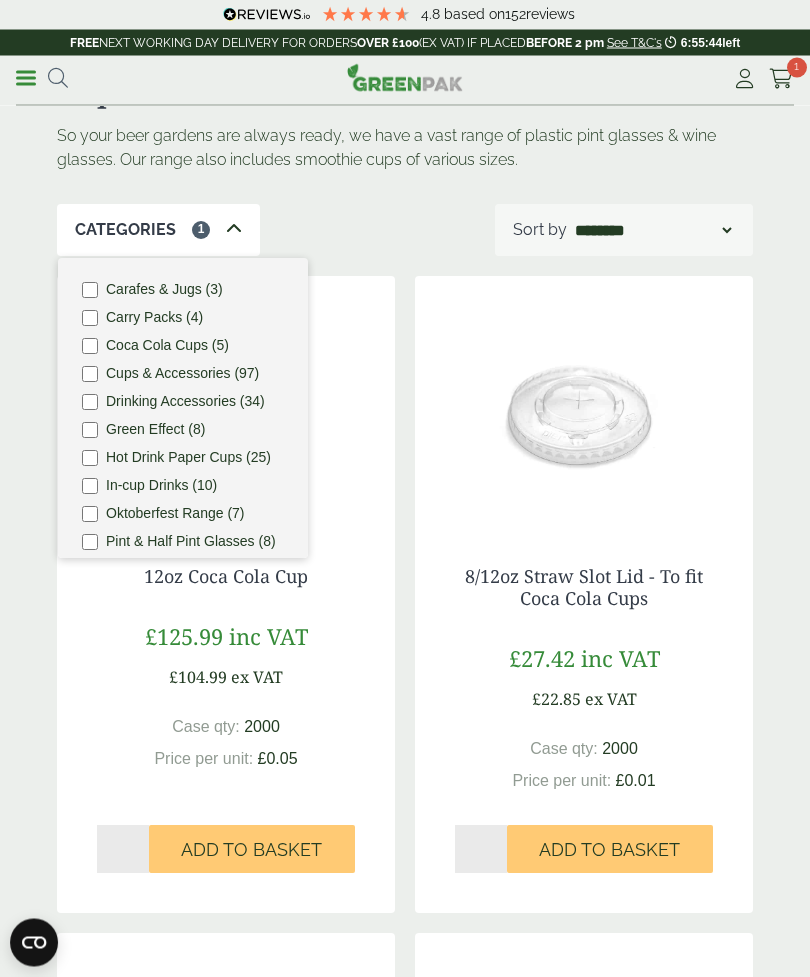 scroll, scrollTop: 0, scrollLeft: 0, axis: both 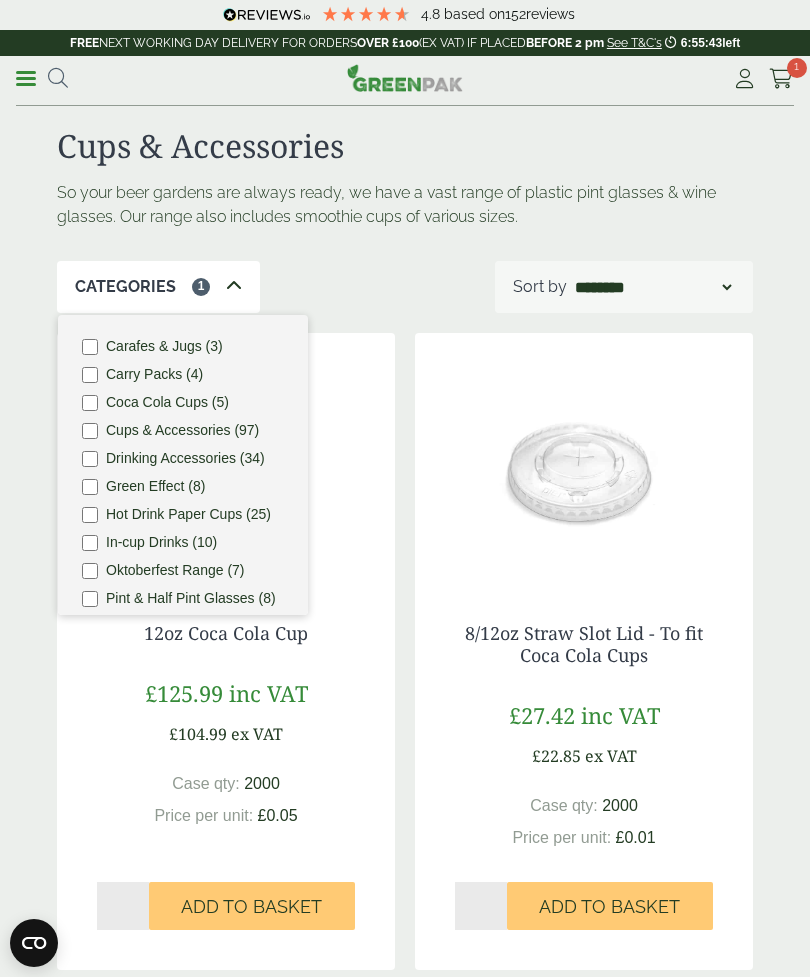 click on "Cups & Accessories (97)" at bounding box center (182, 430) 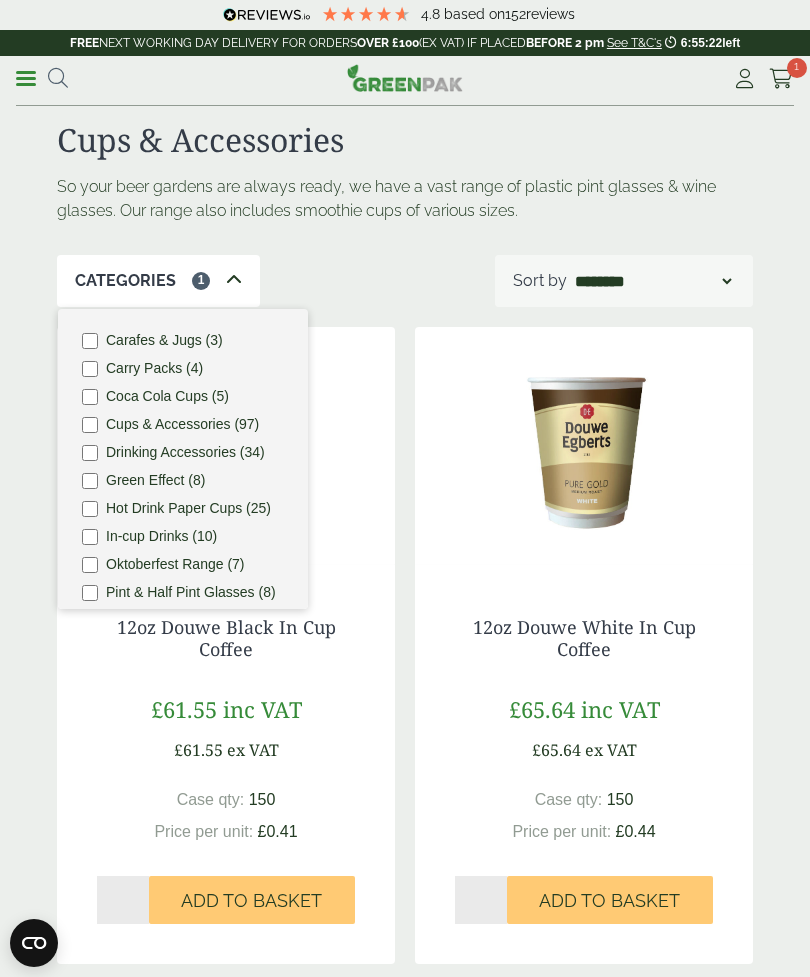 scroll, scrollTop: 0, scrollLeft: 0, axis: both 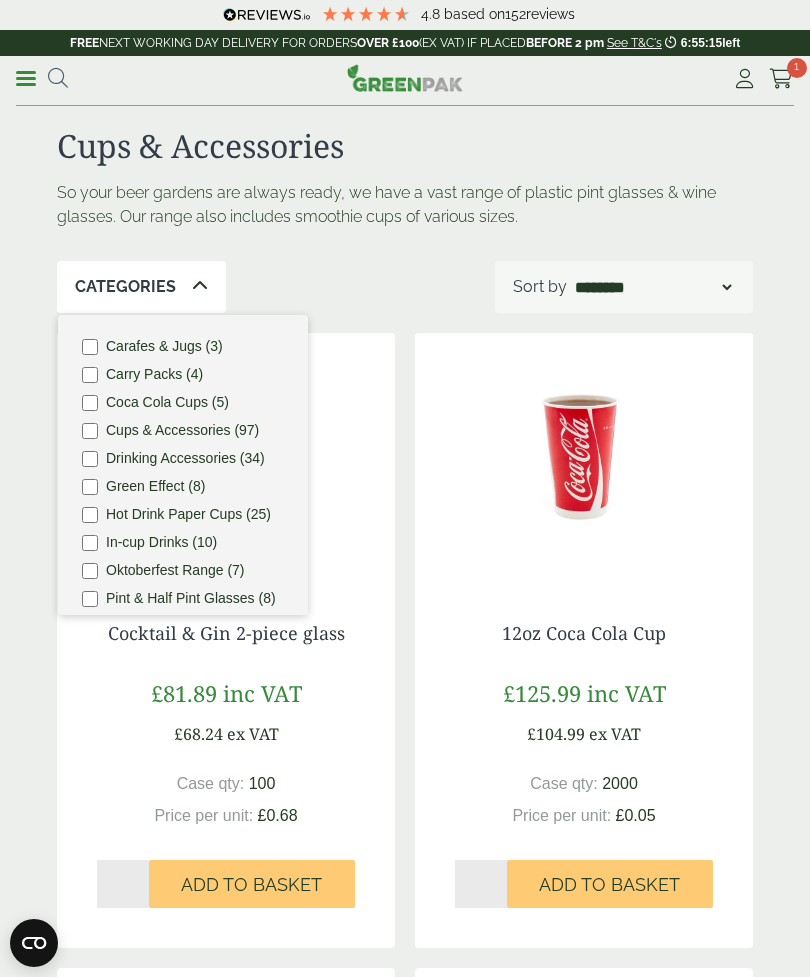 click on "Carafes & Jugs (3)" at bounding box center (164, 346) 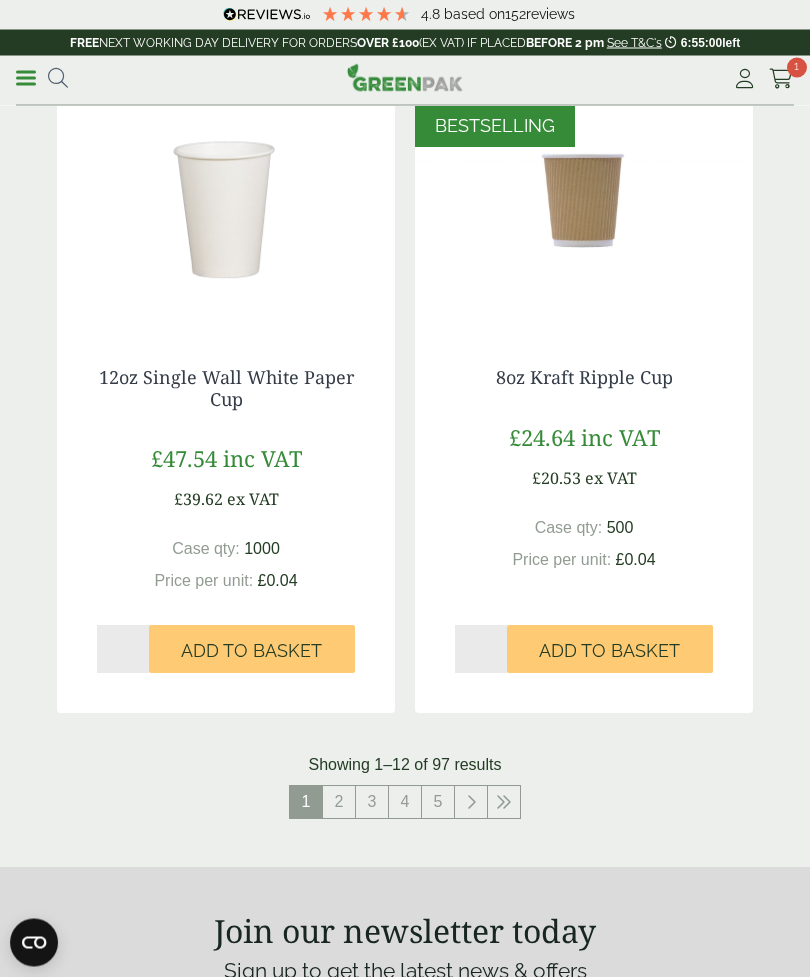 scroll, scrollTop: 3494, scrollLeft: 0, axis: vertical 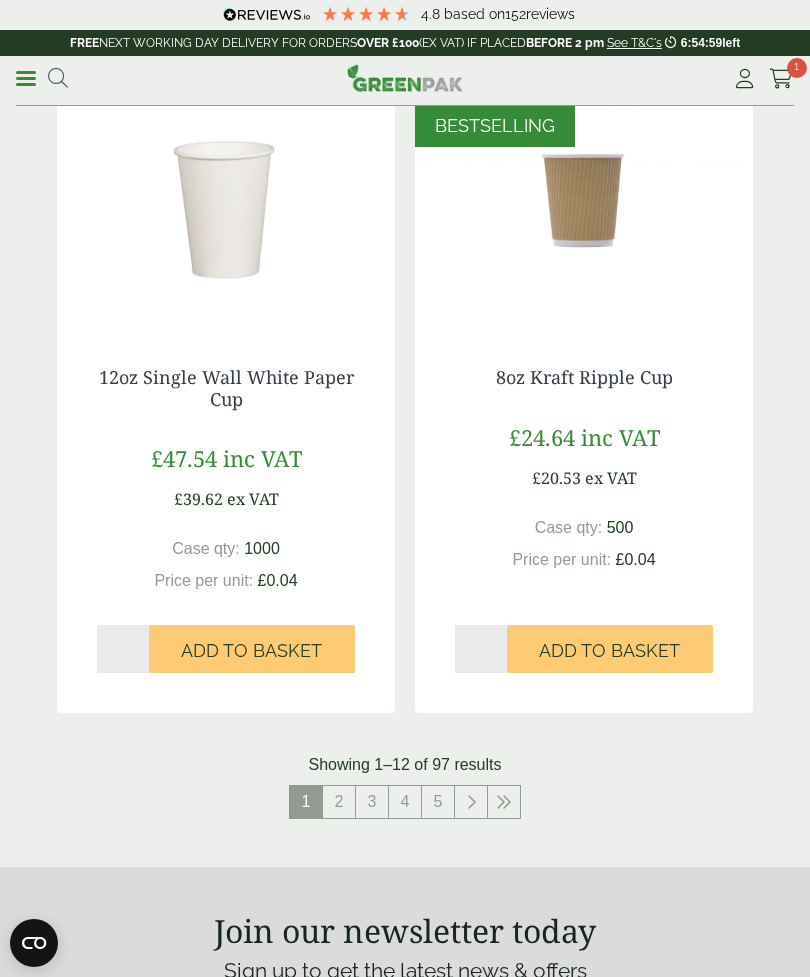 click at bounding box center [504, 802] 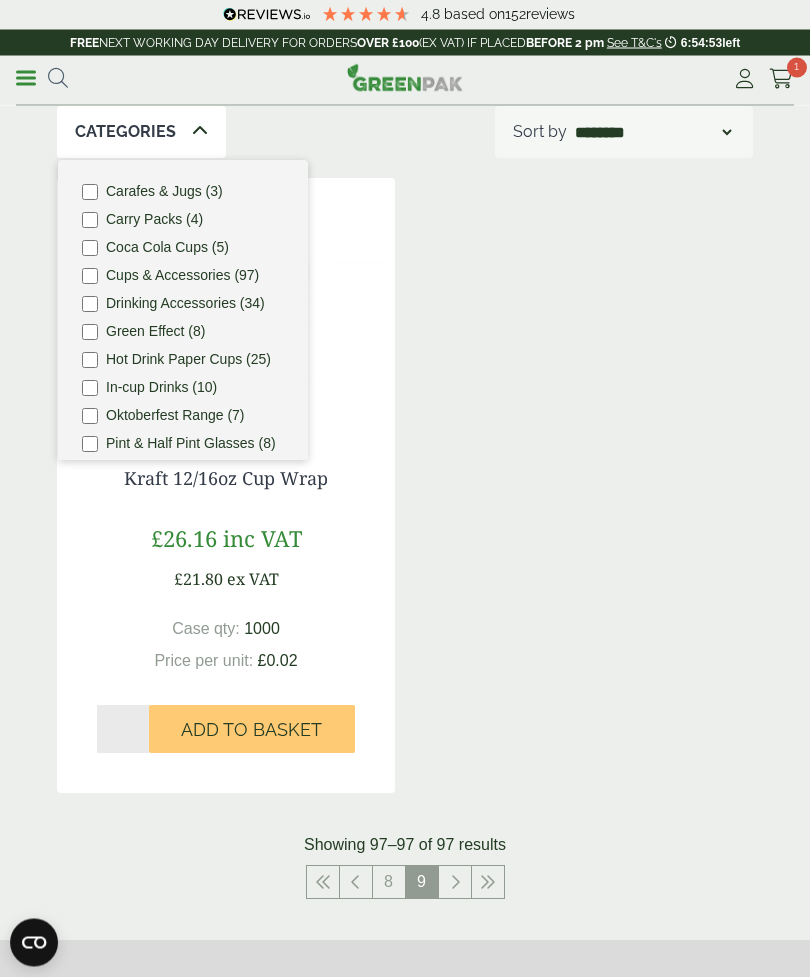 scroll, scrollTop: 155, scrollLeft: 0, axis: vertical 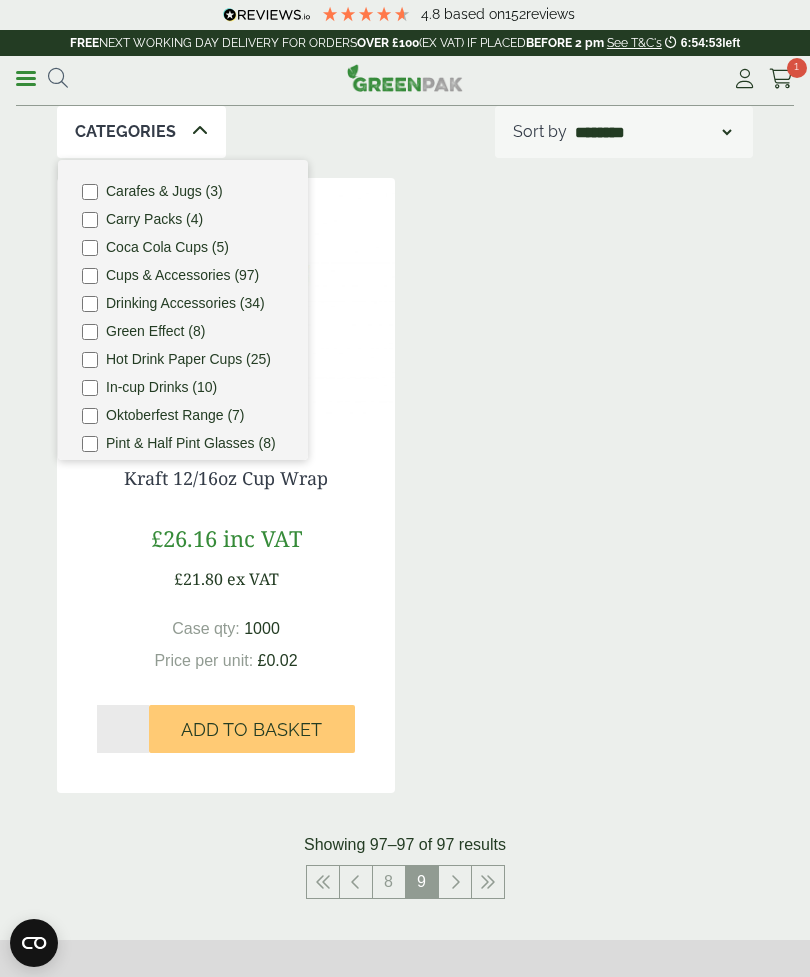 click on "8" at bounding box center [389, 882] 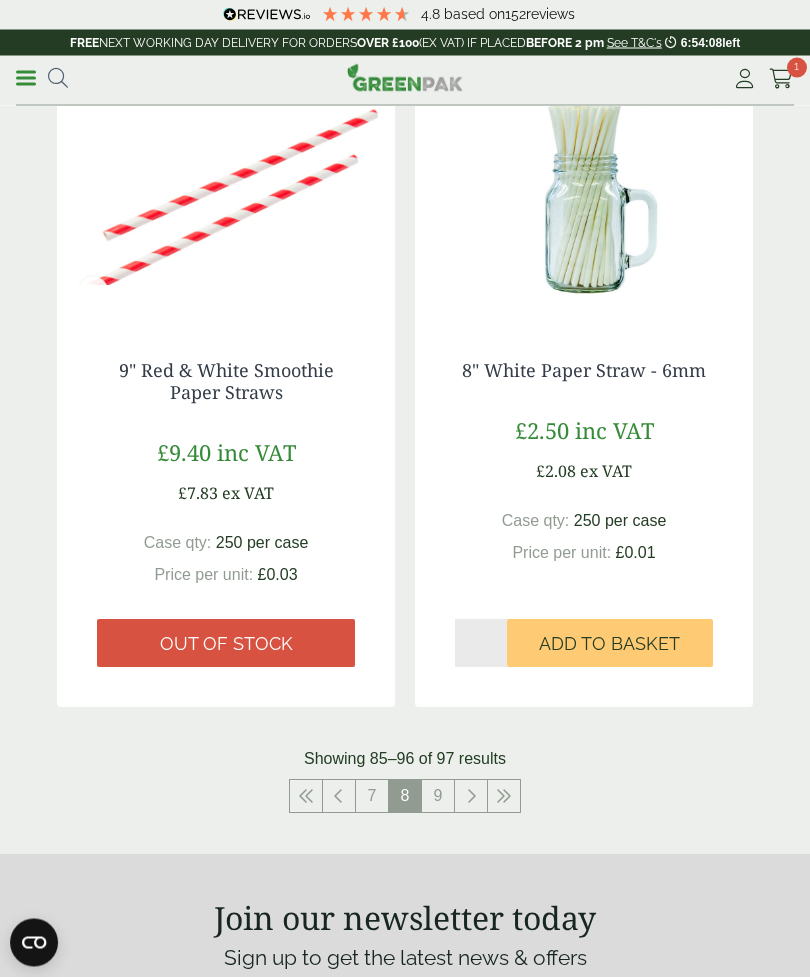 scroll, scrollTop: 3544, scrollLeft: 0, axis: vertical 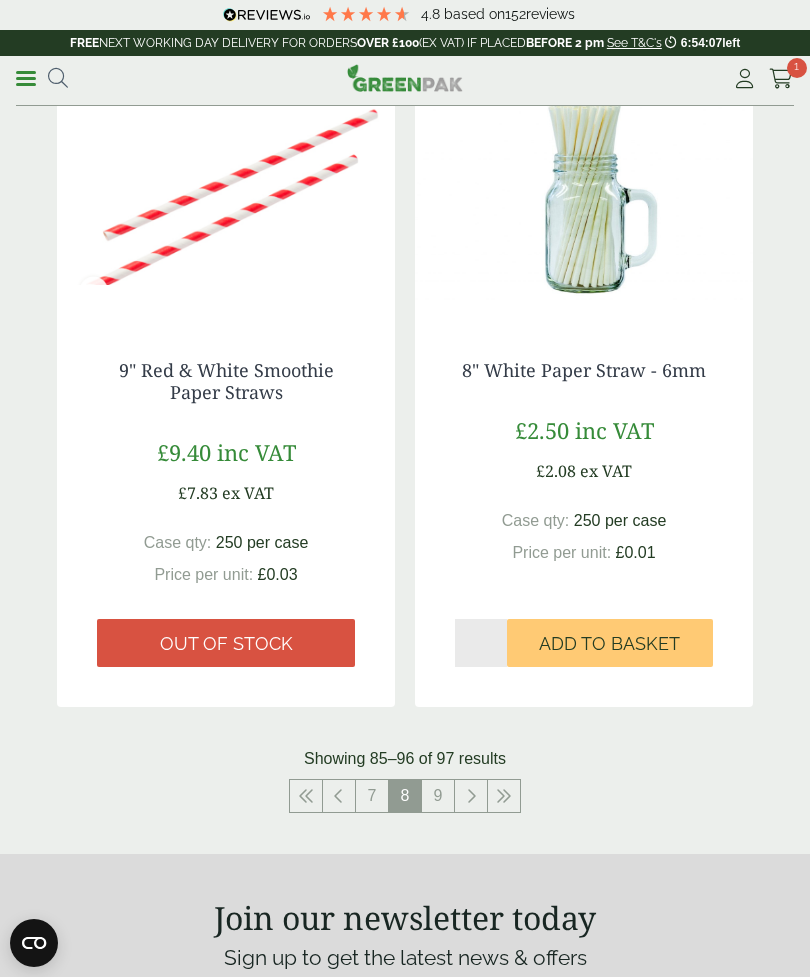 click on "7" at bounding box center [372, 796] 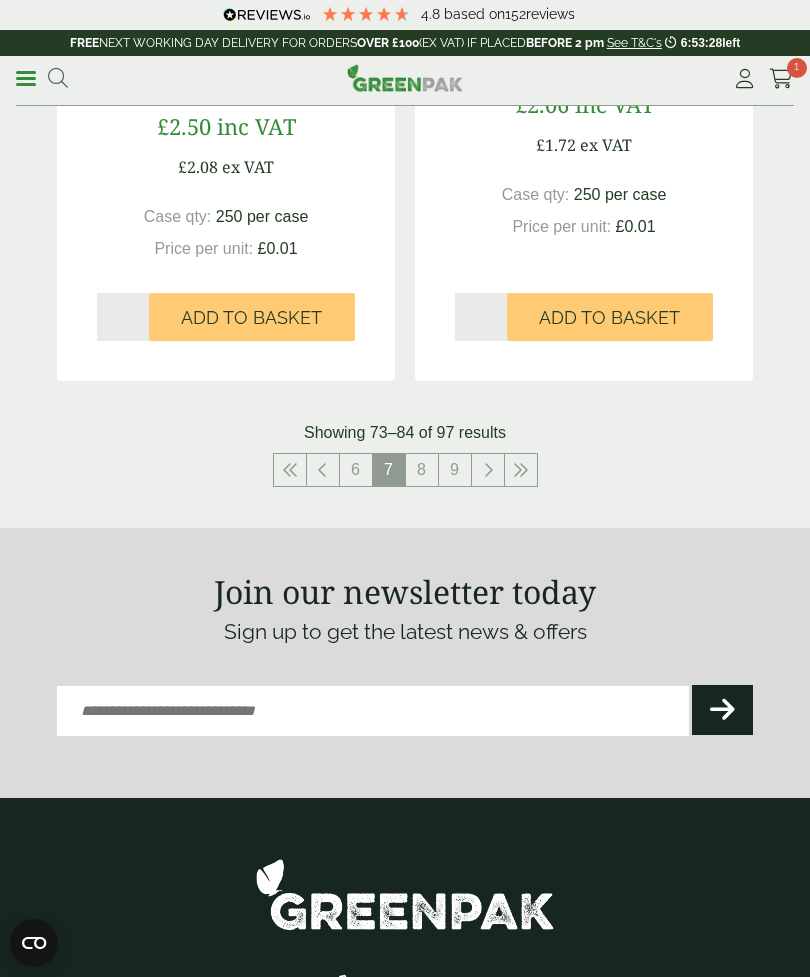 scroll, scrollTop: 3853, scrollLeft: 0, axis: vertical 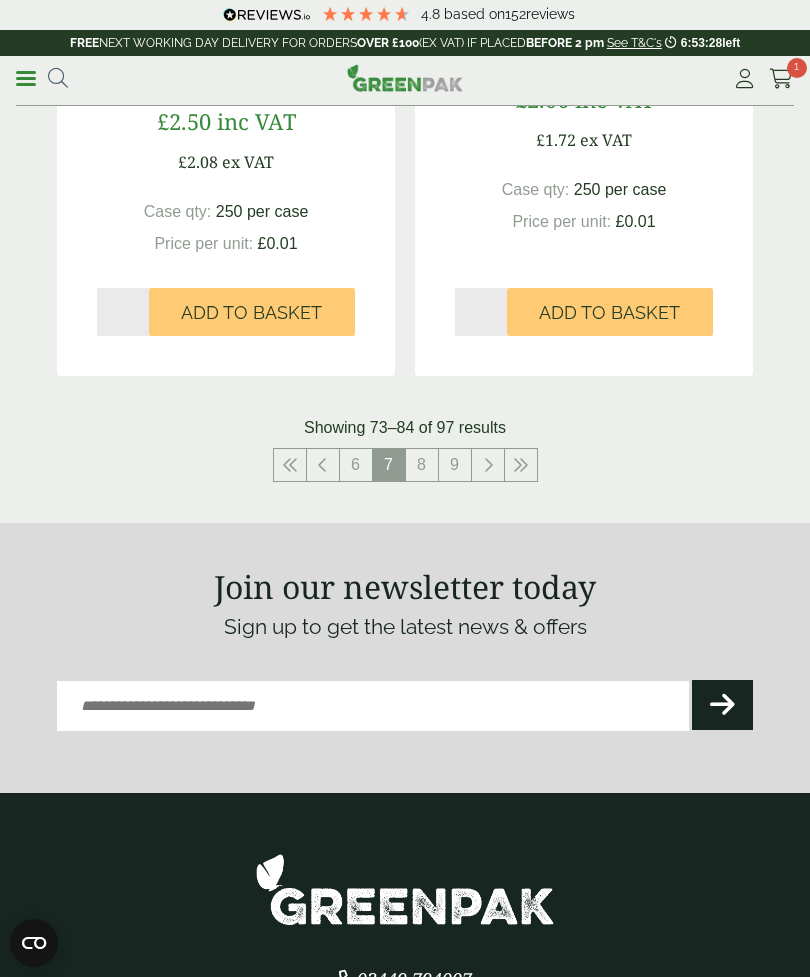 click on "6" at bounding box center [356, 465] 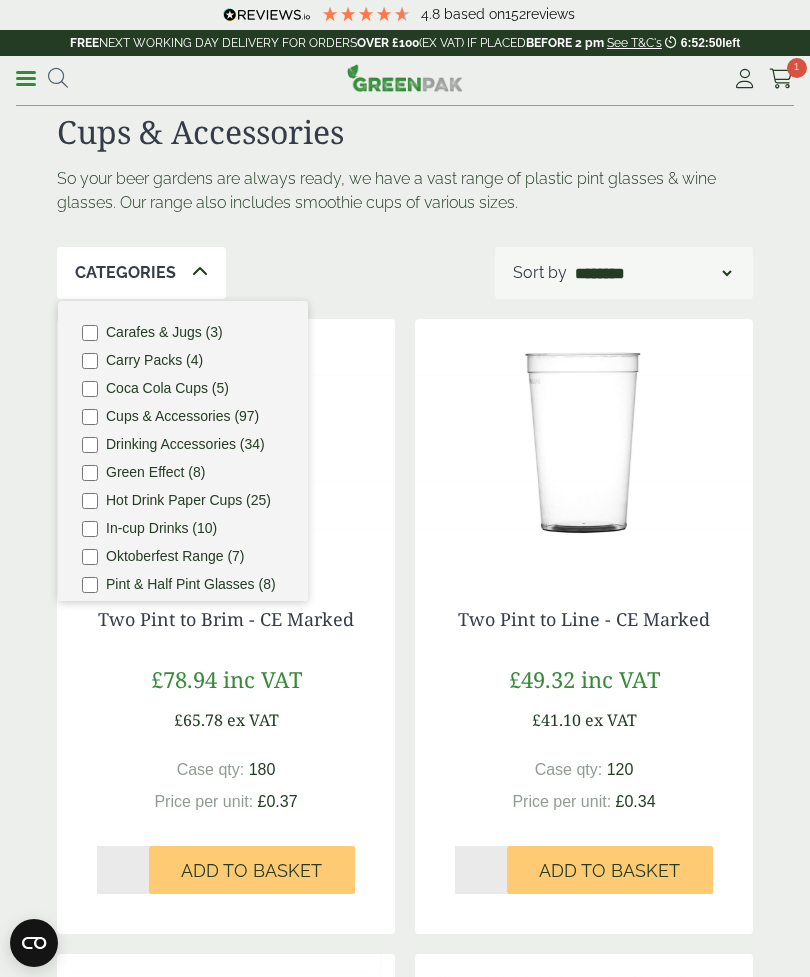 scroll, scrollTop: 0, scrollLeft: 0, axis: both 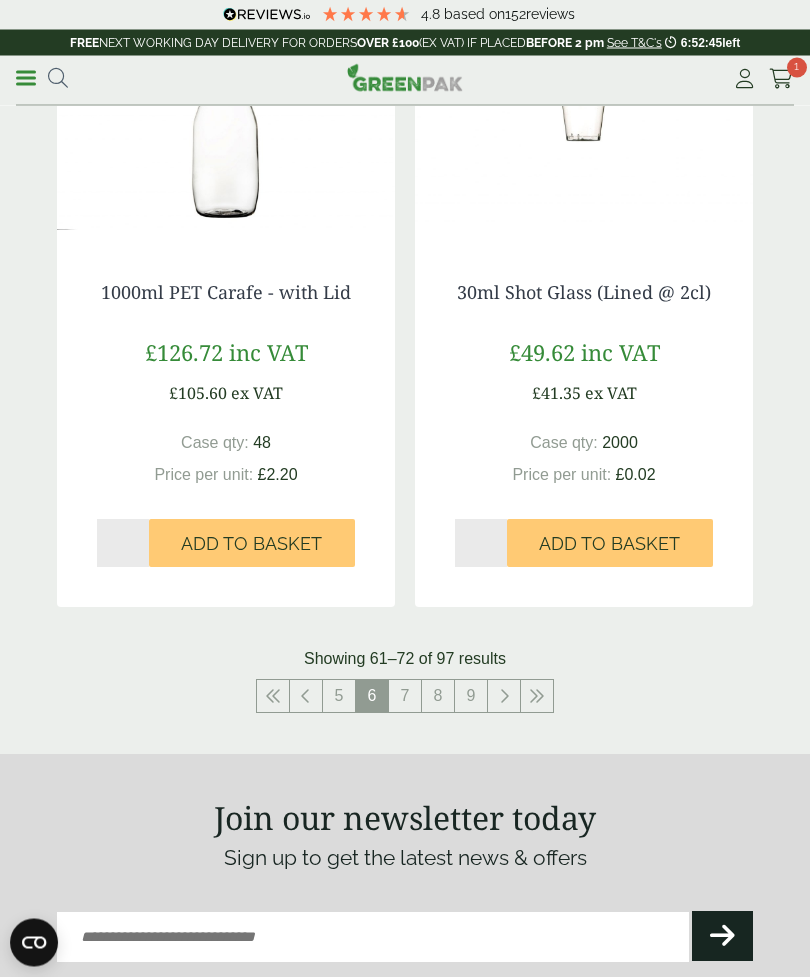 click on "5" at bounding box center (339, 697) 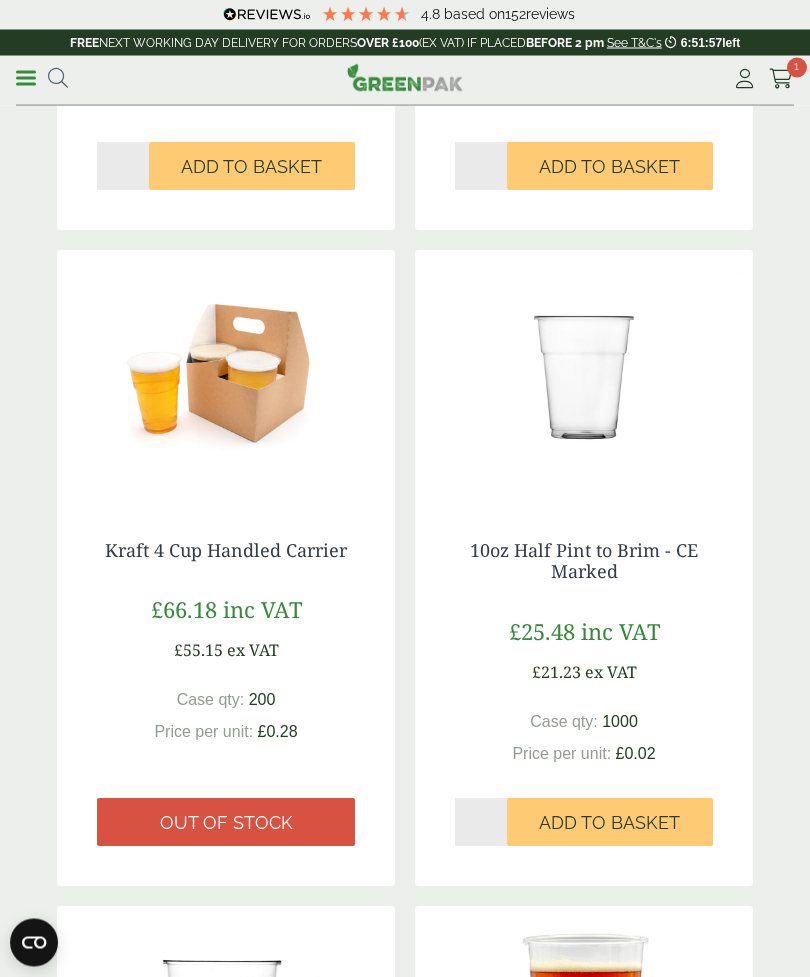 scroll, scrollTop: 2009, scrollLeft: 0, axis: vertical 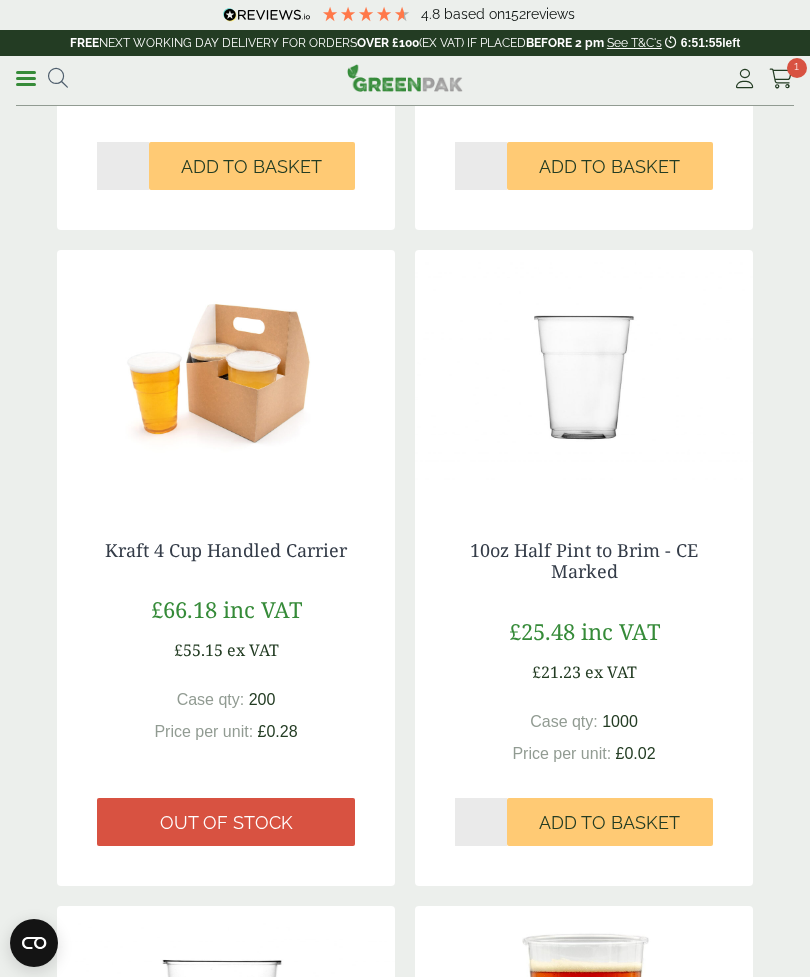 click on "Add to Basket" at bounding box center [609, 823] 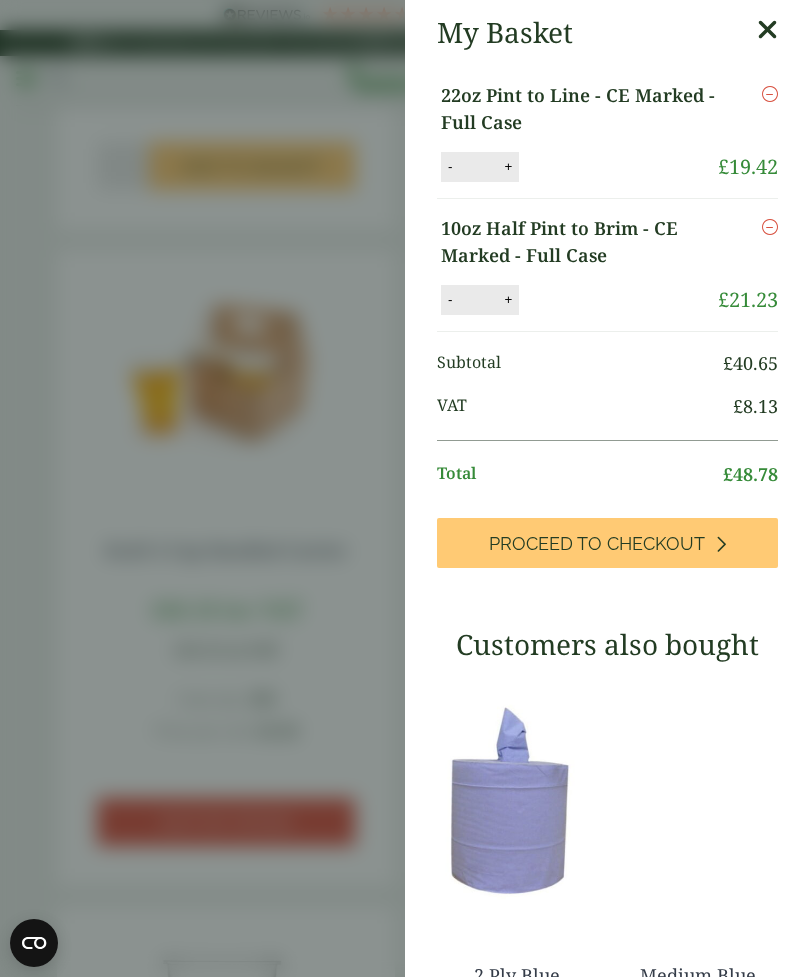 scroll, scrollTop: 0, scrollLeft: 0, axis: both 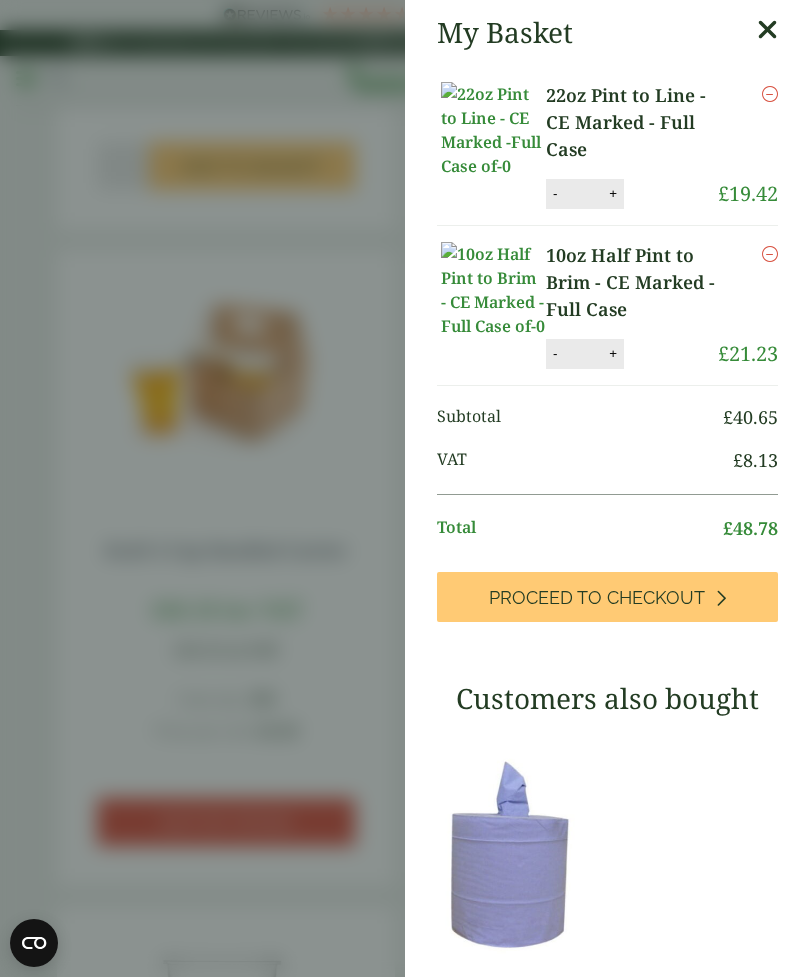 click at bounding box center [767, 30] 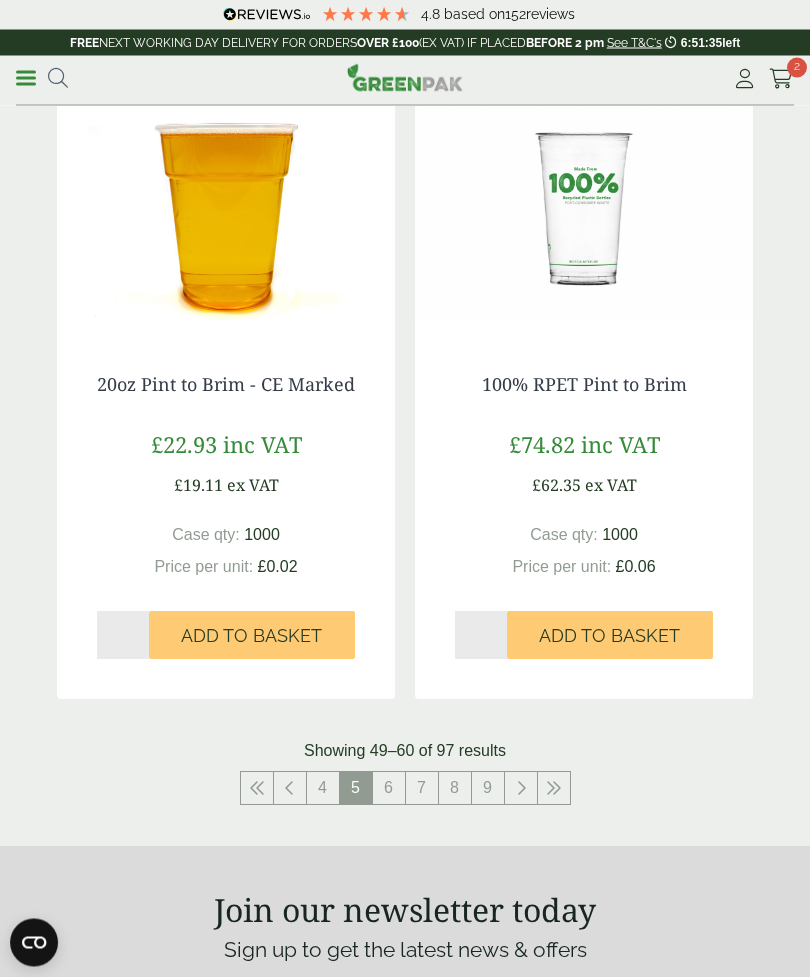 scroll, scrollTop: 3487, scrollLeft: 0, axis: vertical 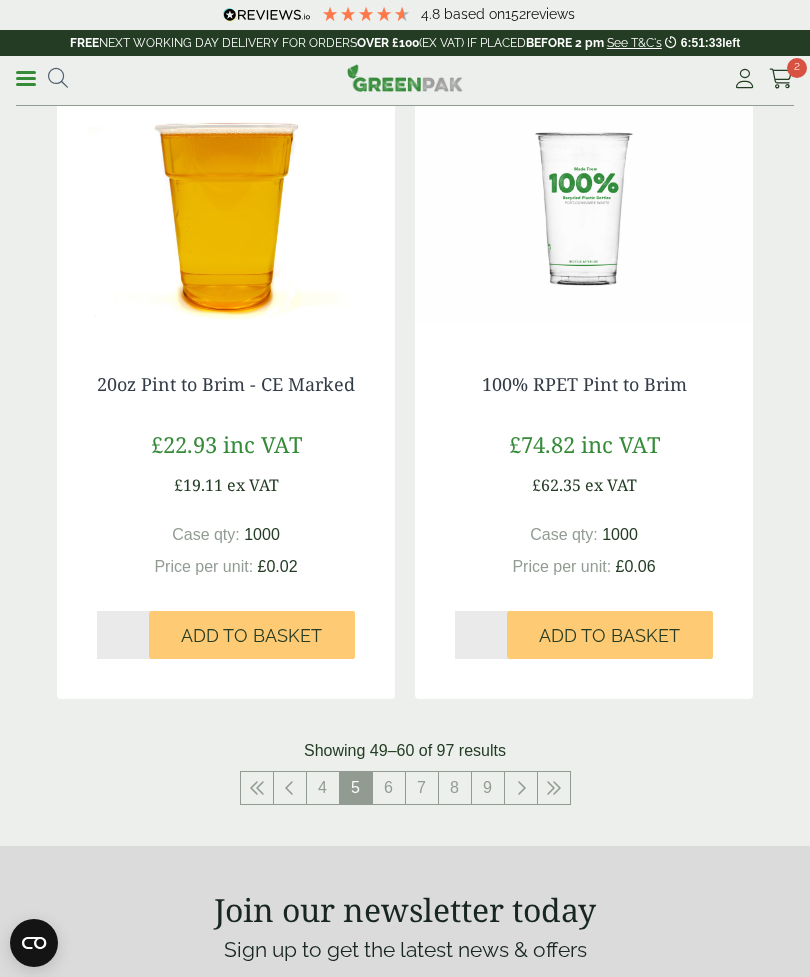 click on "4" at bounding box center (323, 788) 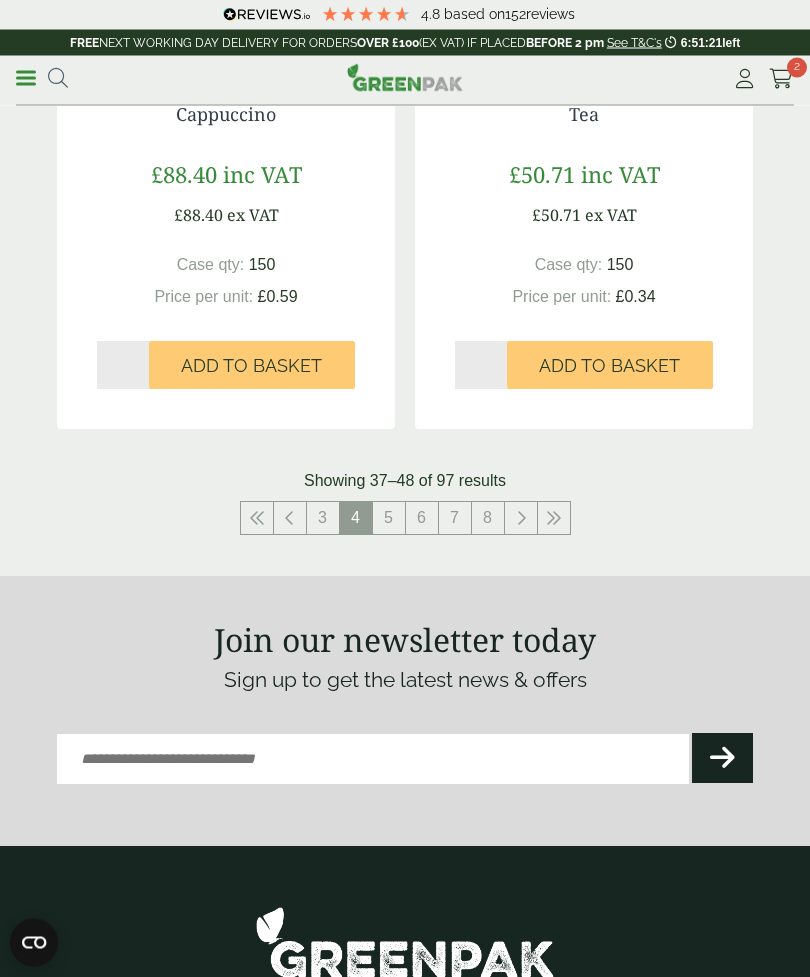 scroll, scrollTop: 3822, scrollLeft: 0, axis: vertical 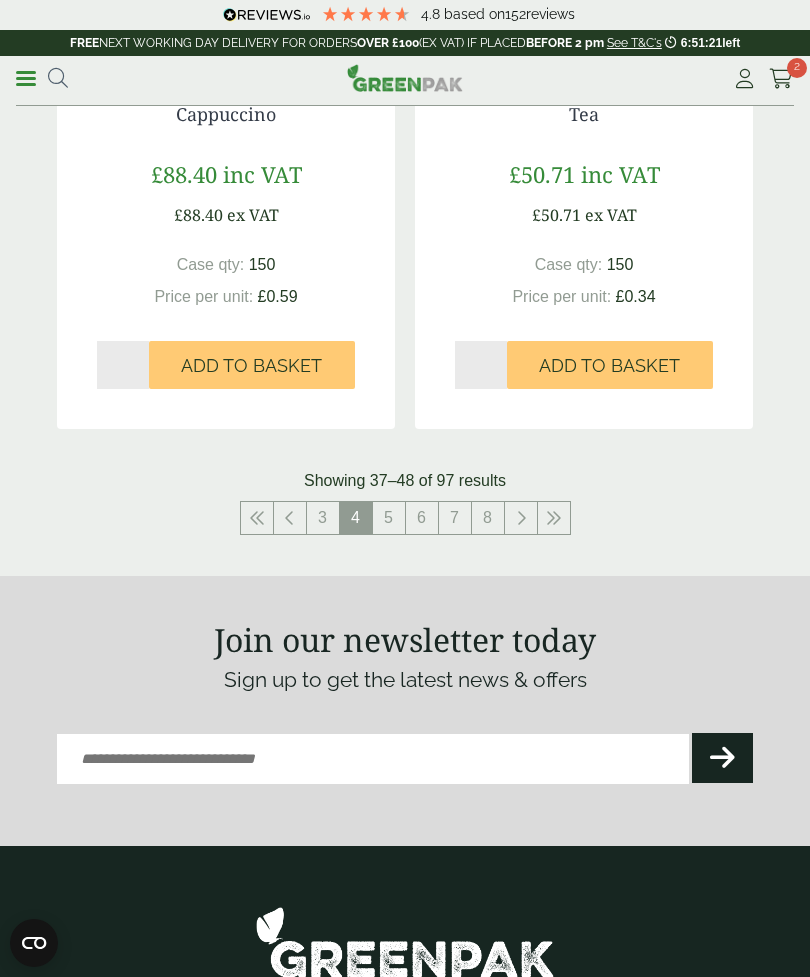 click on "3" at bounding box center (323, 518) 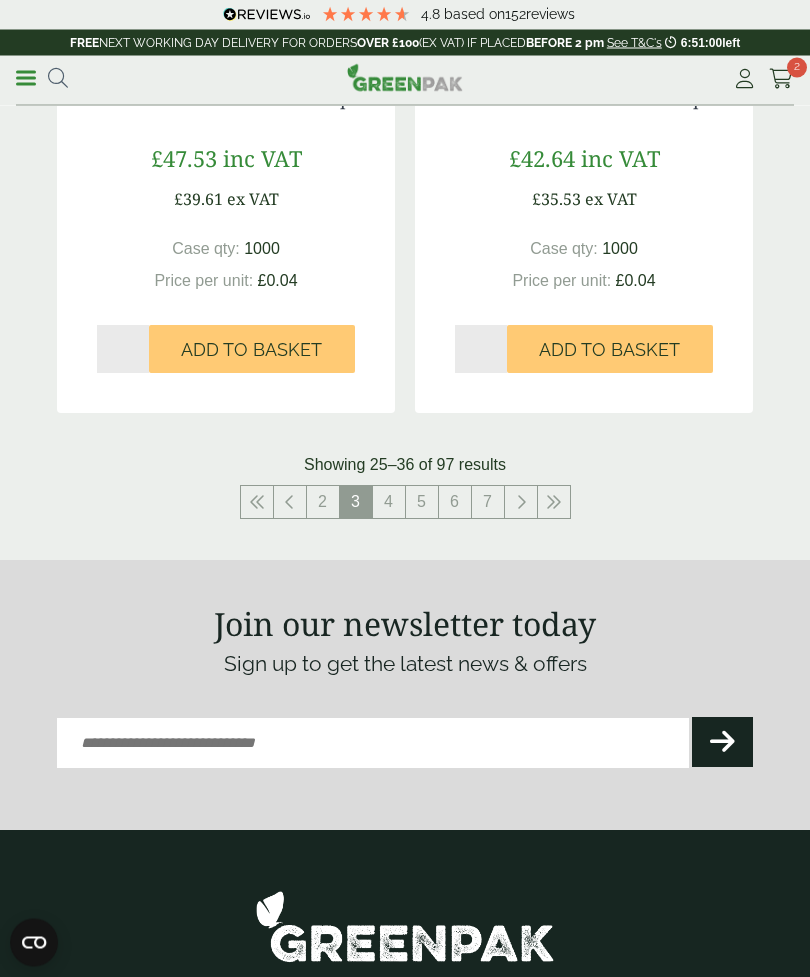 scroll, scrollTop: 3708, scrollLeft: 0, axis: vertical 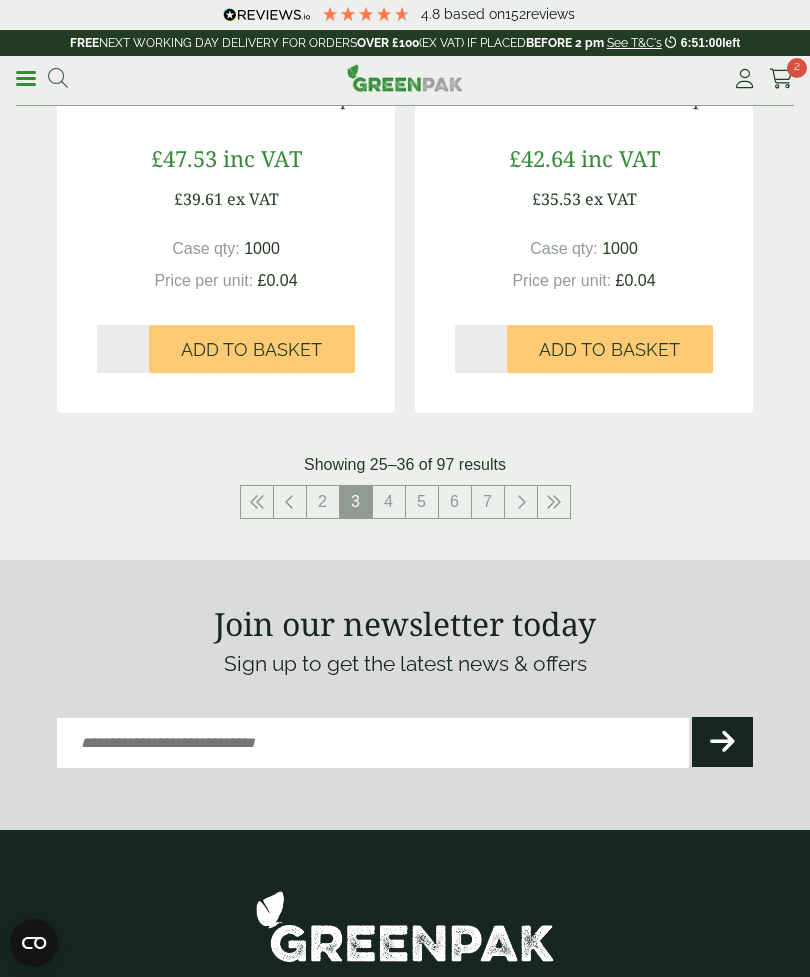 click on "2" at bounding box center (323, 502) 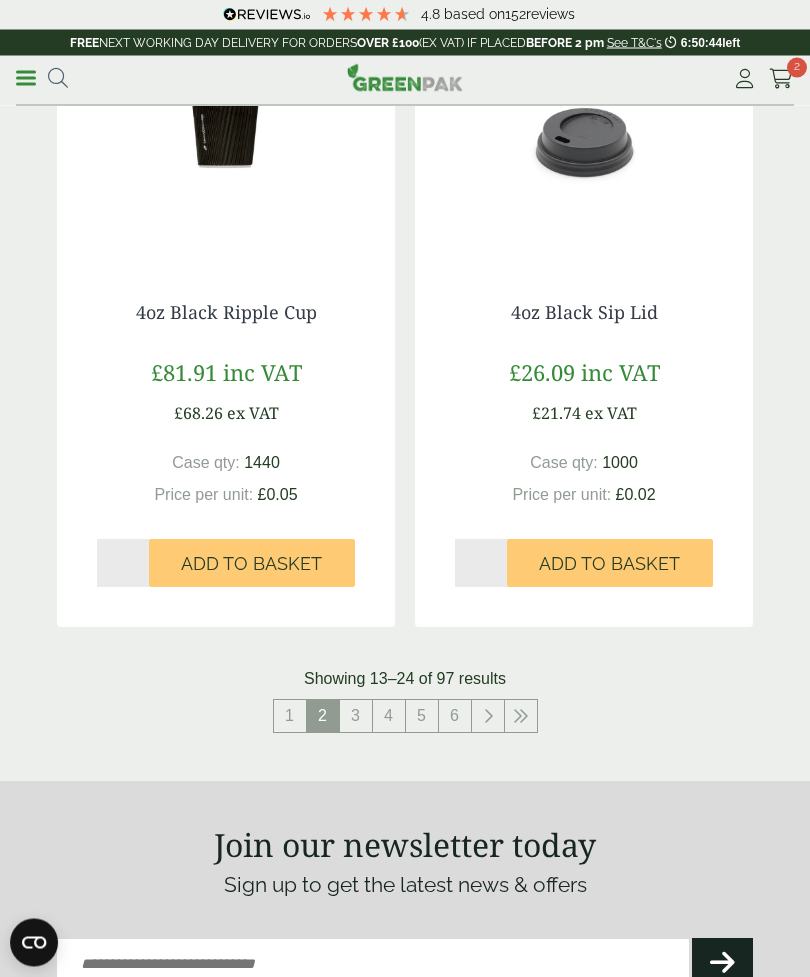 scroll, scrollTop: 3602, scrollLeft: 0, axis: vertical 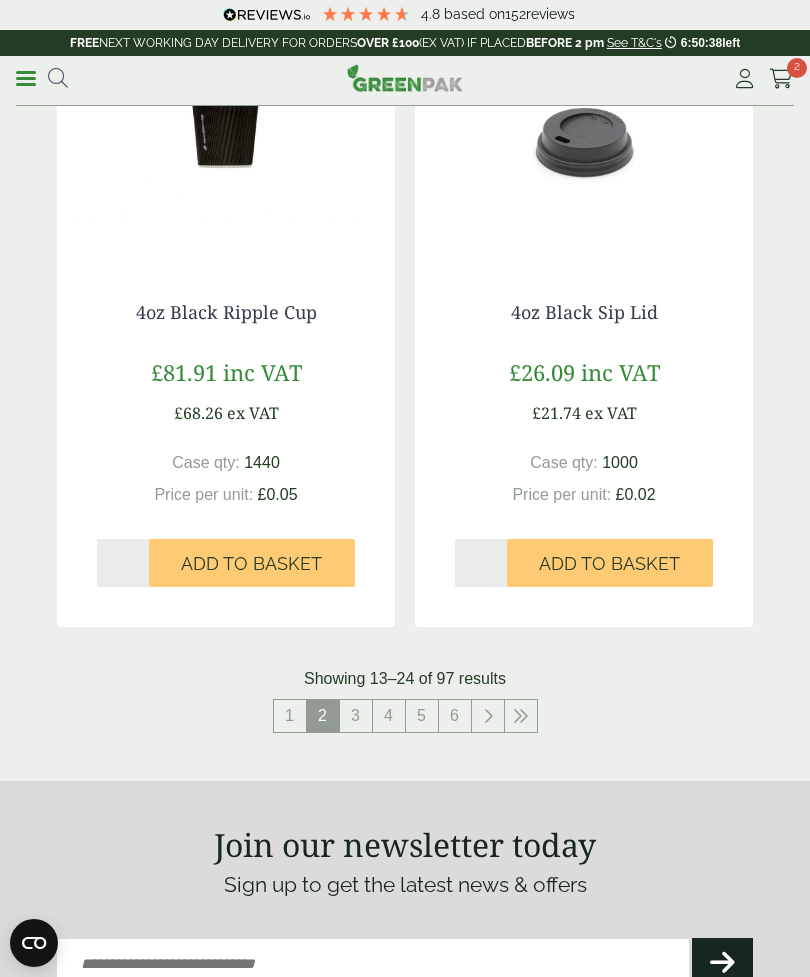 click on "4" at bounding box center [389, 716] 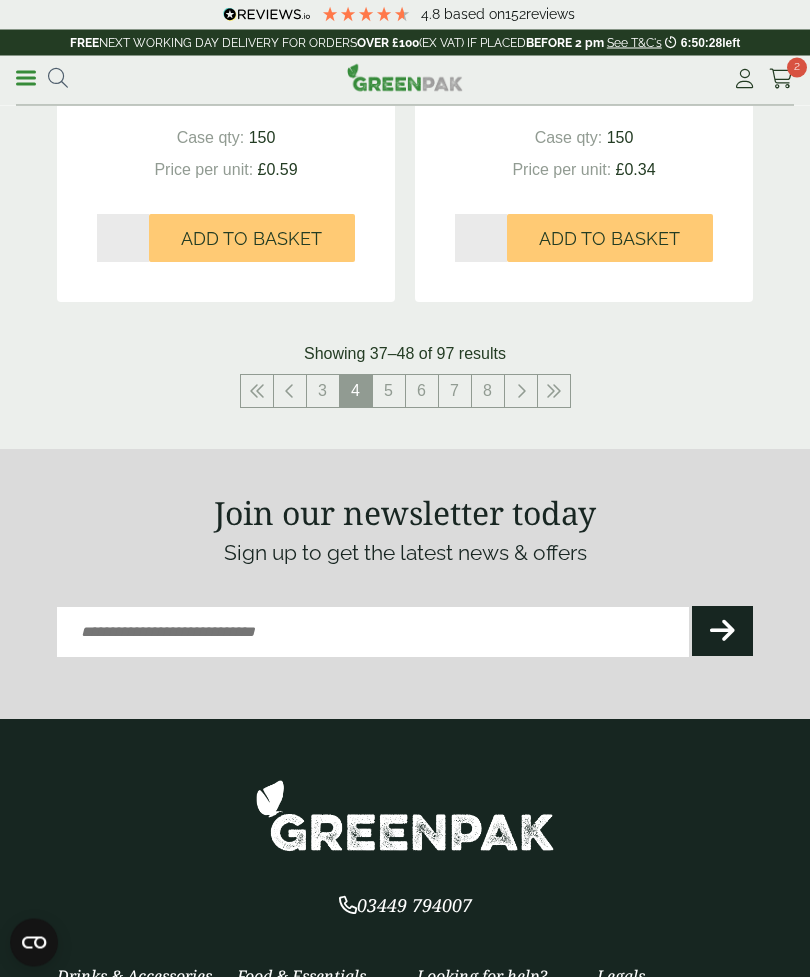 scroll, scrollTop: 3799, scrollLeft: 0, axis: vertical 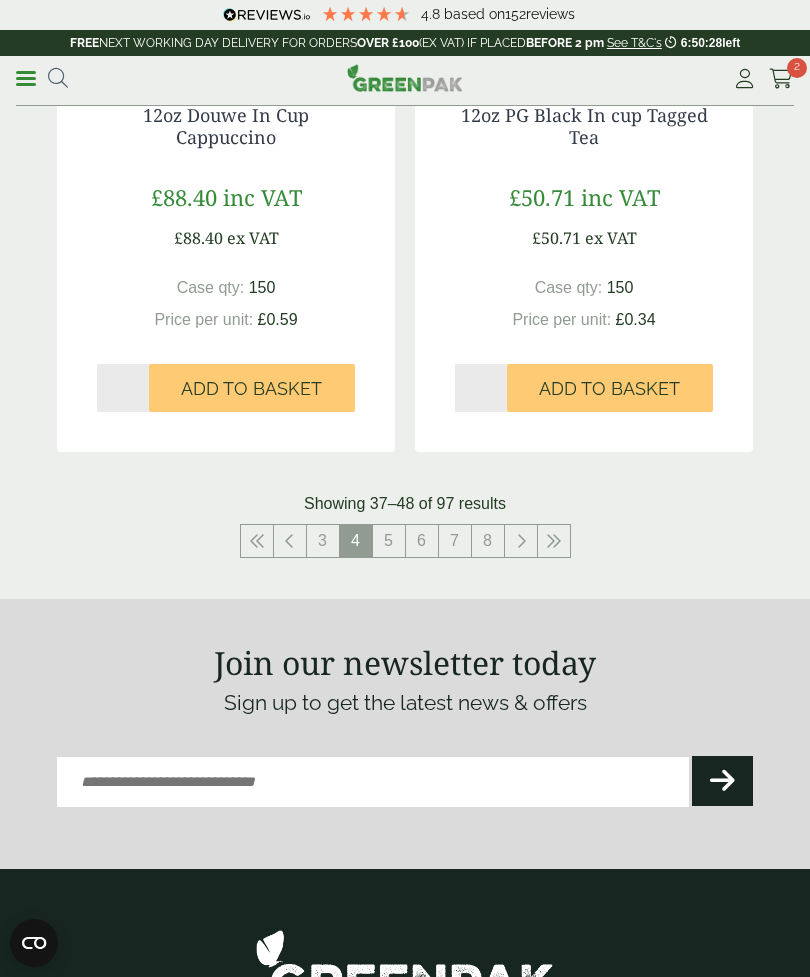 click on "5" at bounding box center (389, 541) 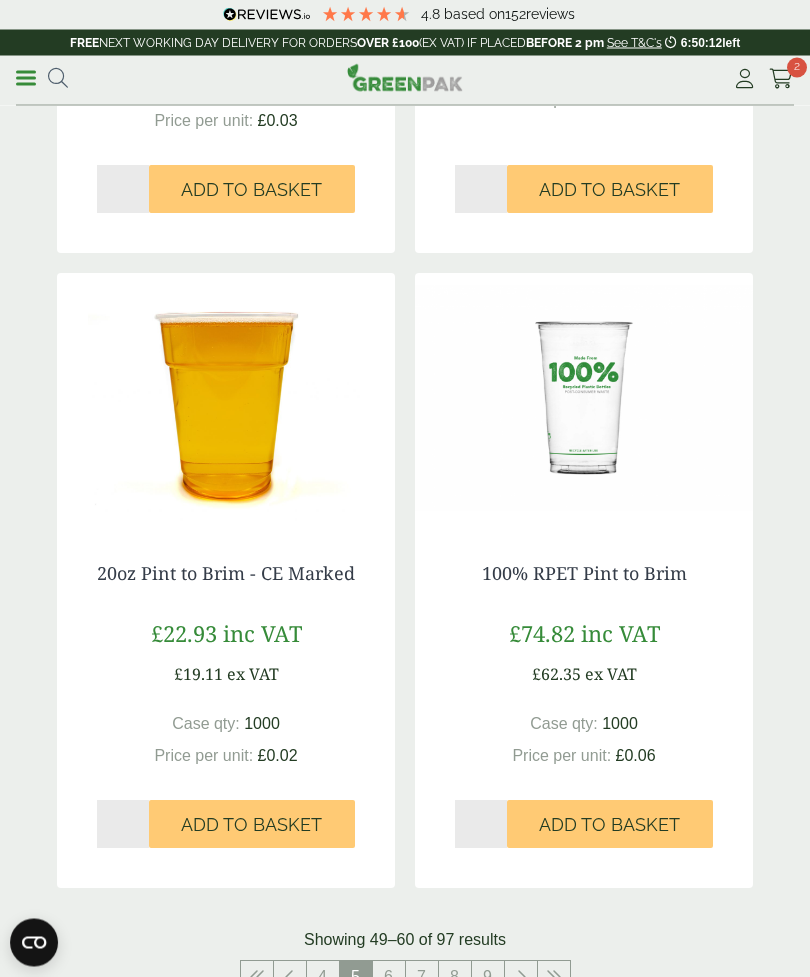 scroll, scrollTop: 3298, scrollLeft: 0, axis: vertical 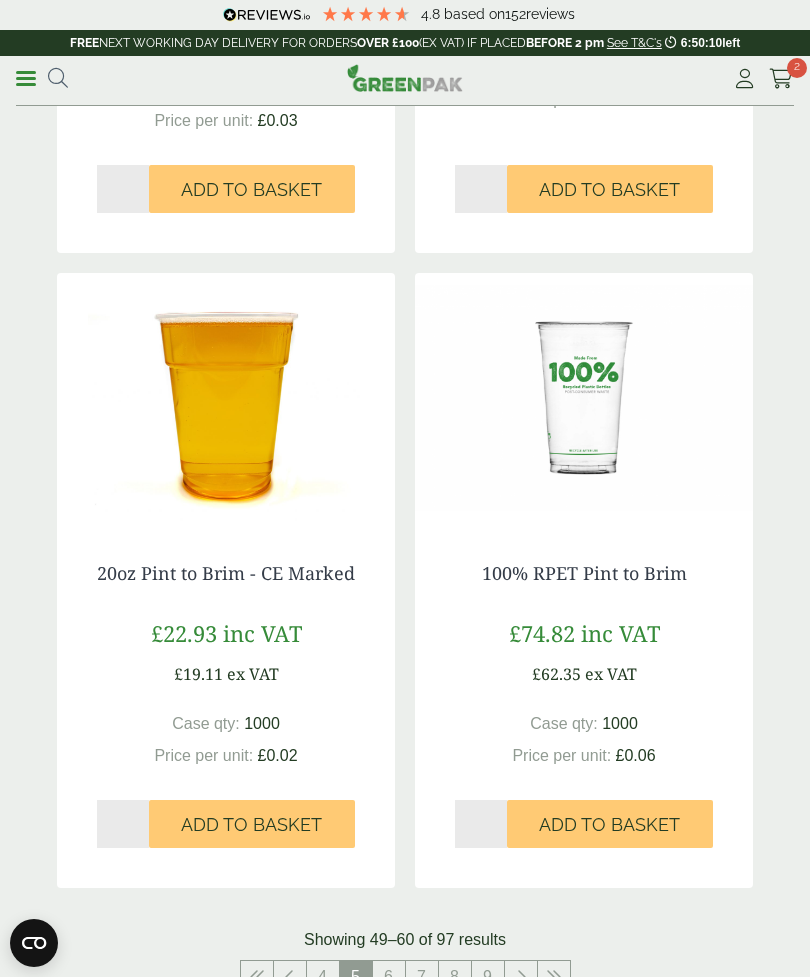 click on "Add to Basket" at bounding box center [251, 825] 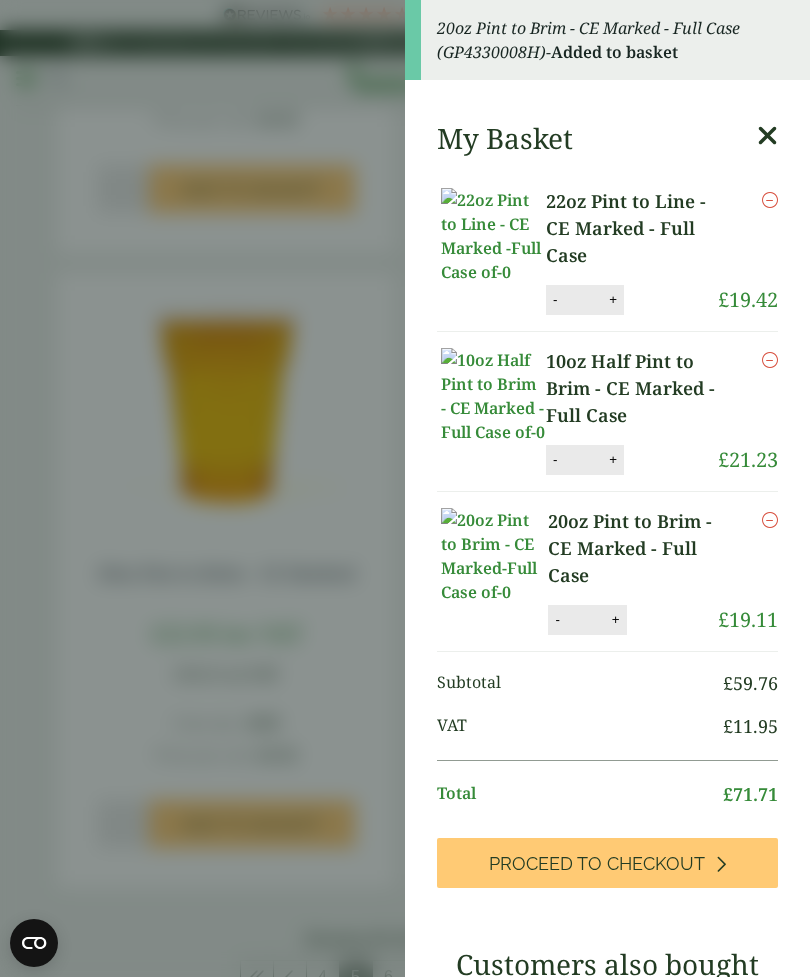 click on "Remove" at bounding box center (770, 200) 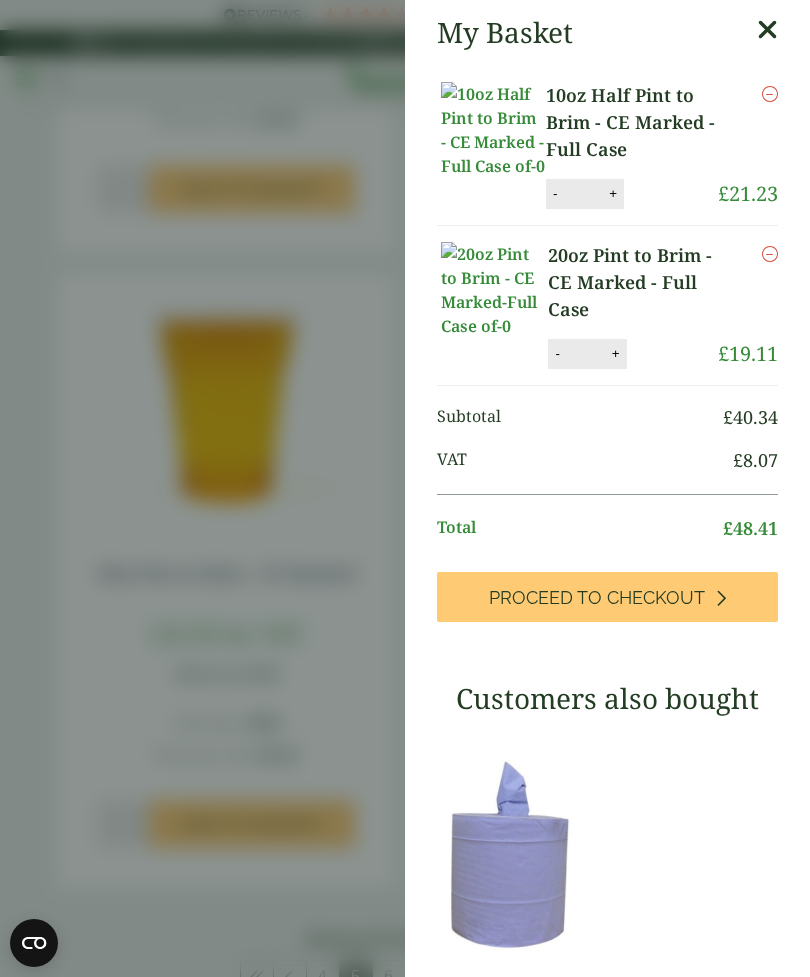 click on "My Basket
10oz Half Pint to Brim - CE Marked - Full Case
10oz Half Pint to Brim - CE Marked - Full Case quantity
- * +
Update
Remove
£" at bounding box center [405, 488] 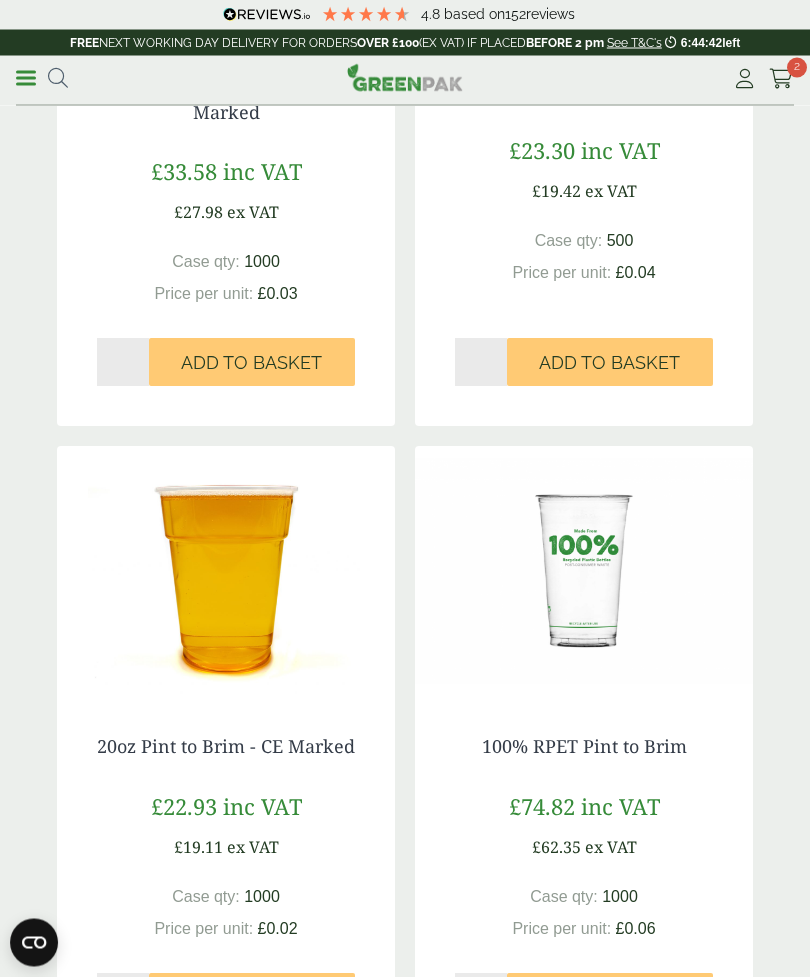 scroll, scrollTop: 3177, scrollLeft: 0, axis: vertical 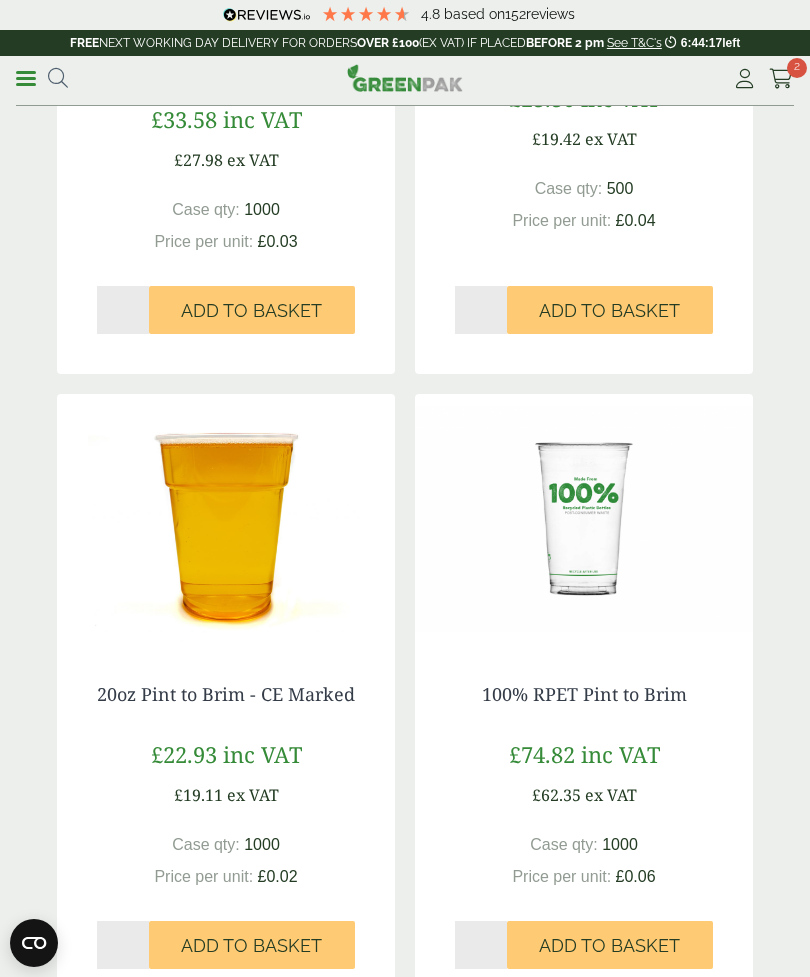 click at bounding box center (781, 79) 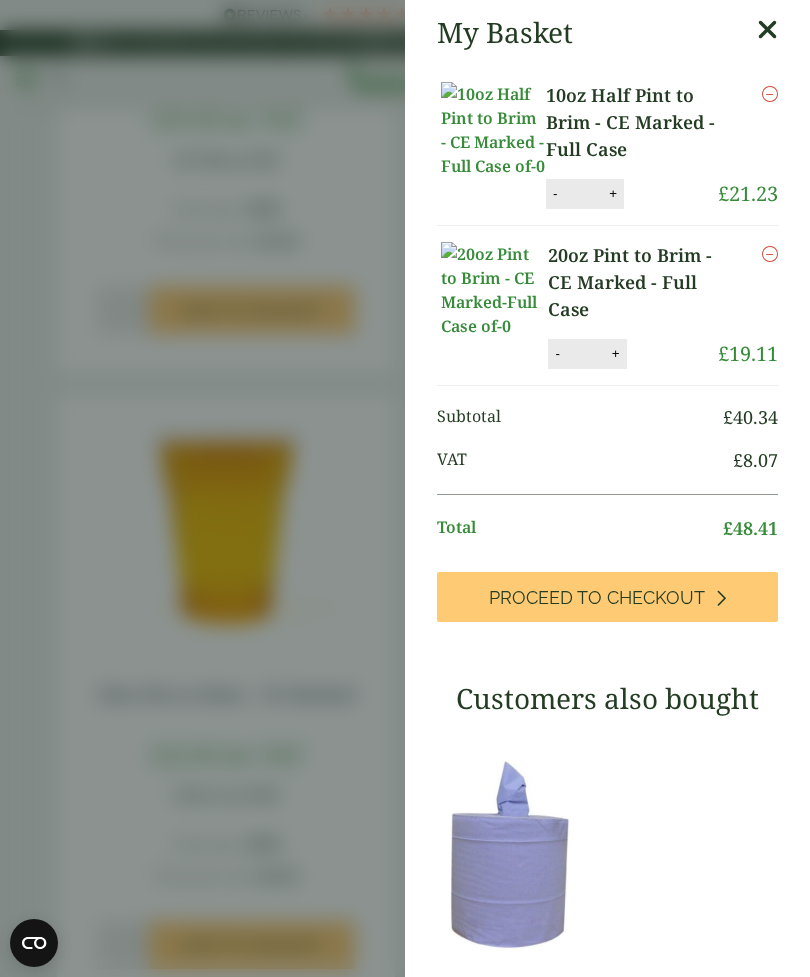 click on "My Basket
10oz Half Pint to Brim - CE Marked - Full Case
10oz Half Pint to Brim - CE Marked - Full Case quantity
- * +
Update
Remove
£" at bounding box center [405, 488] 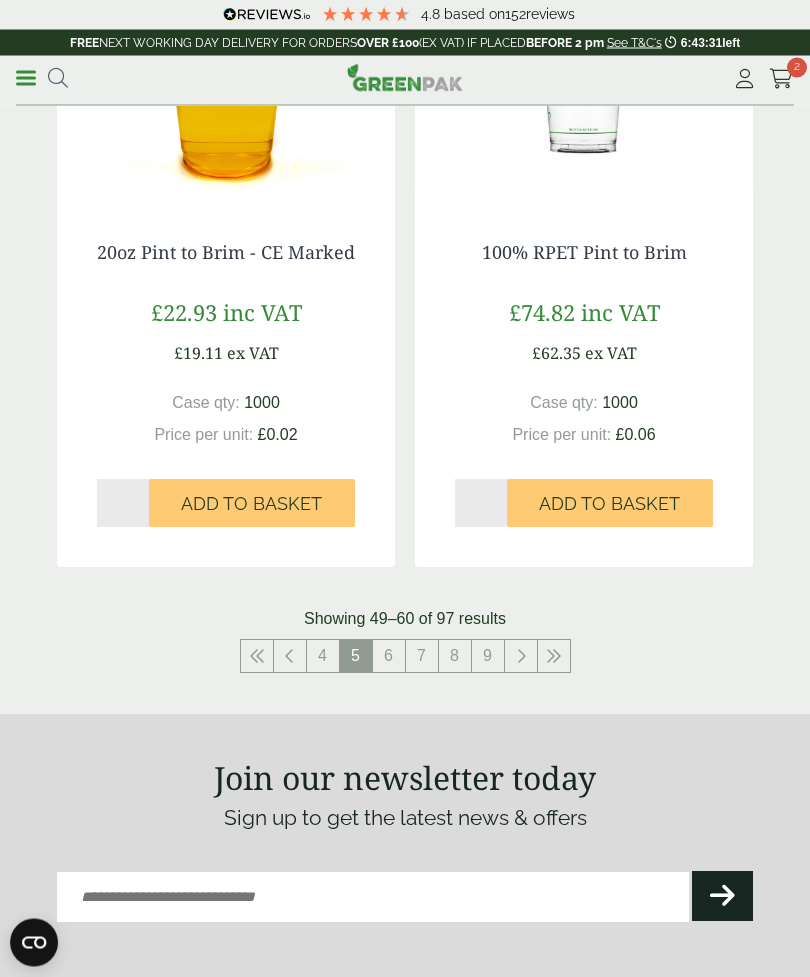 scroll, scrollTop: 3618, scrollLeft: 0, axis: vertical 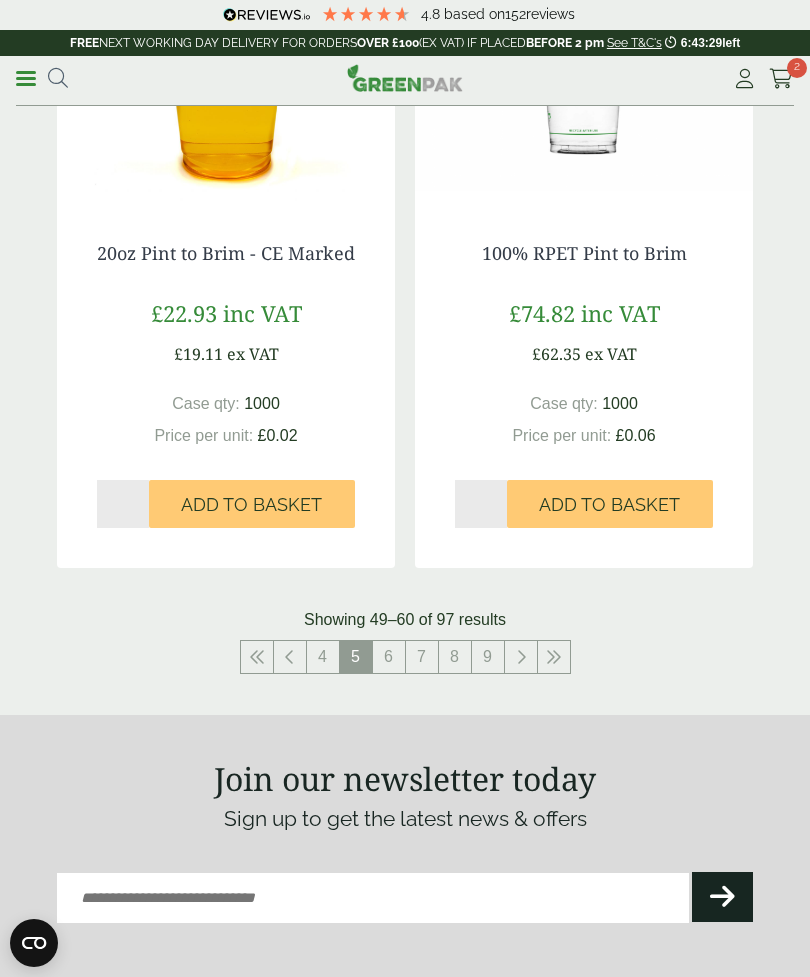 click on "8" at bounding box center (455, 657) 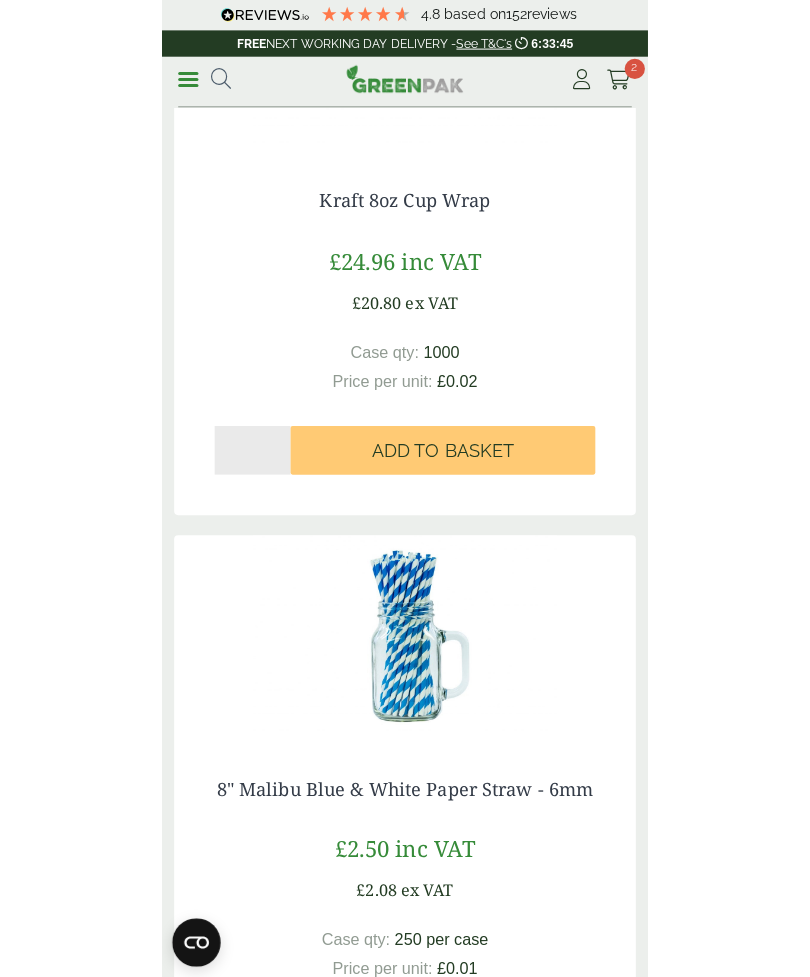 scroll, scrollTop: 2125, scrollLeft: 0, axis: vertical 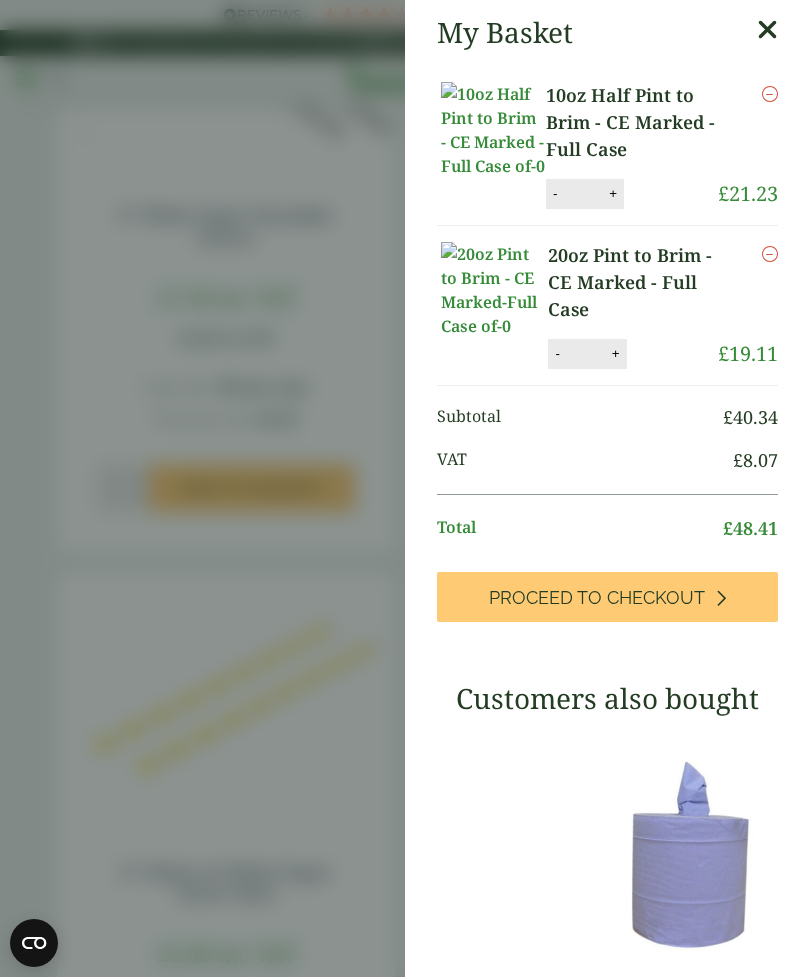 click on "My Basket
10oz Half Pint to Brim - CE Marked - Full Case
10oz Half Pint to Brim - CE Marked - Full Case quantity
- * +
Update
Remove
£" at bounding box center [405, 488] 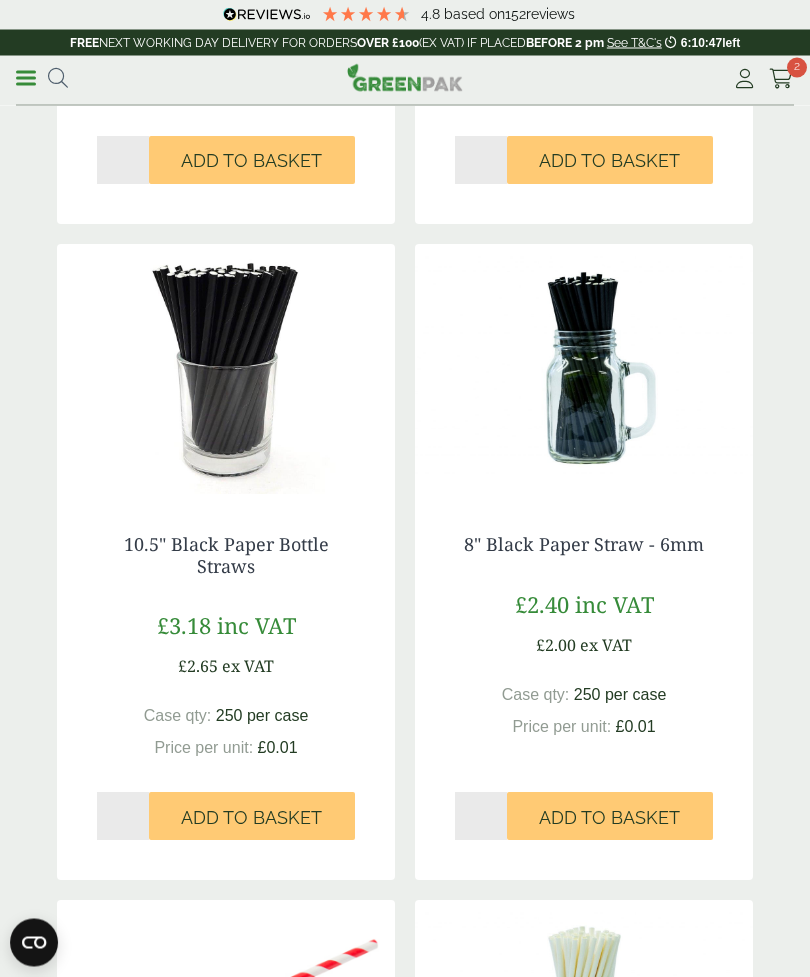 scroll, scrollTop: 2714, scrollLeft: 0, axis: vertical 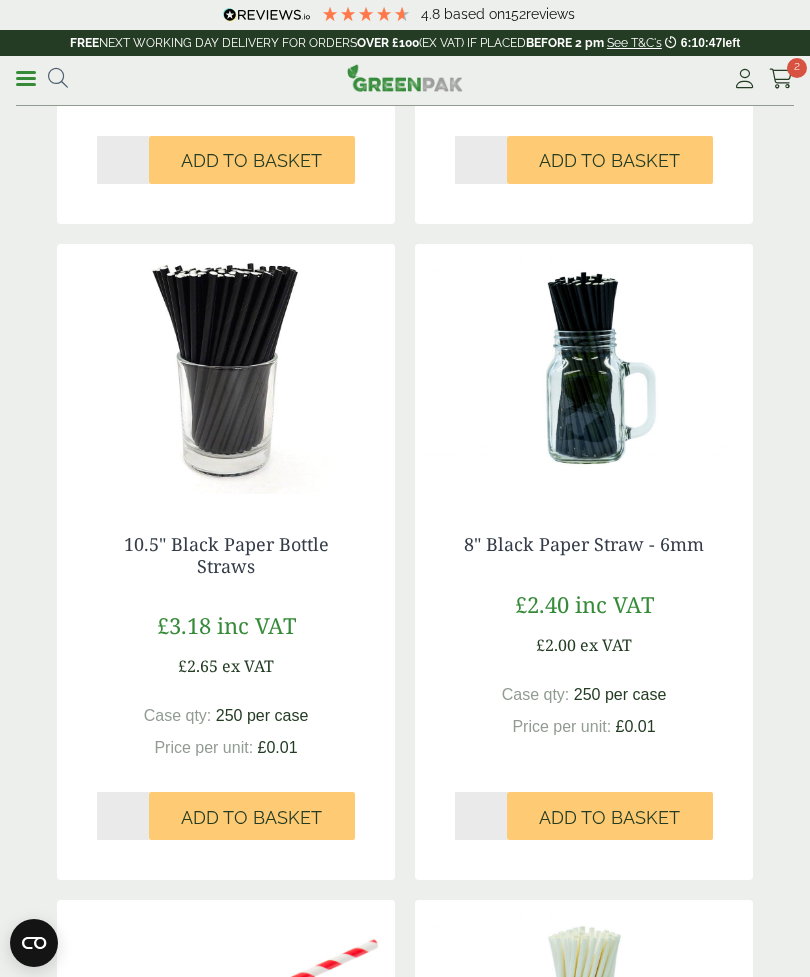 click on "Add to Basket" at bounding box center (609, 818) 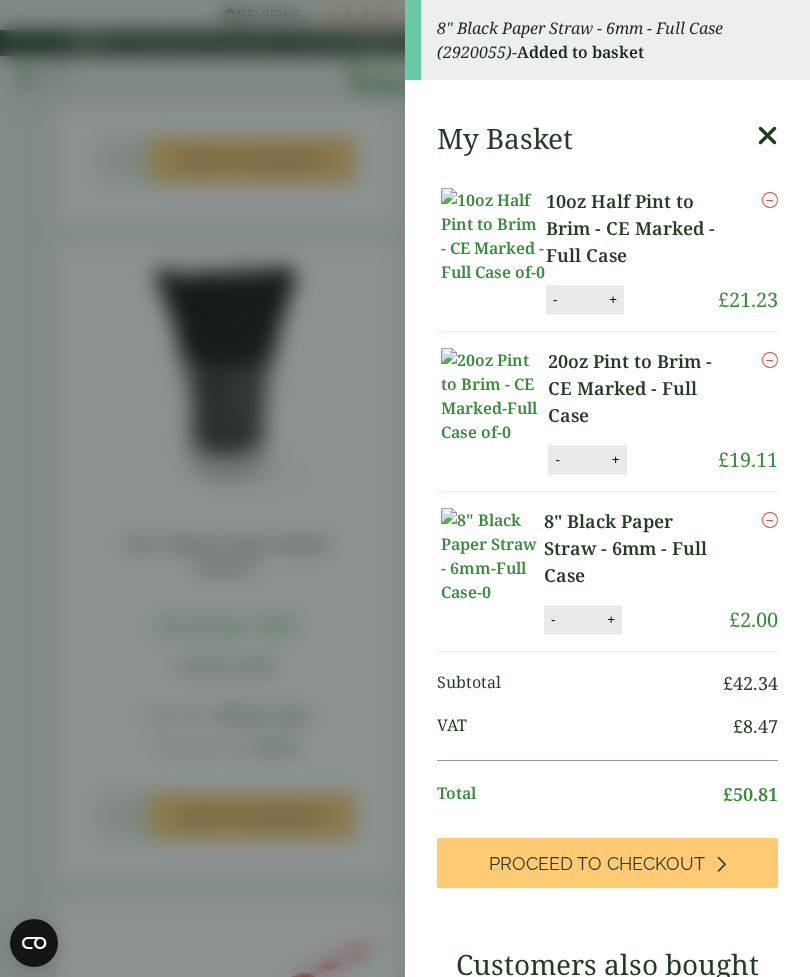click on "Proceed to Checkout" at bounding box center [597, 864] 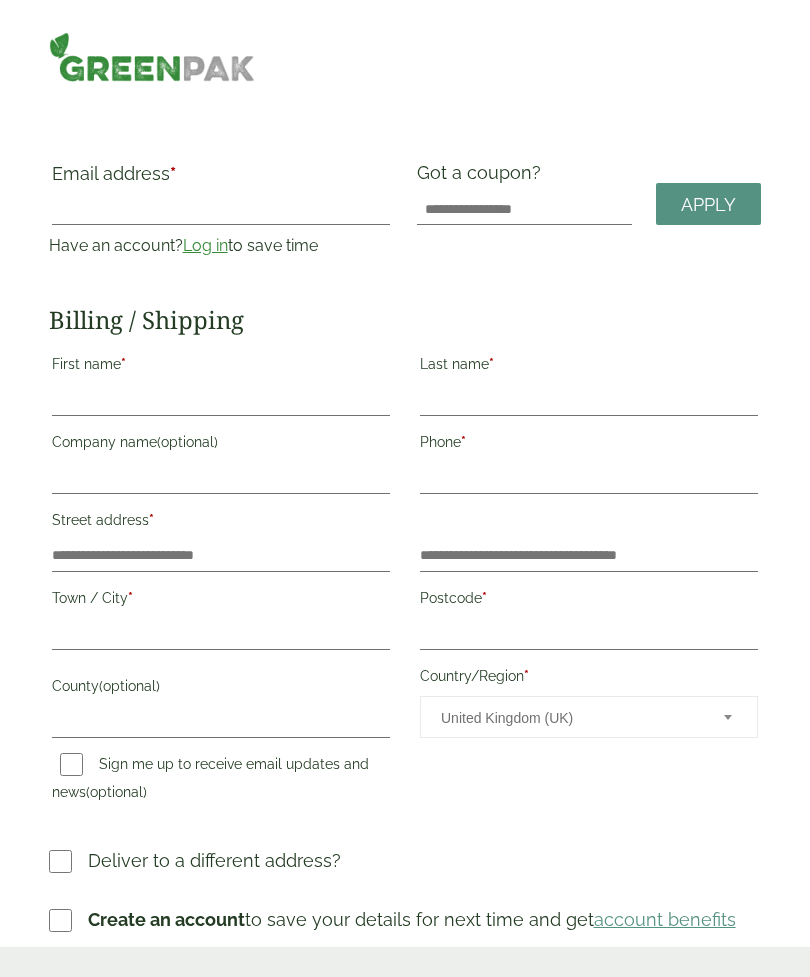 scroll, scrollTop: 0, scrollLeft: 0, axis: both 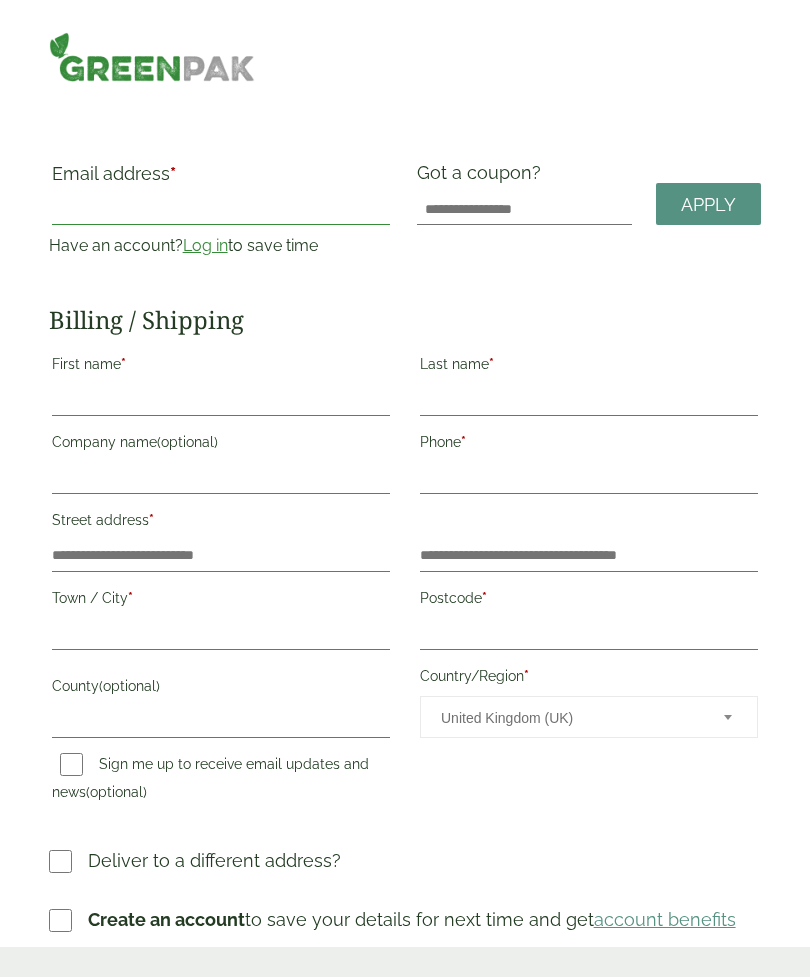 click on "Email address  *" at bounding box center [221, 209] 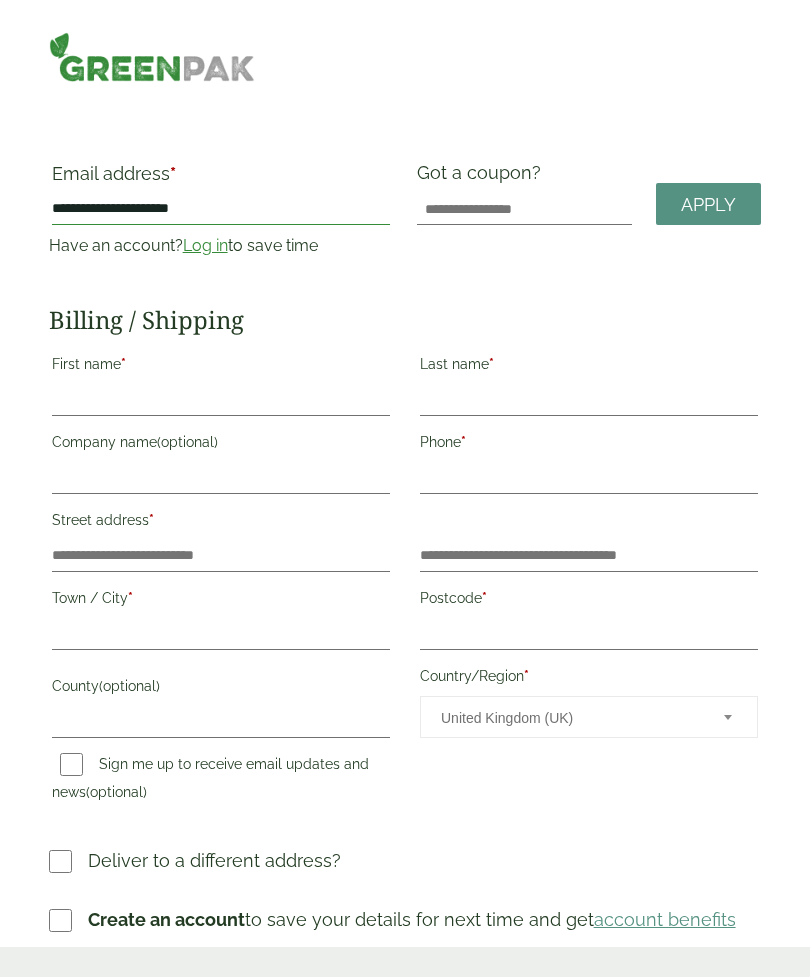 type on "**********" 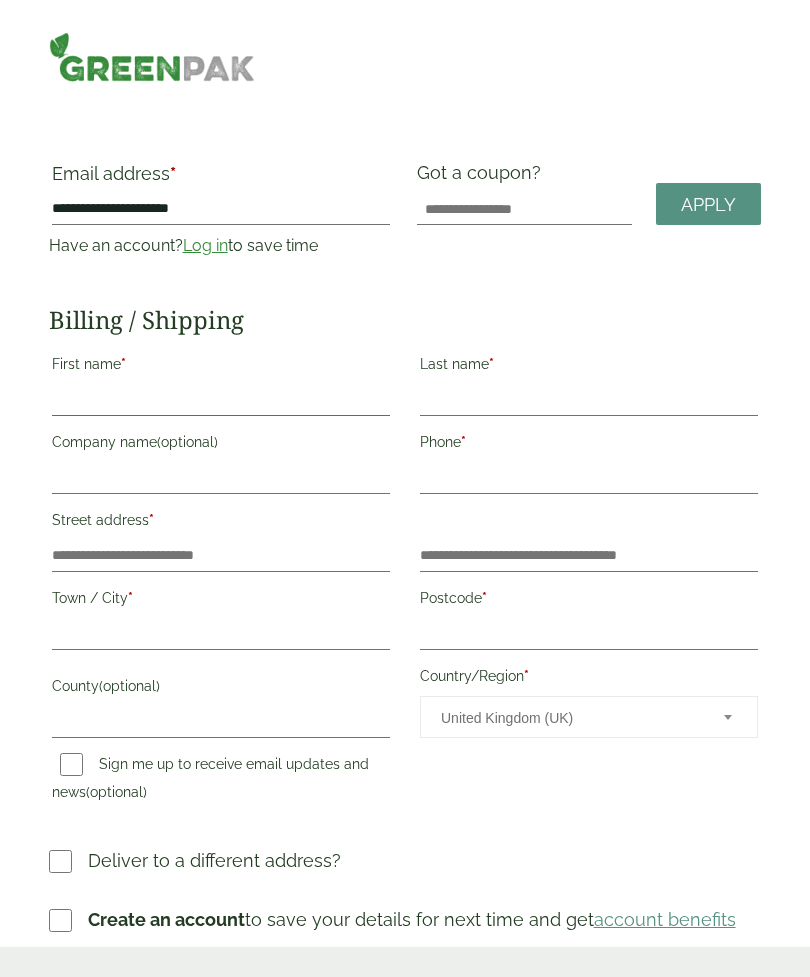 click on "First name  *" at bounding box center (221, 400) 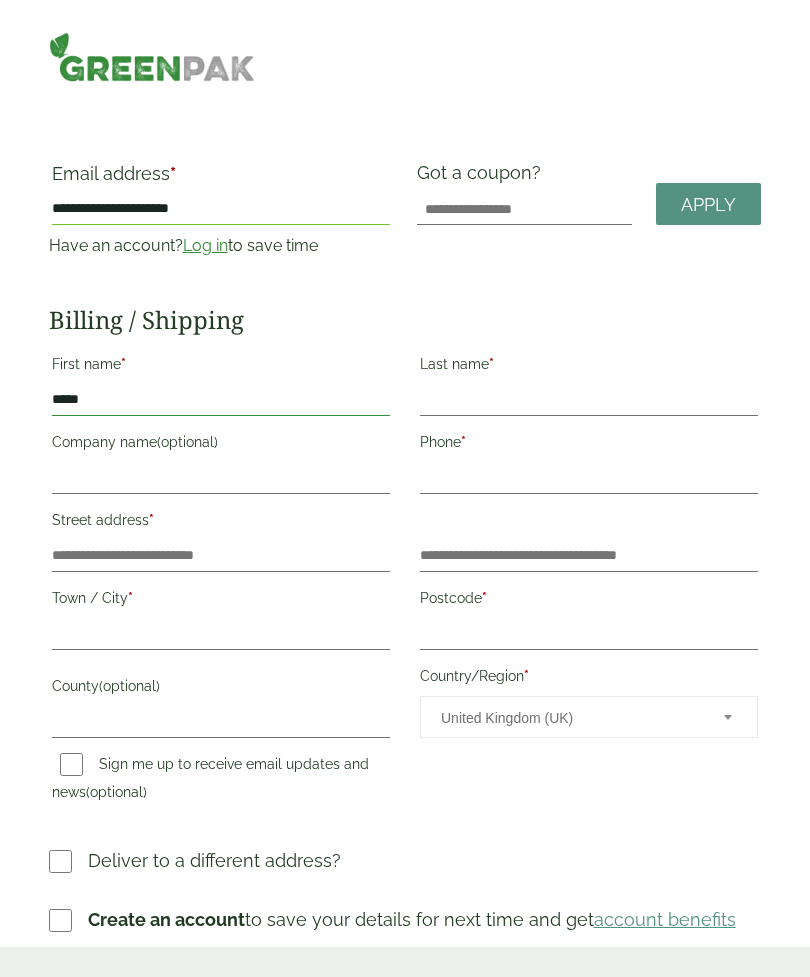 type on "*****" 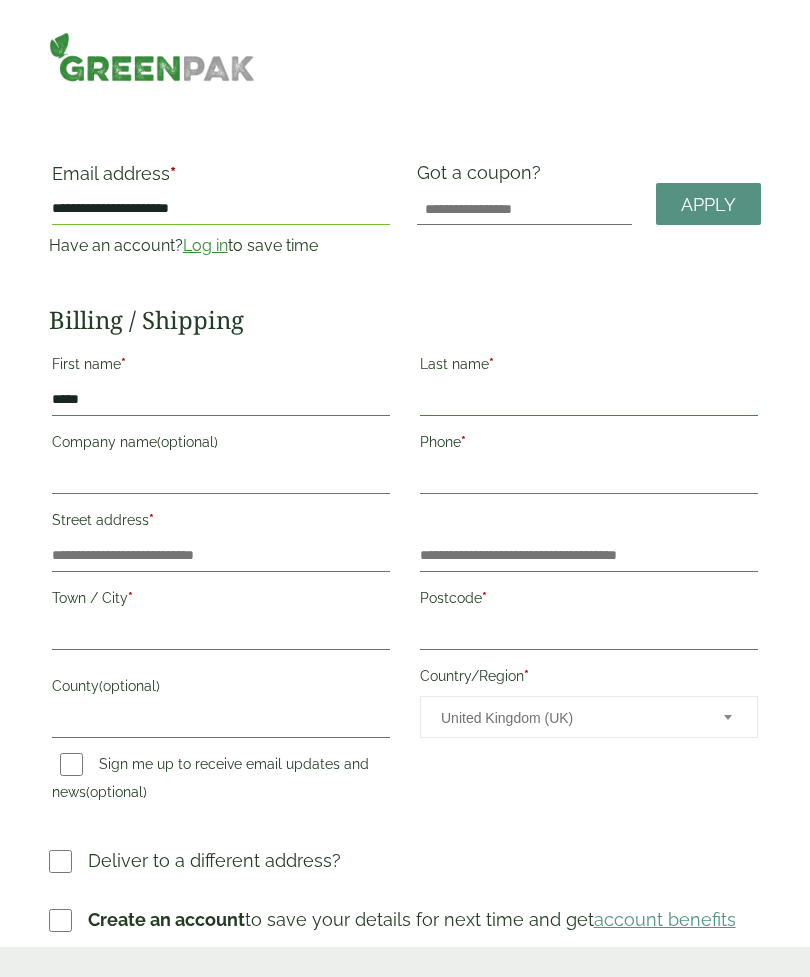 click on "Last name  *" at bounding box center [589, 400] 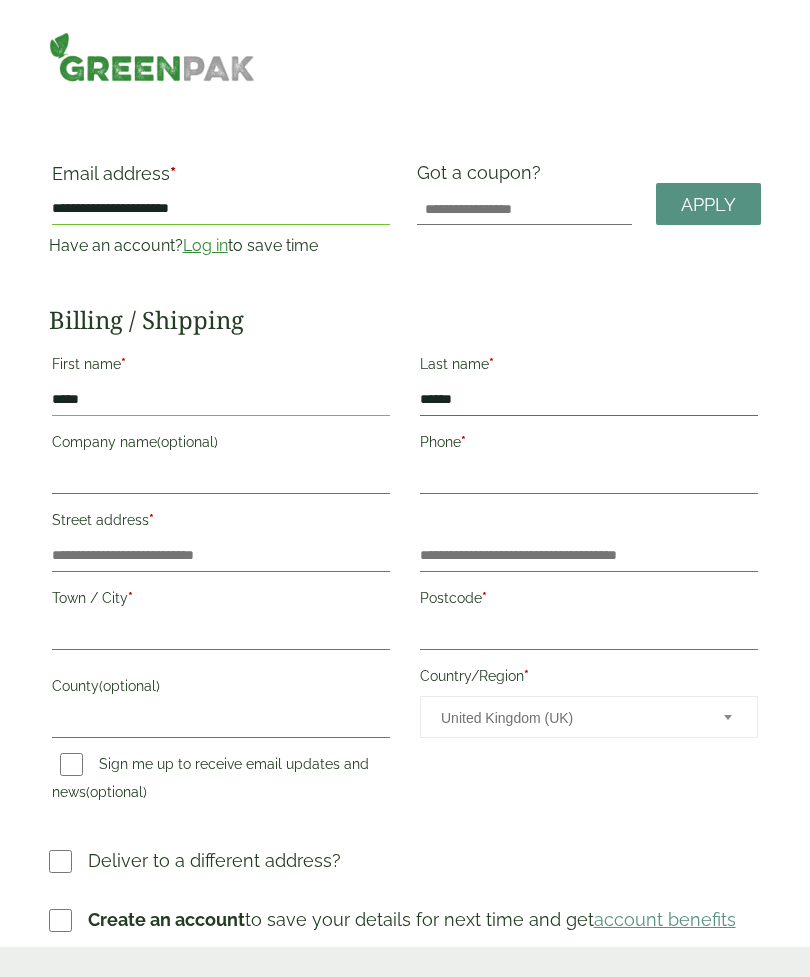 type on "******" 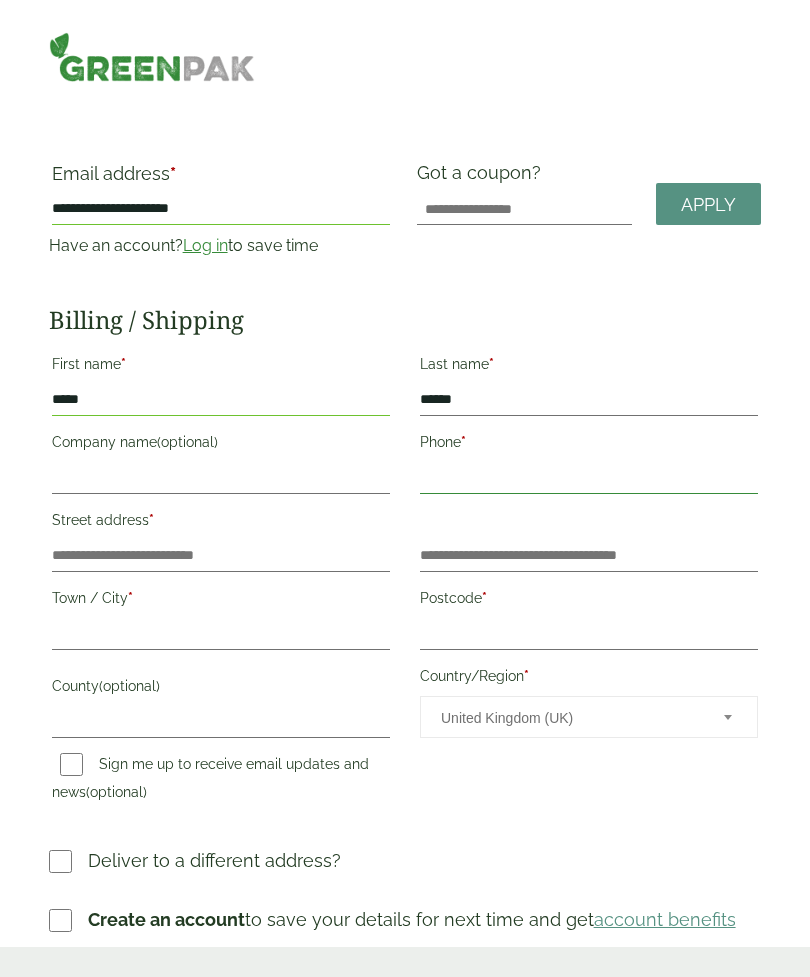 click on "Phone  *" at bounding box center (589, 478) 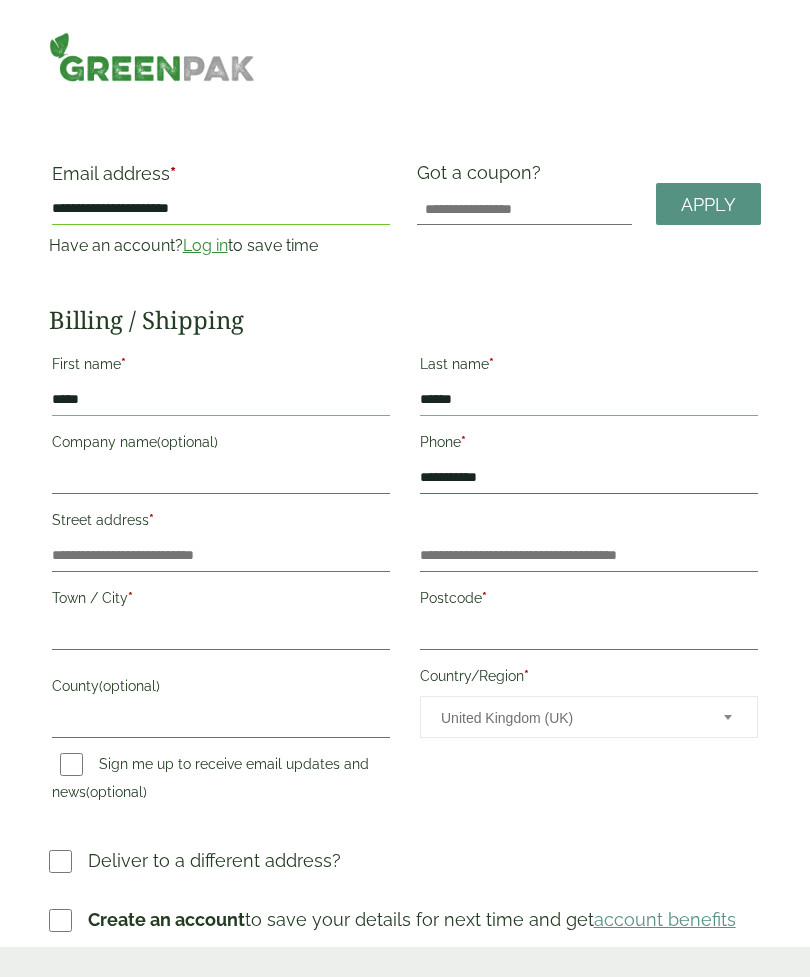 type on "**********" 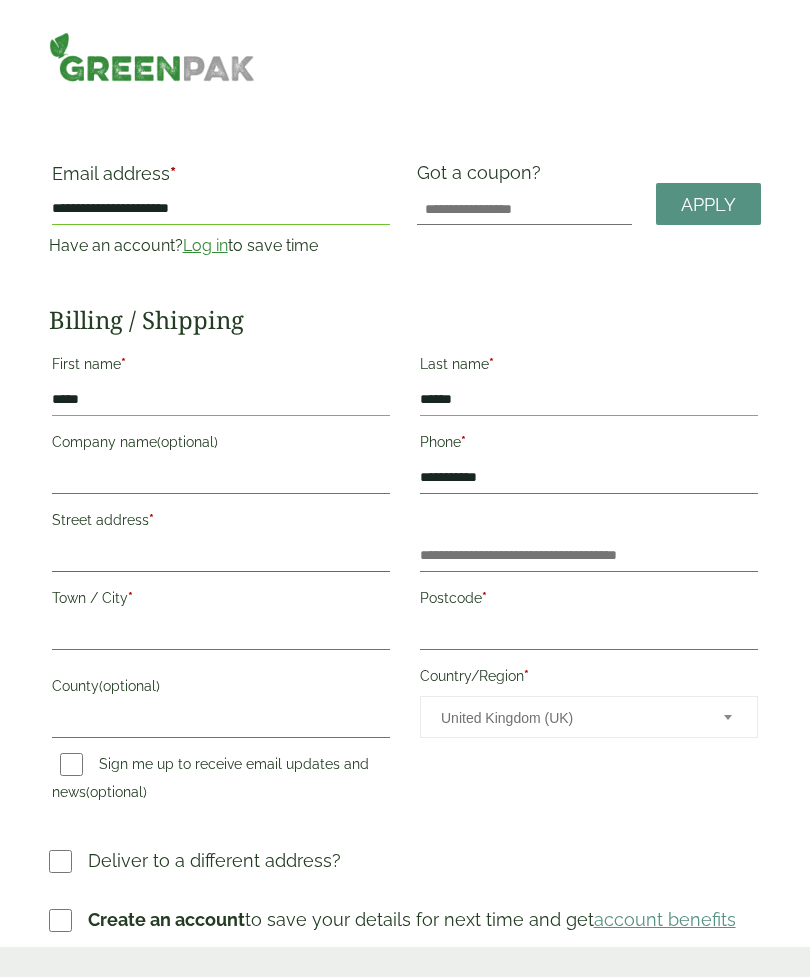 click on "Street address  *" at bounding box center [221, 556] 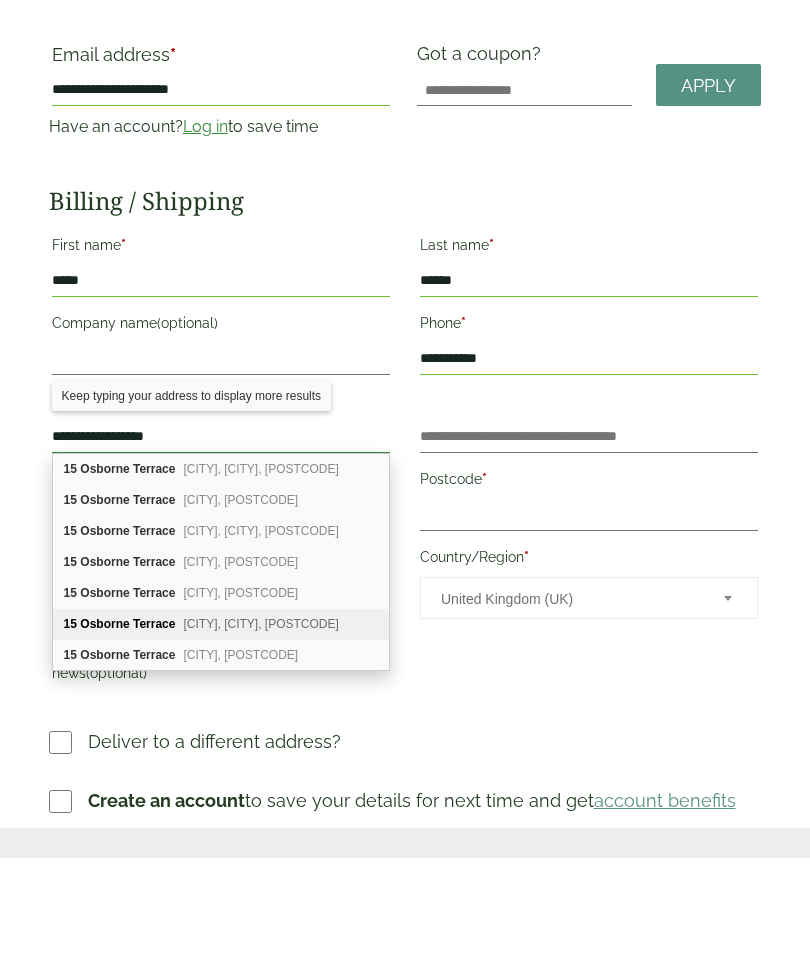 type on "**********" 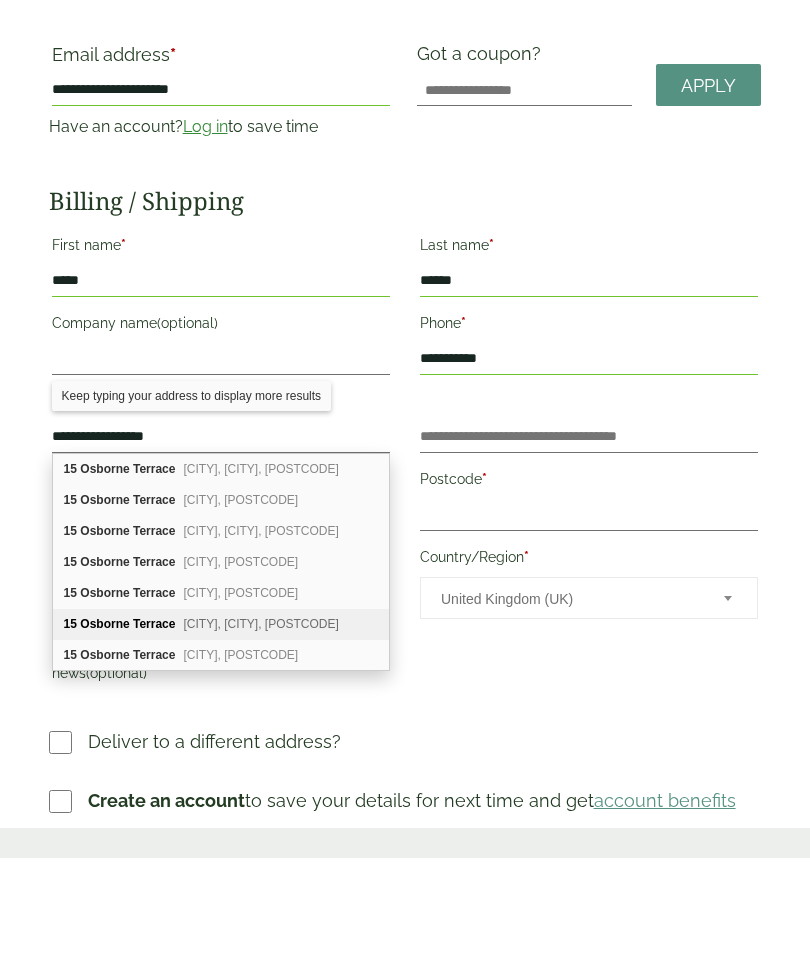 click on "Cockenzie, Prestonpans, EH32 0BY" at bounding box center [260, 743] 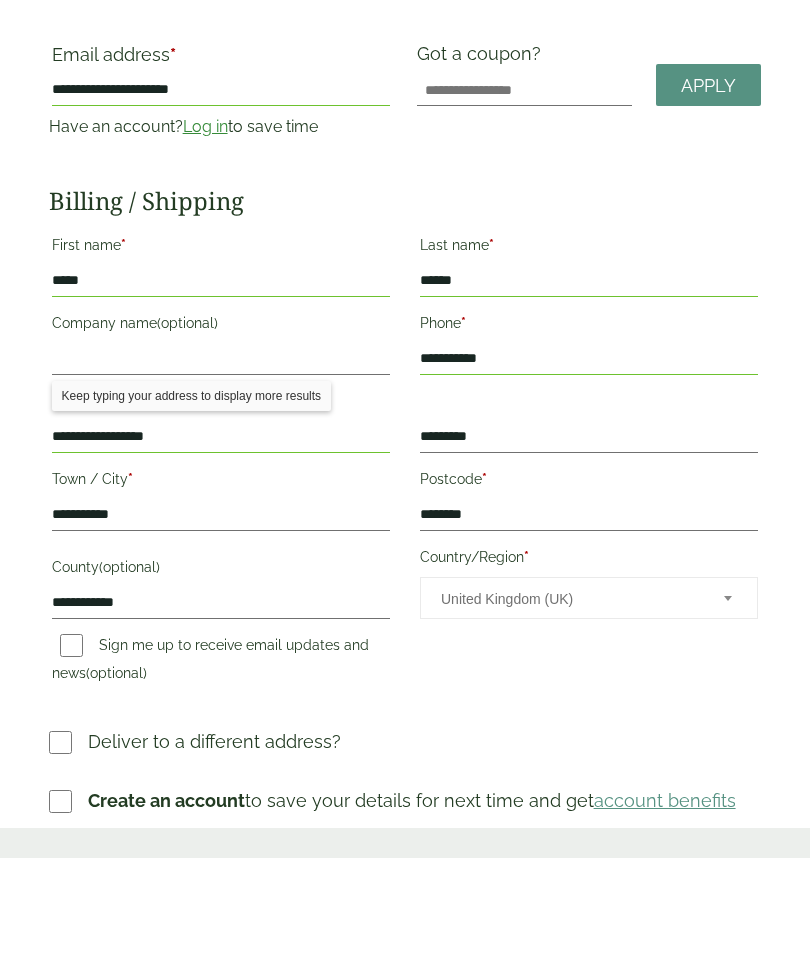 scroll, scrollTop: 119, scrollLeft: 0, axis: vertical 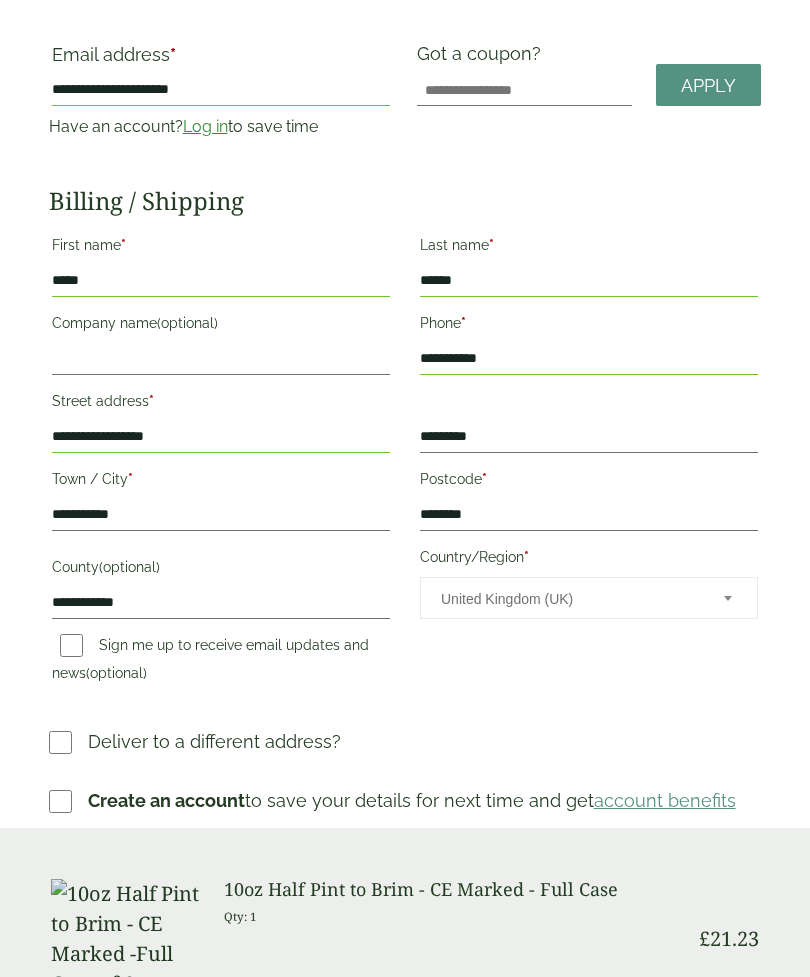 click on "Got a coupon?" at bounding box center (483, 58) 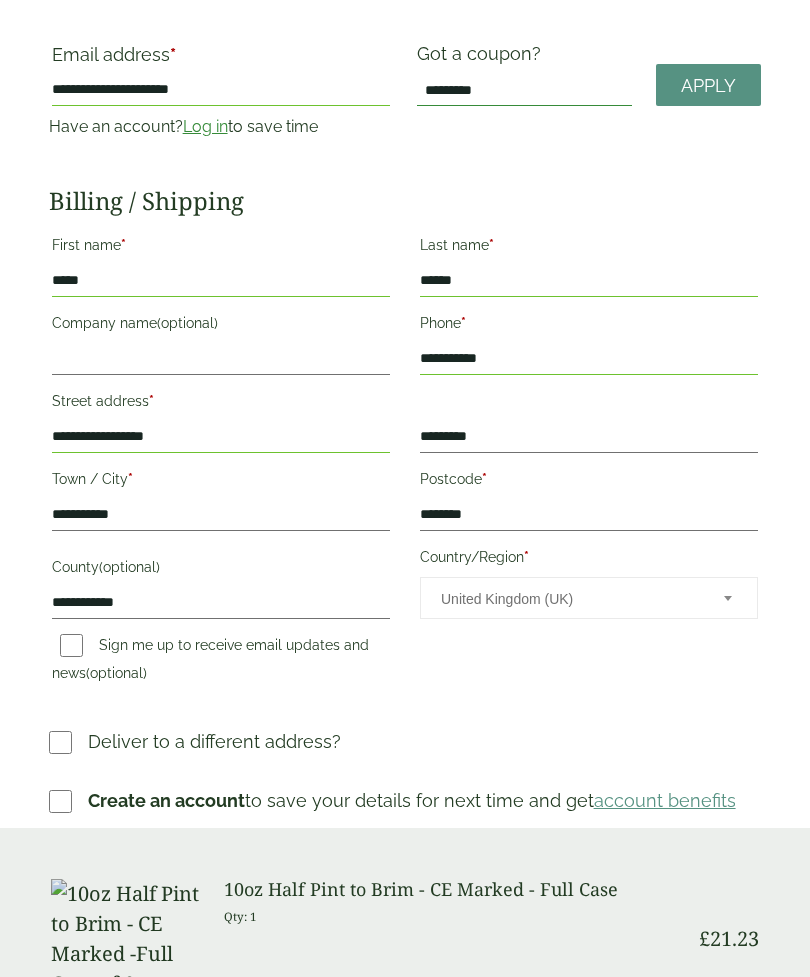 type on "*********" 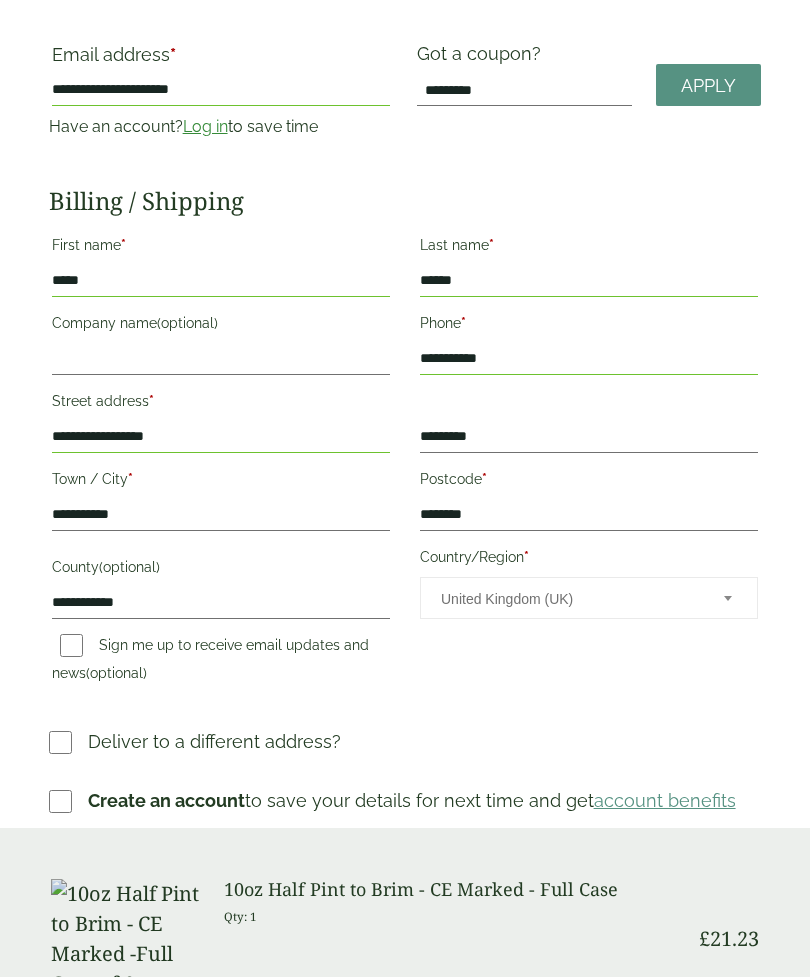 click on "Apply" at bounding box center [708, 86] 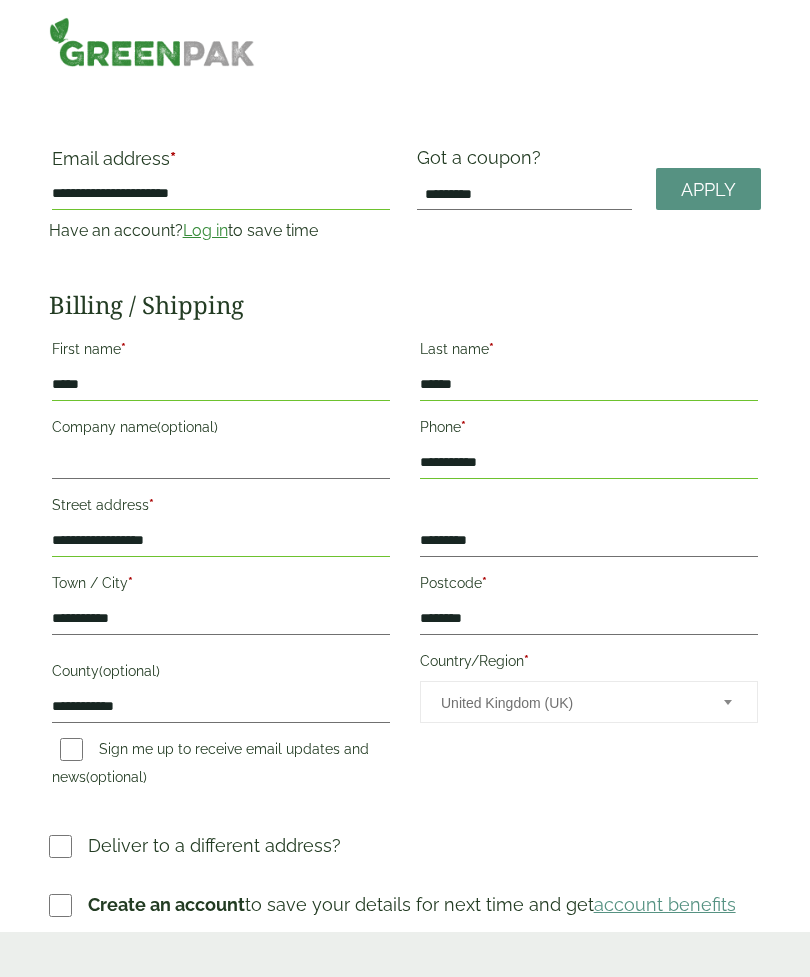 scroll, scrollTop: 0, scrollLeft: 0, axis: both 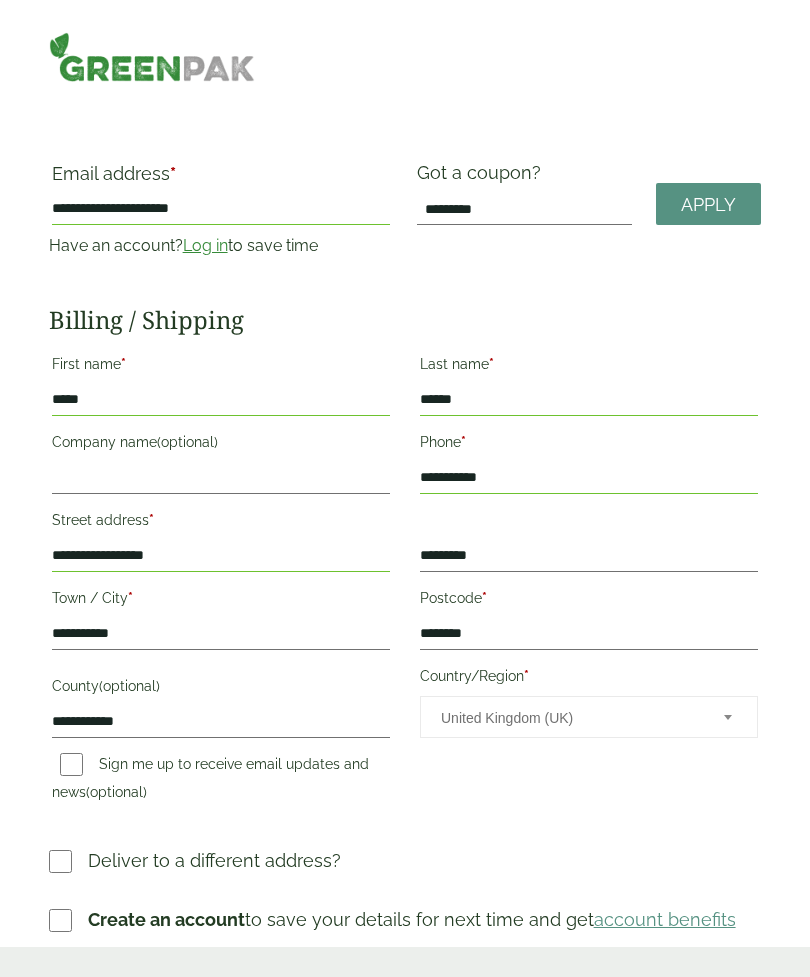 click on "Apply" at bounding box center [708, 205] 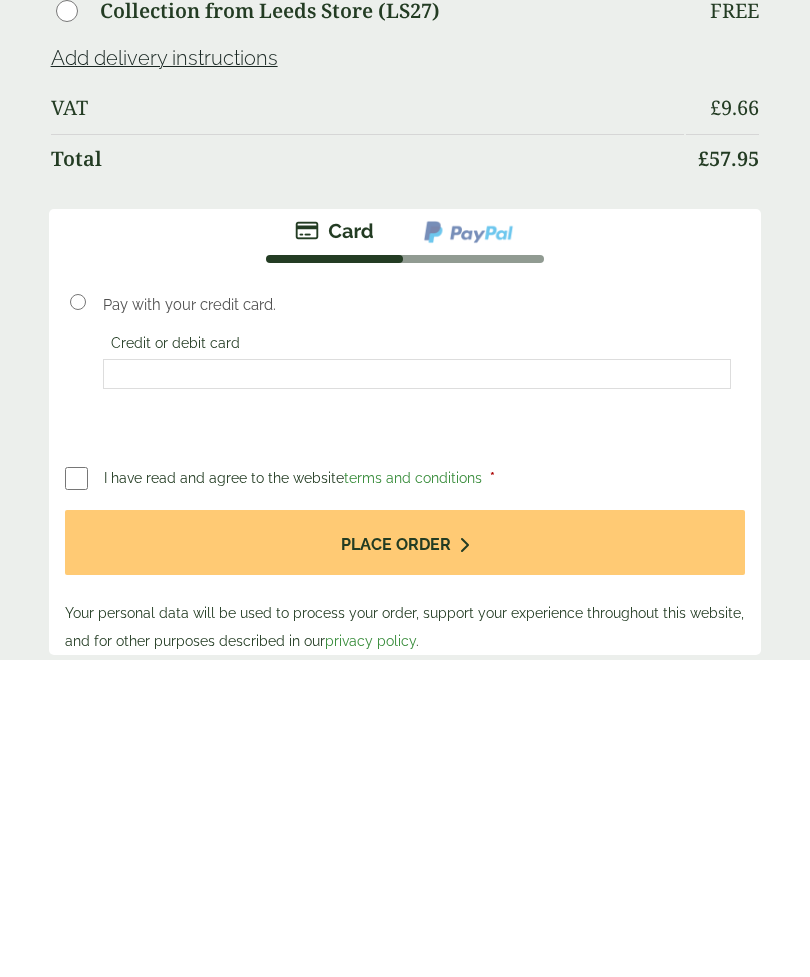 scroll, scrollTop: 1597, scrollLeft: 0, axis: vertical 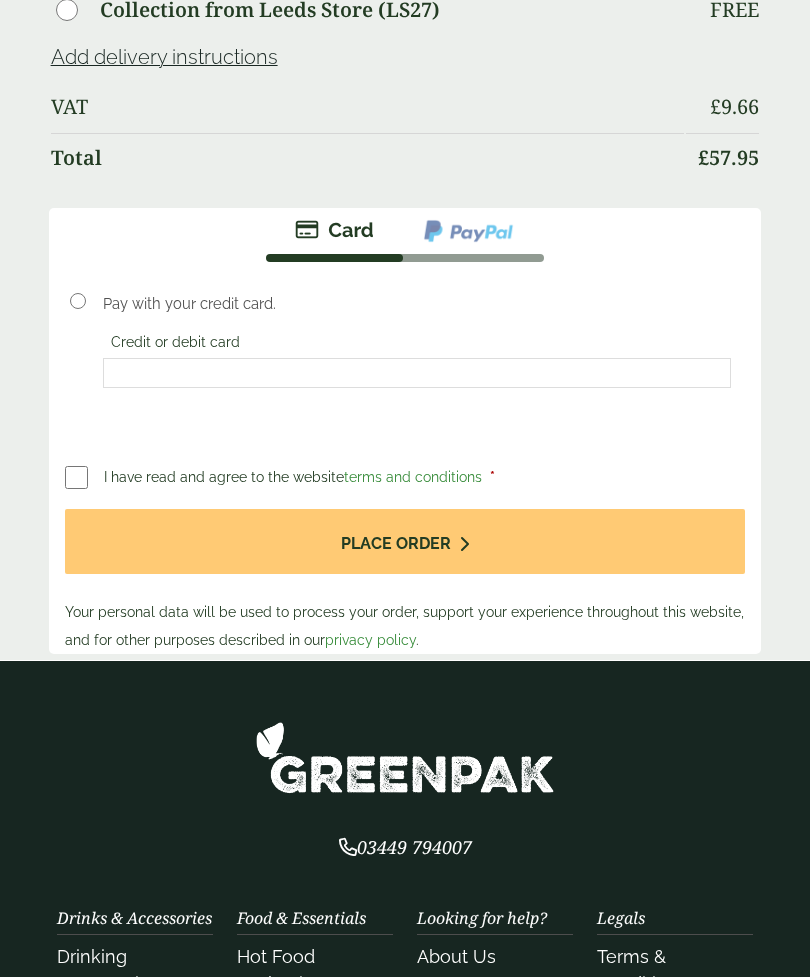 click on "Place order" at bounding box center [405, 541] 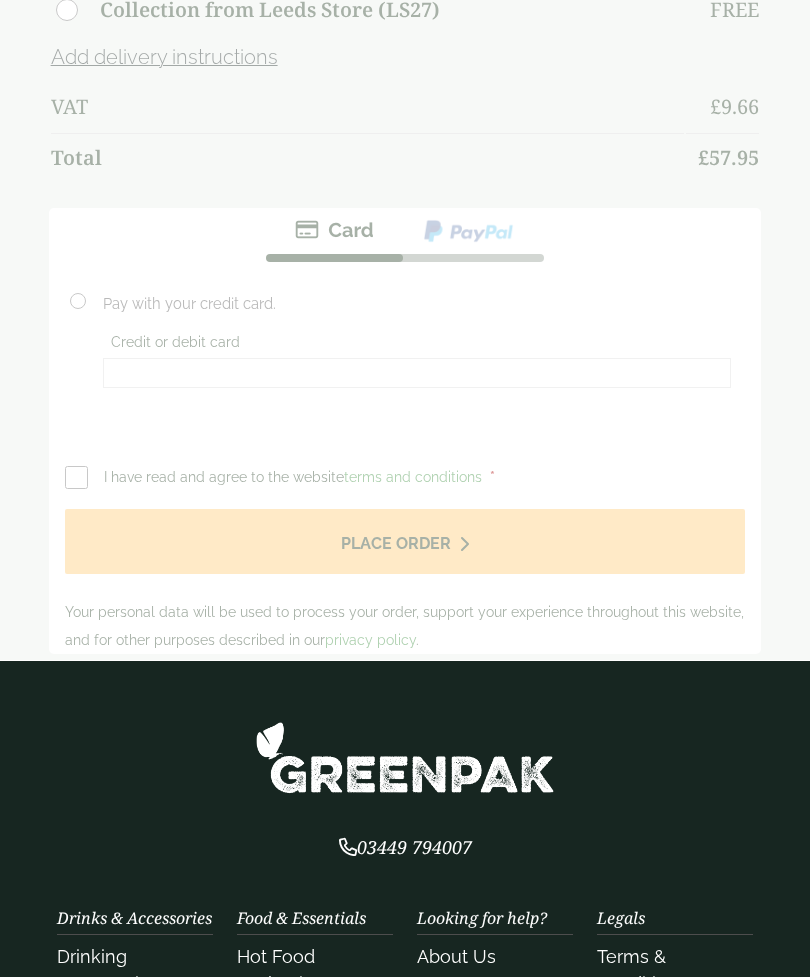 scroll, scrollTop: 0, scrollLeft: 0, axis: both 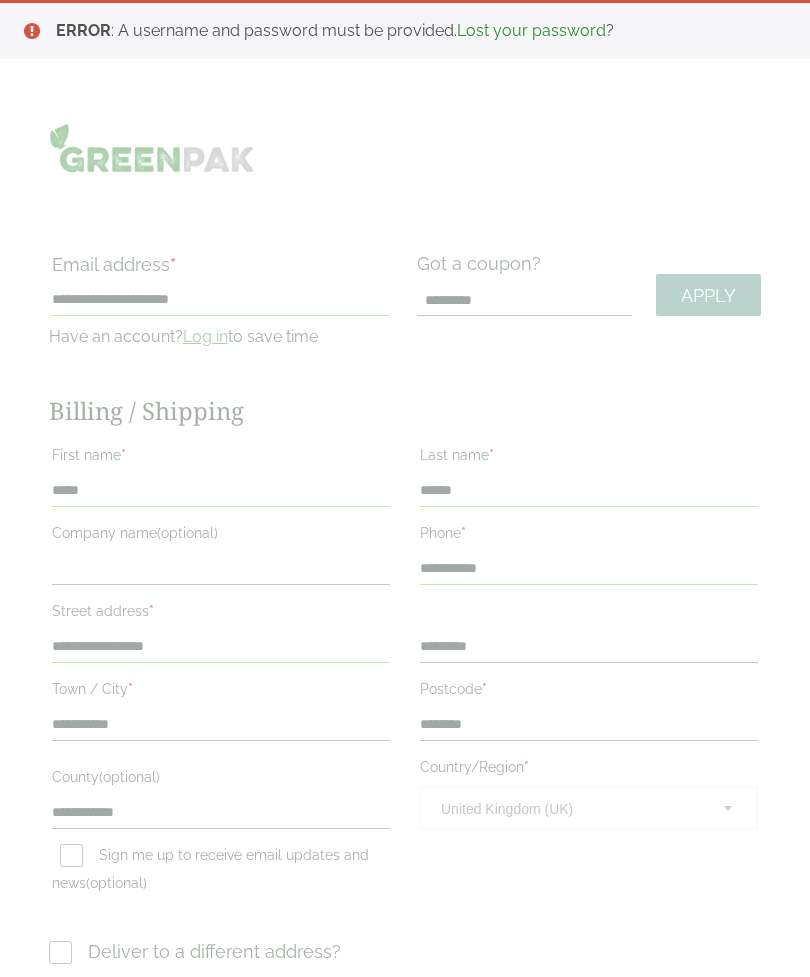 click at bounding box center (405, 1219) 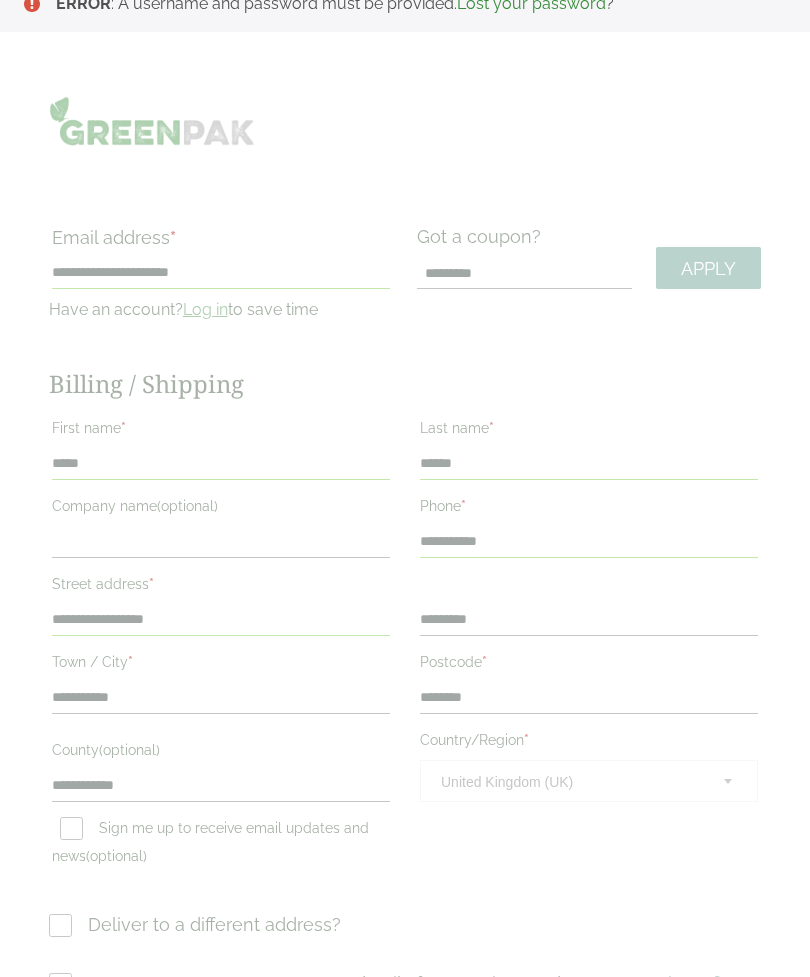 scroll, scrollTop: 0, scrollLeft: 0, axis: both 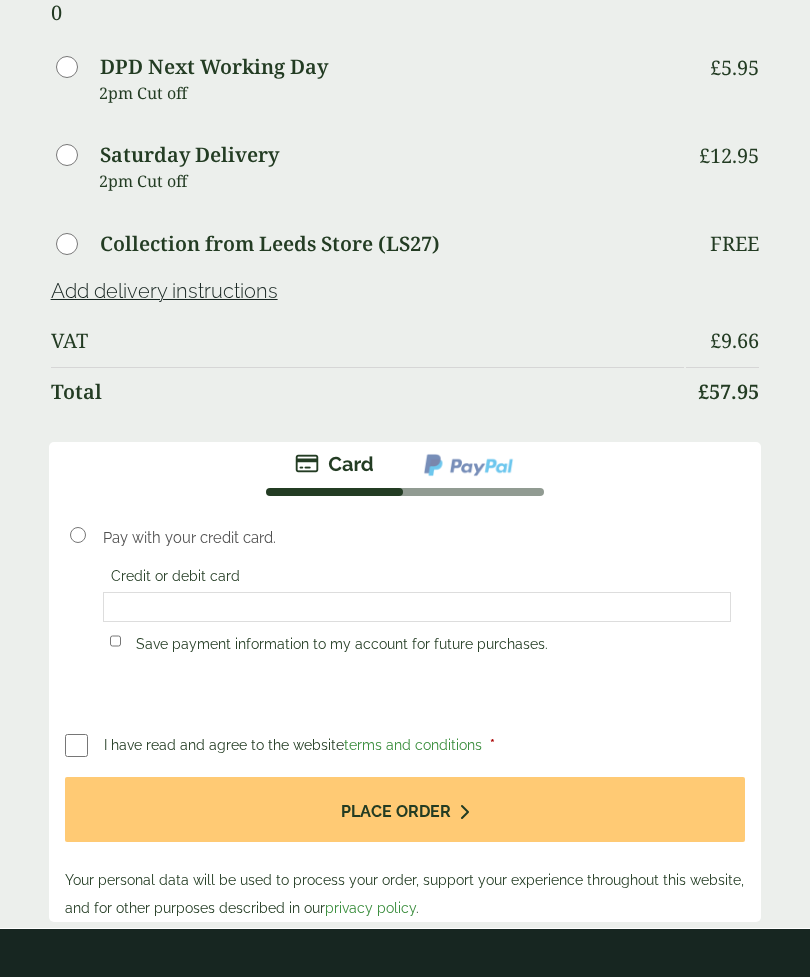 click on "Place order" at bounding box center [405, 809] 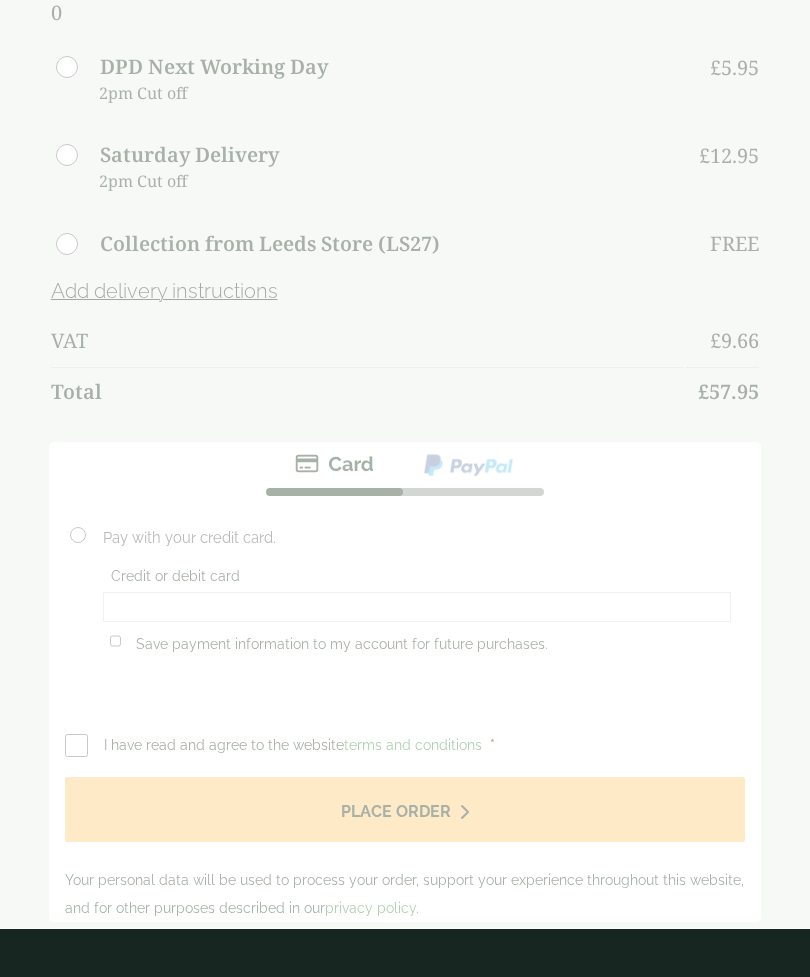 scroll, scrollTop: 0, scrollLeft: 0, axis: both 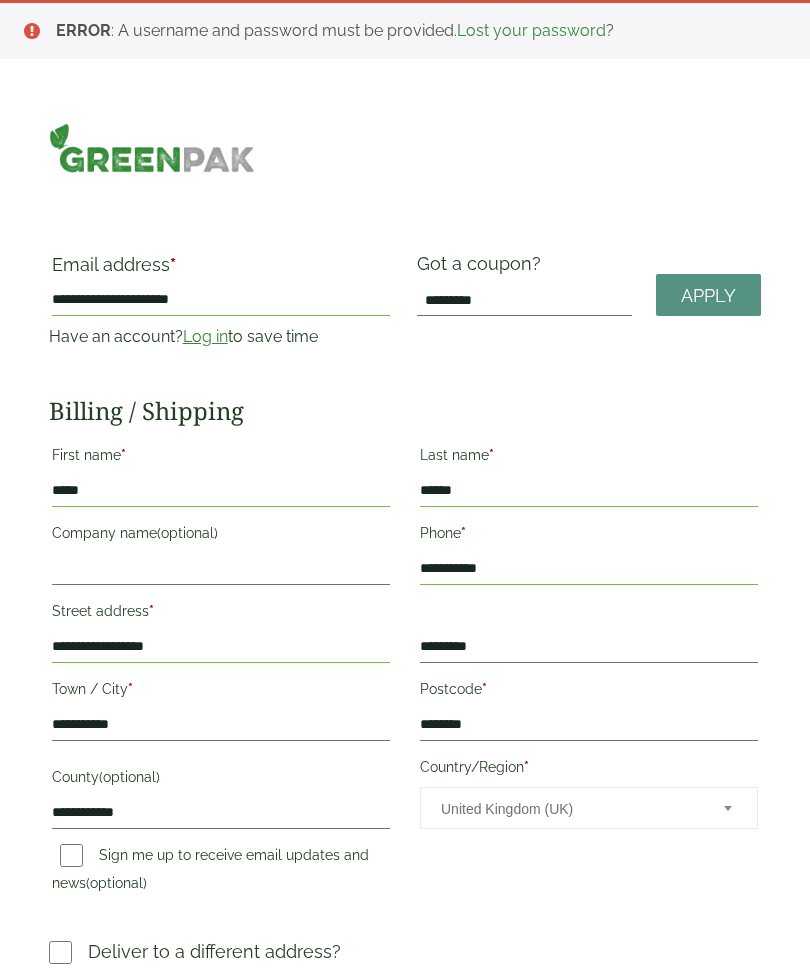 click on "ERROR : A username and password must be provided.  Lost your password ?" at bounding box center [405, 29] 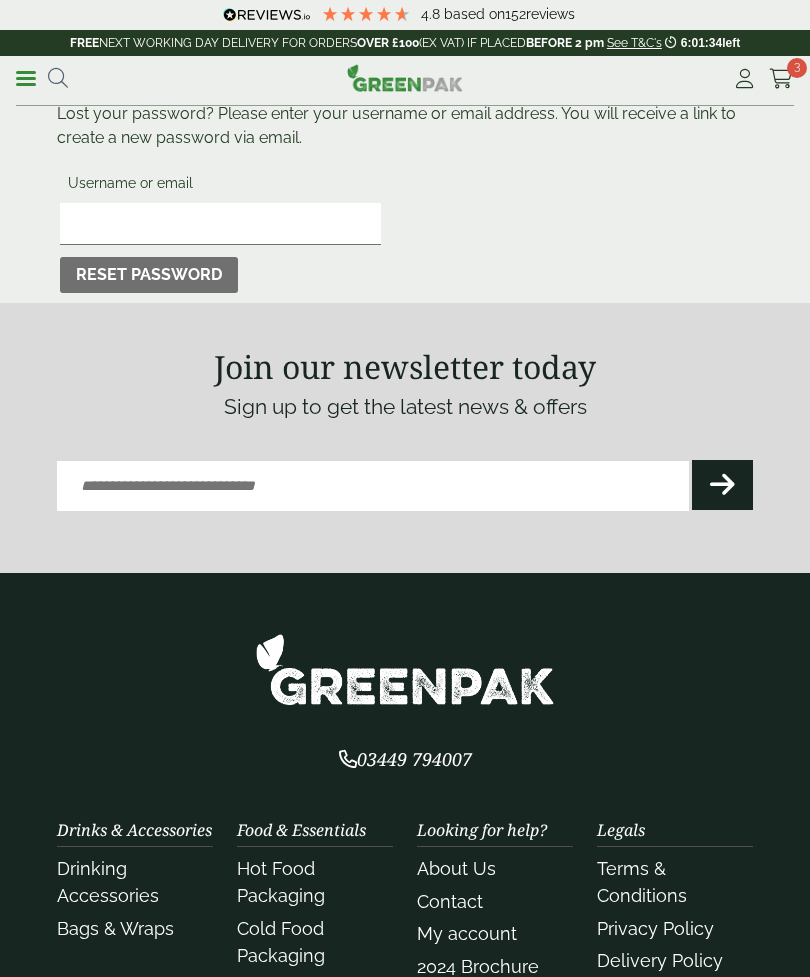 scroll, scrollTop: 0, scrollLeft: 0, axis: both 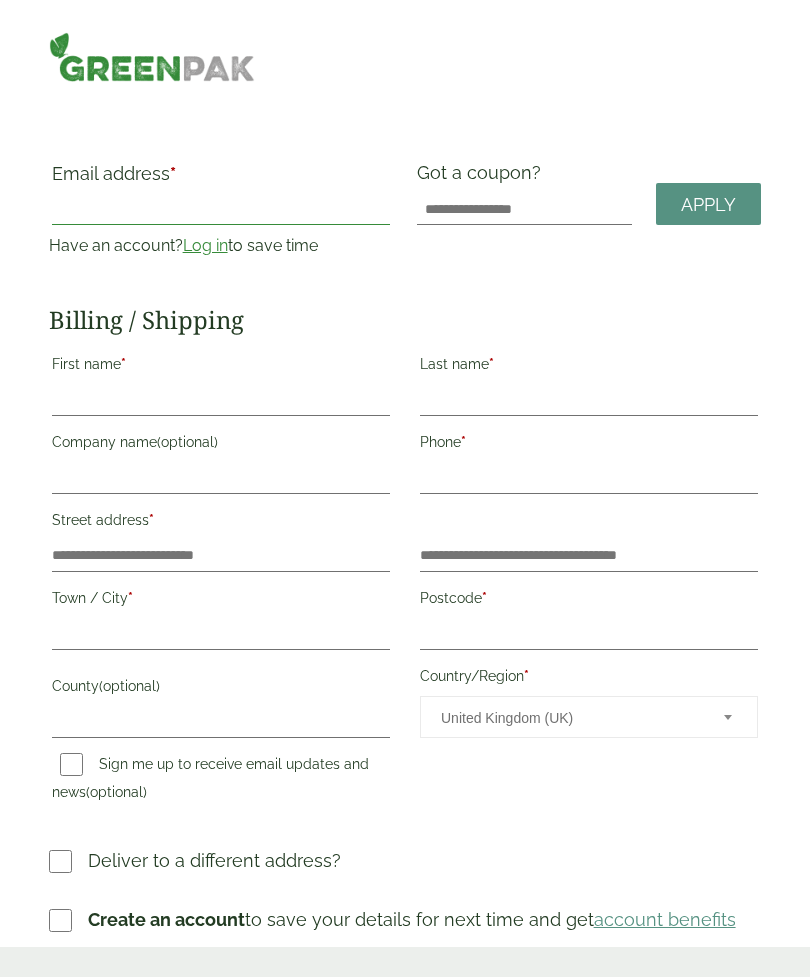 click on "Email address  *" at bounding box center [221, 209] 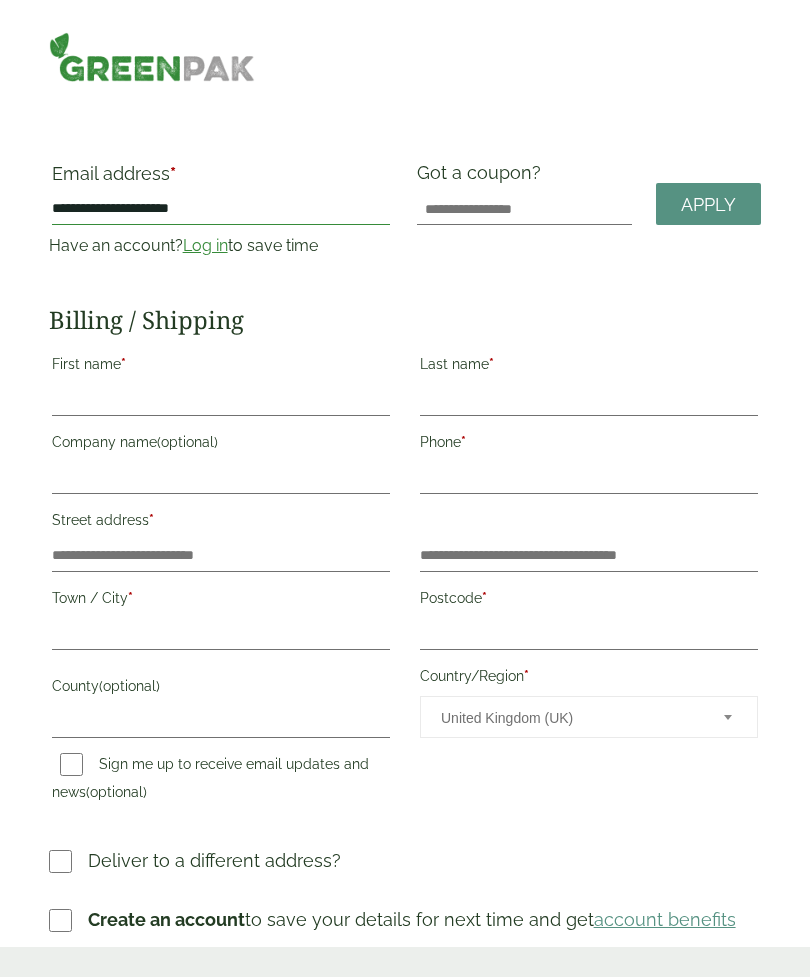 type on "**********" 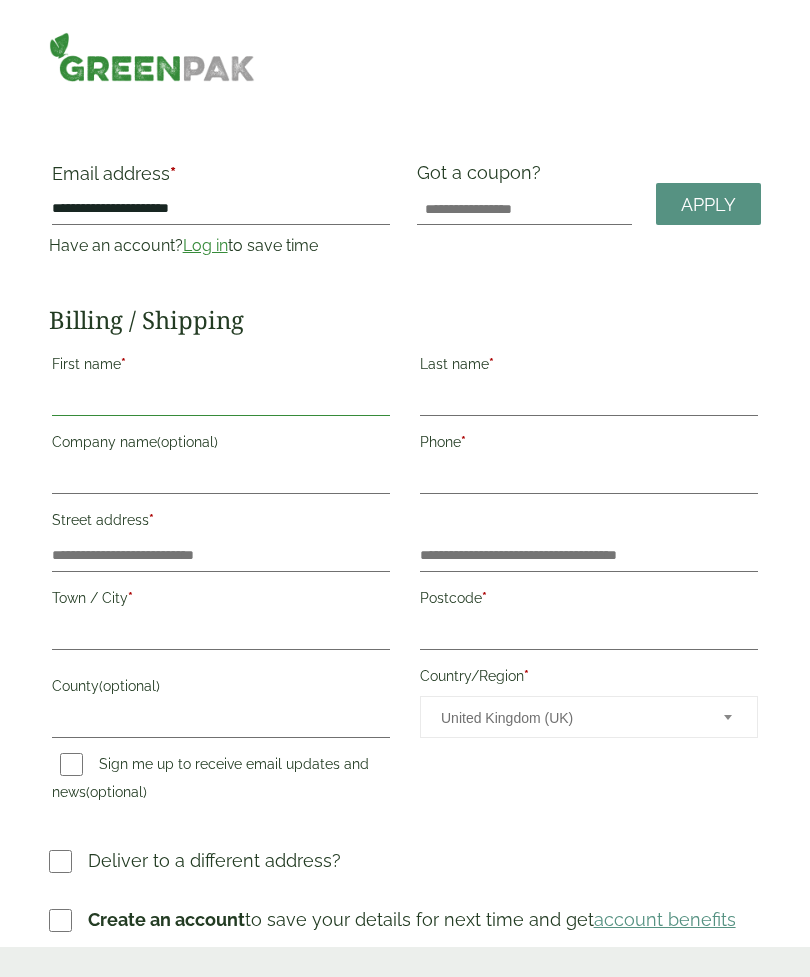 click on "First name  *" at bounding box center [221, 400] 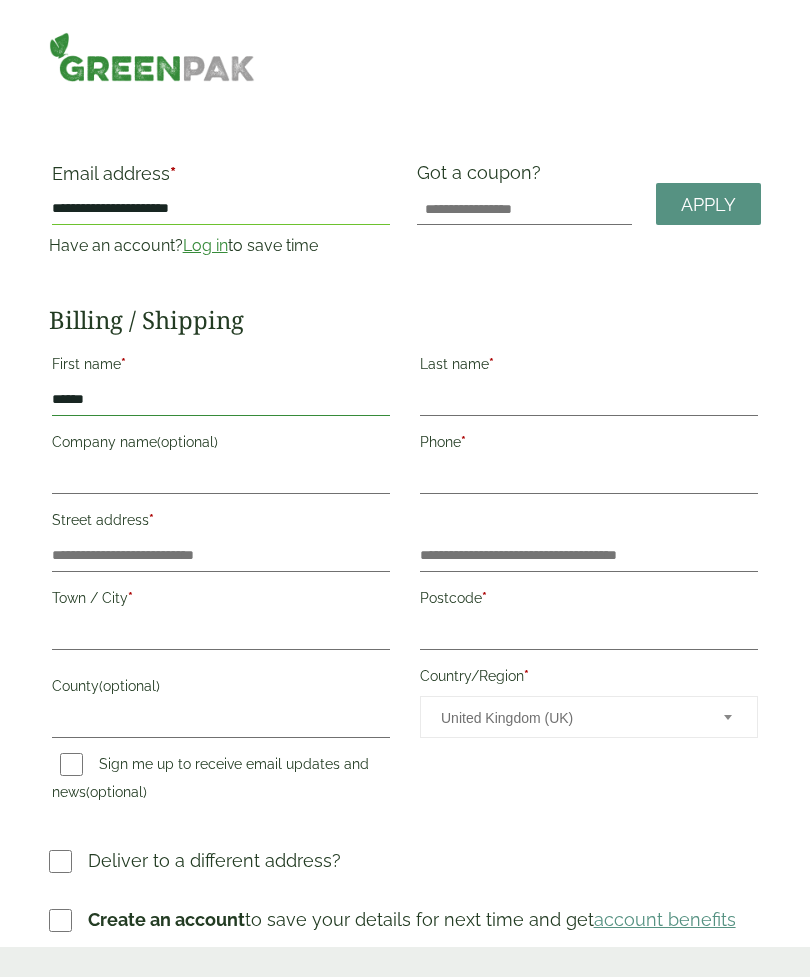 type on "*****" 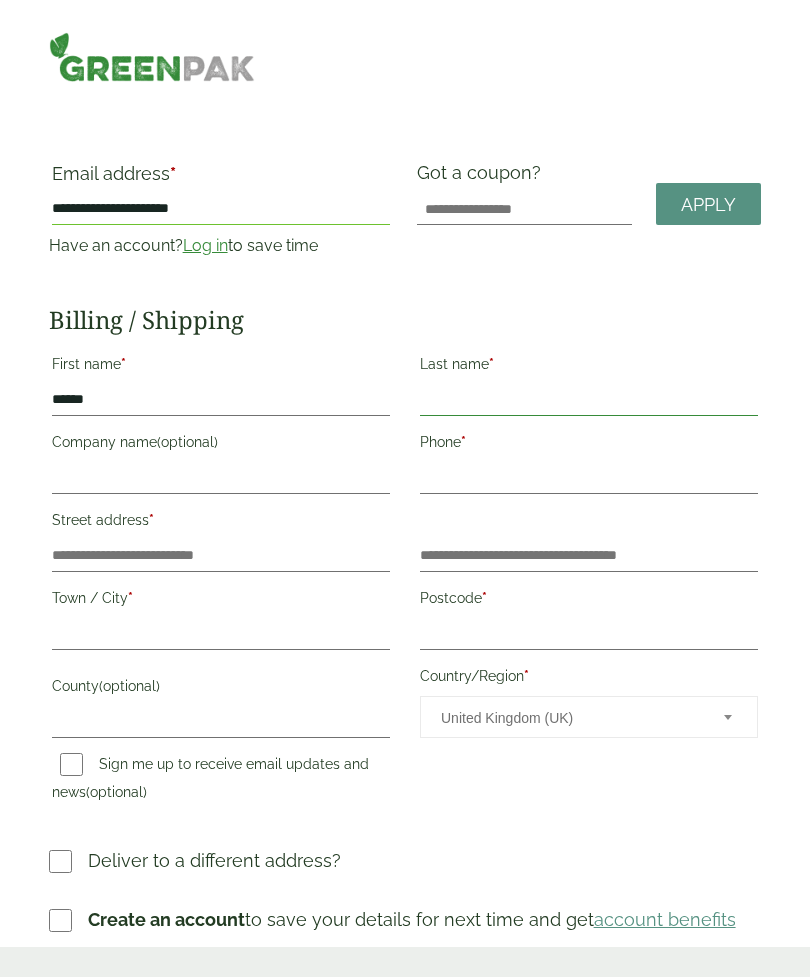 click on "Last name  *" at bounding box center [589, 400] 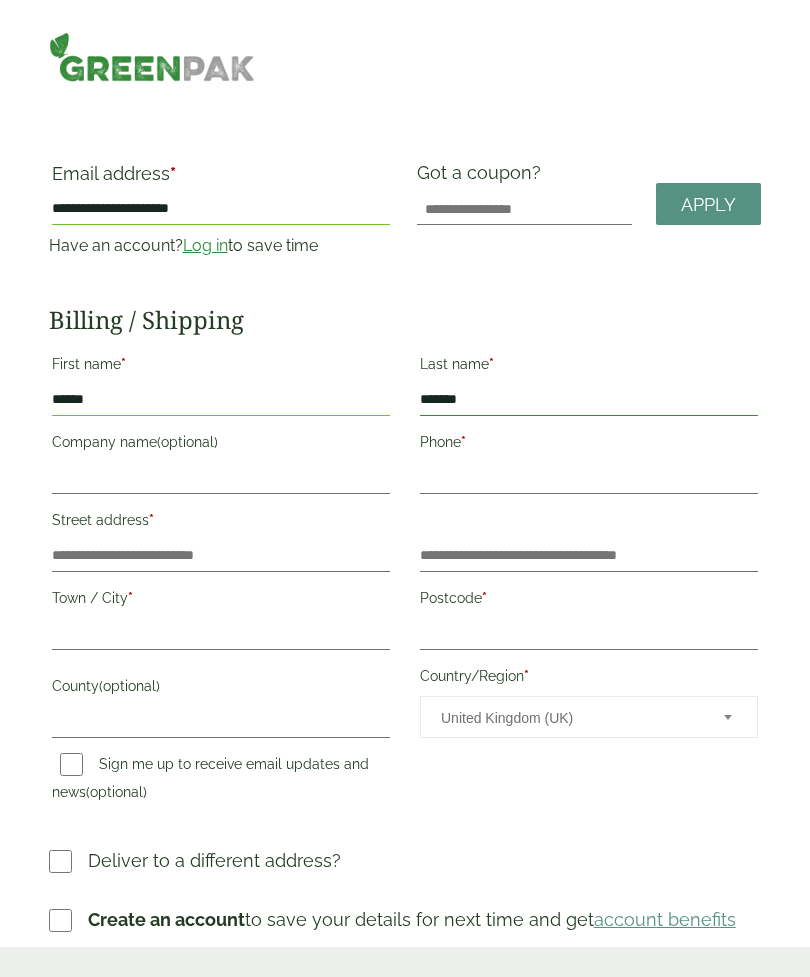 type on "******" 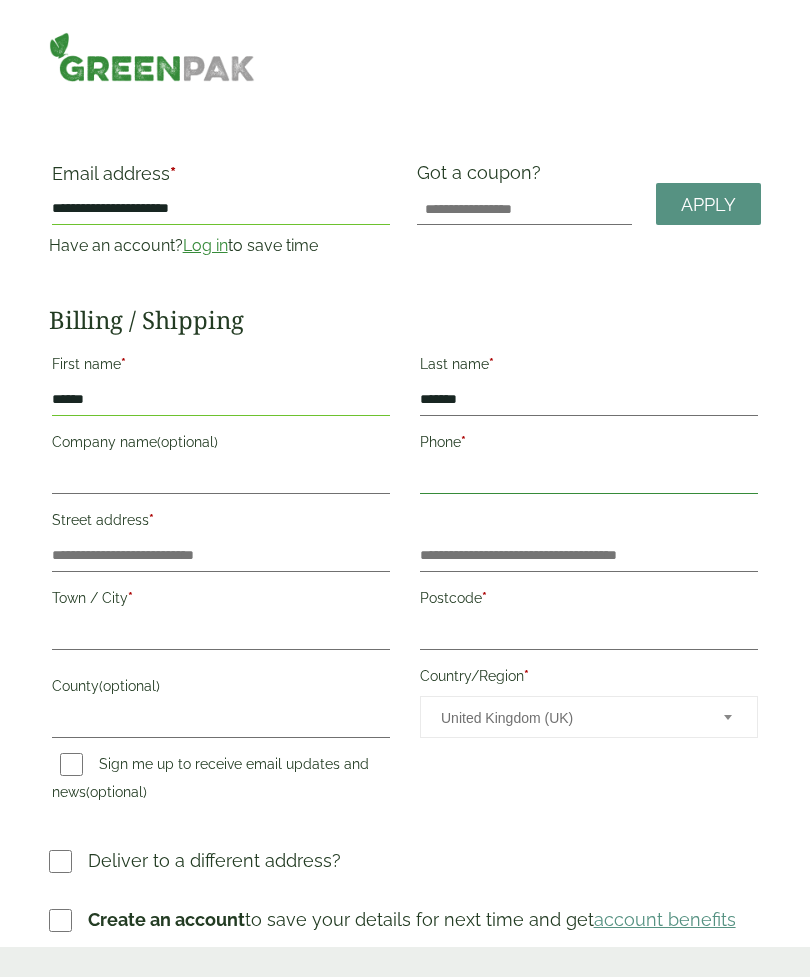 click on "Phone  *" at bounding box center (589, 478) 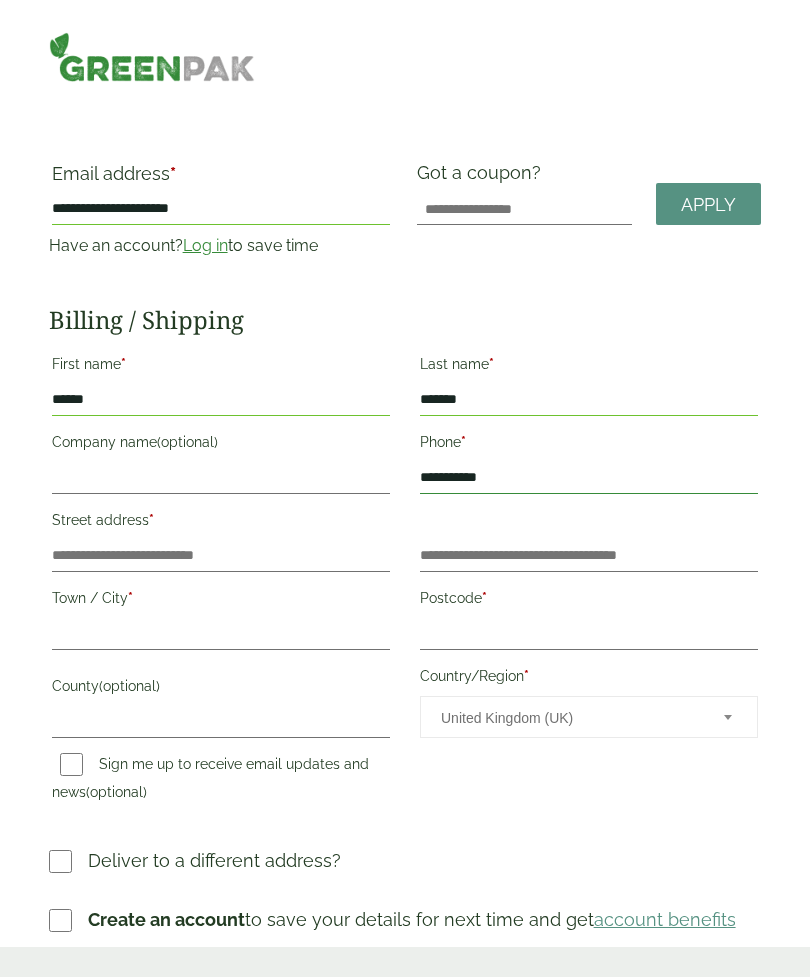 type on "**********" 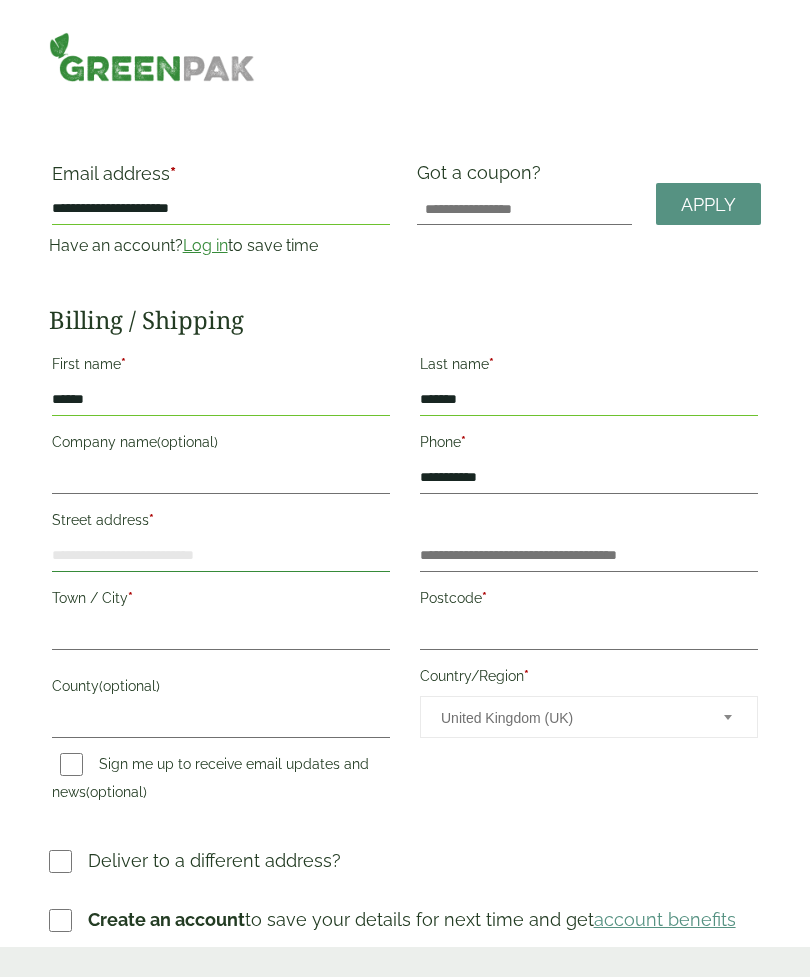 click on "Street address  *" at bounding box center (221, 556) 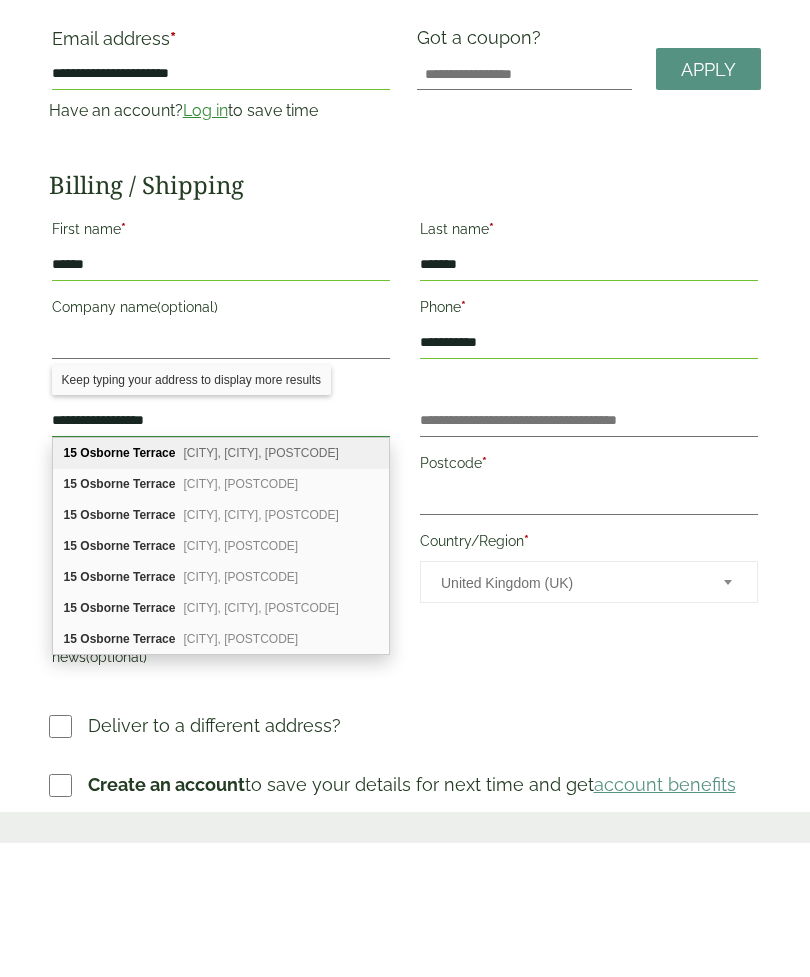 type on "**********" 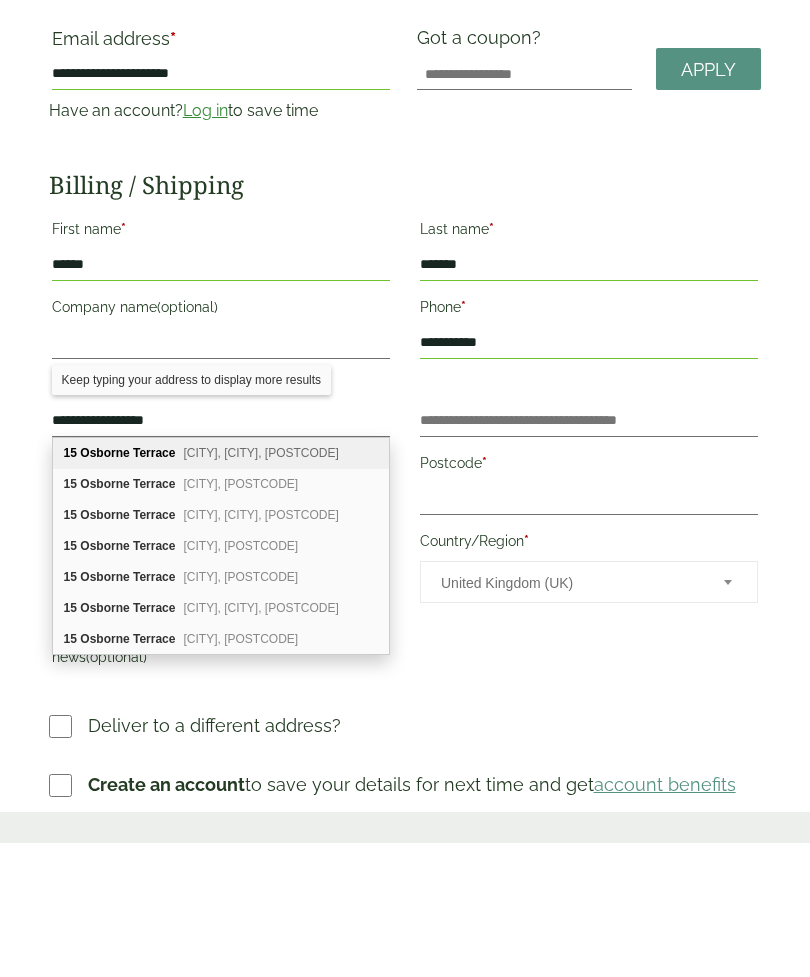 click on "[CITY], [CITY], [POSTCODE]" at bounding box center (260, 743) 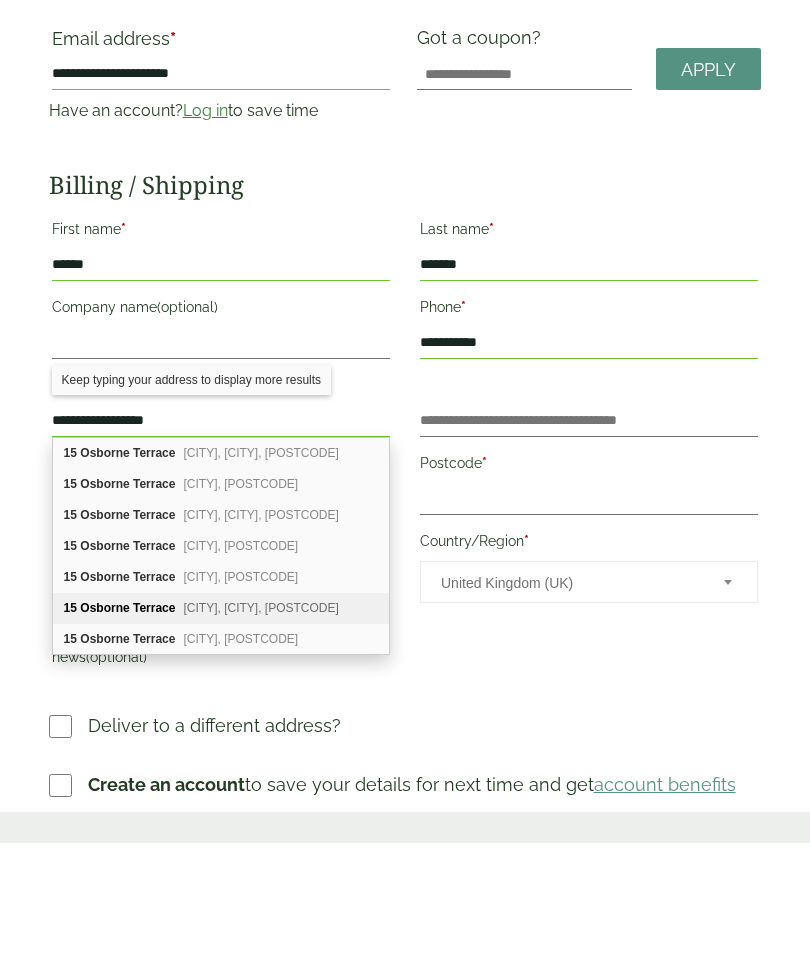 type on "*********" 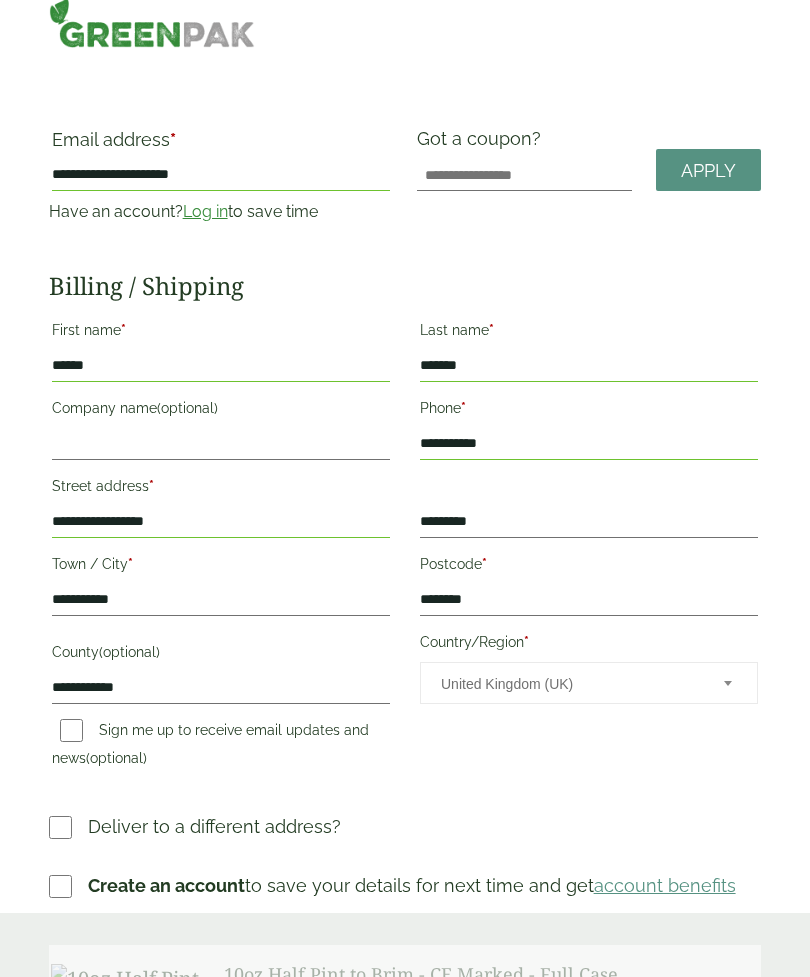 scroll, scrollTop: 0, scrollLeft: 0, axis: both 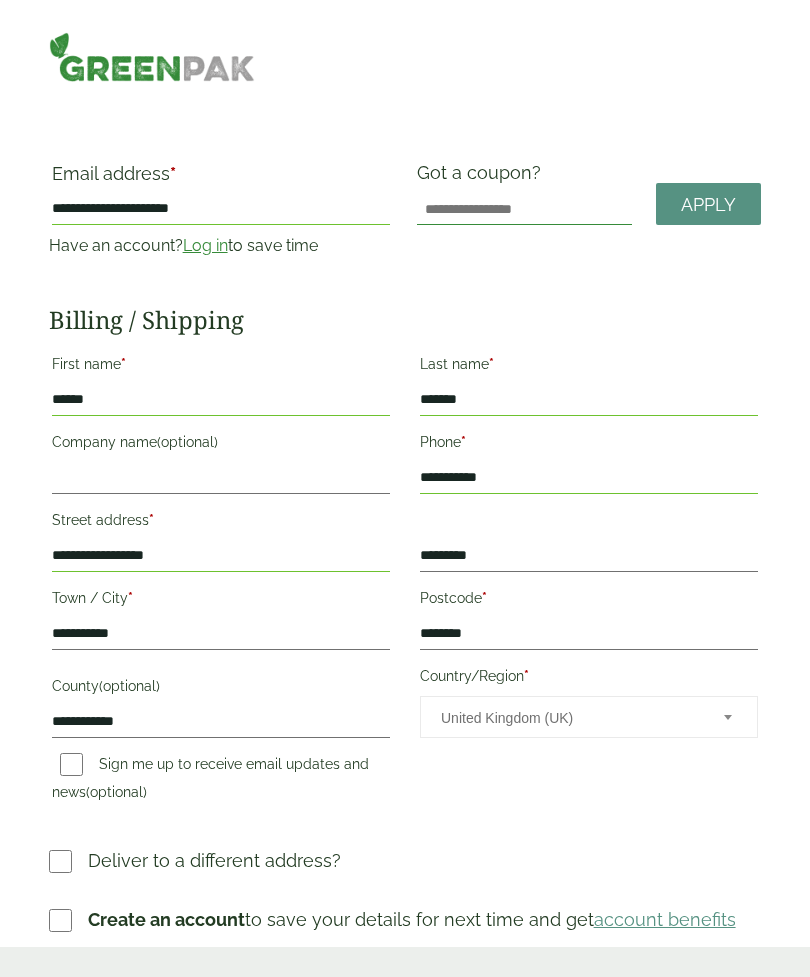 click on "Got a coupon?" at bounding box center (524, 209) 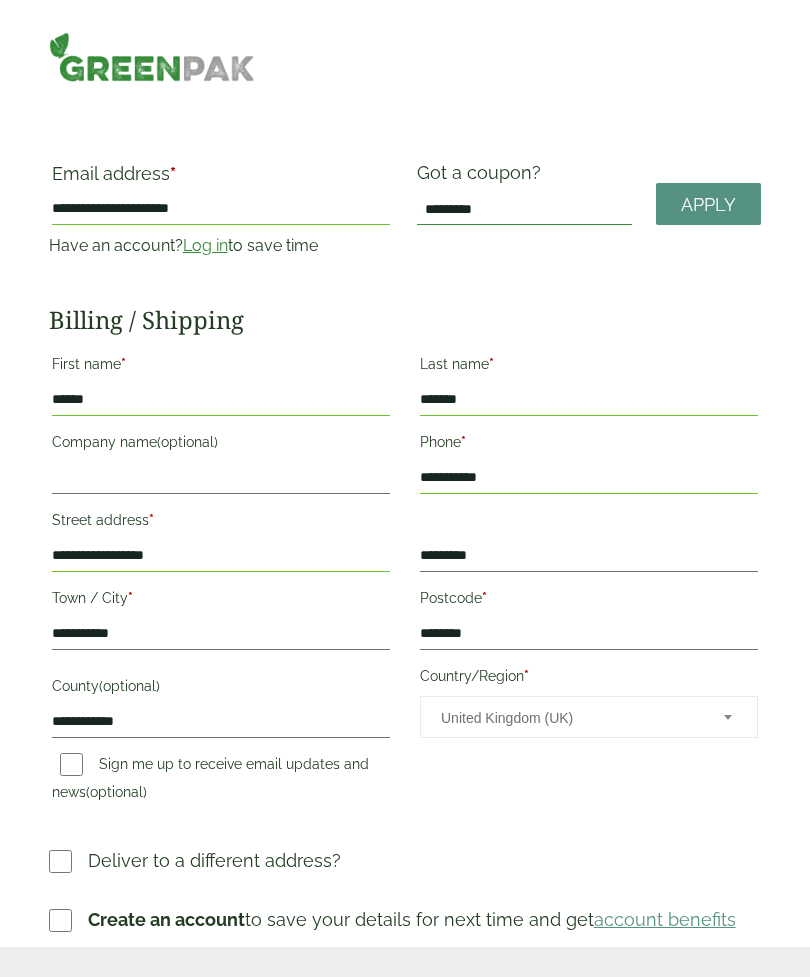 type on "*********" 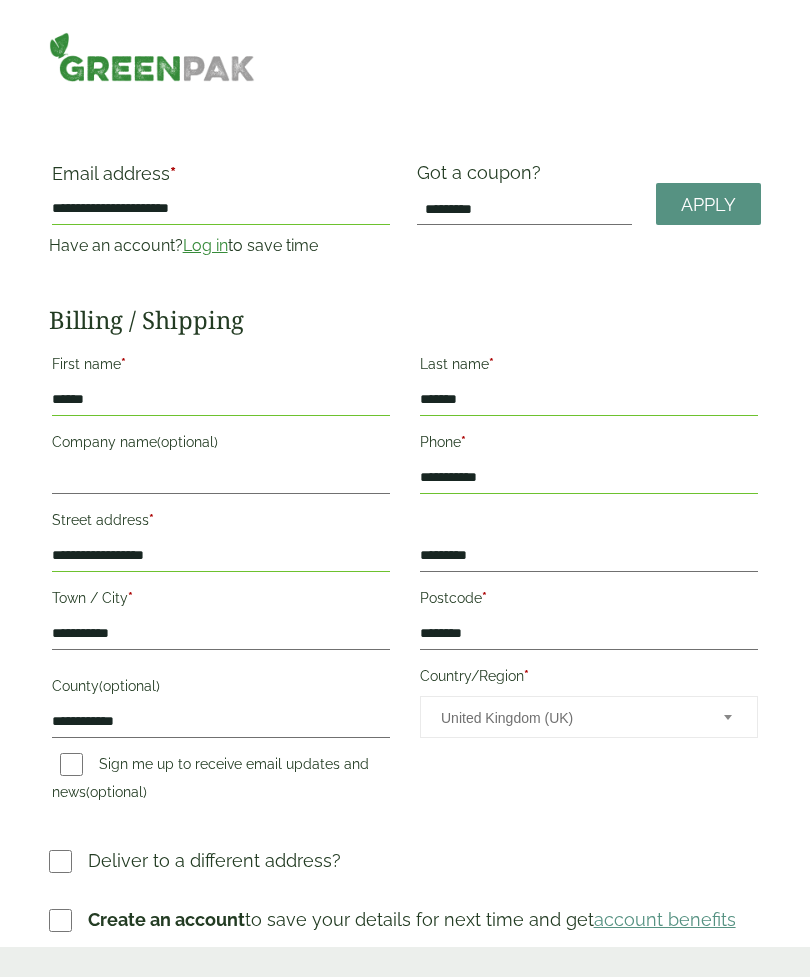click on "Apply" at bounding box center (708, 205) 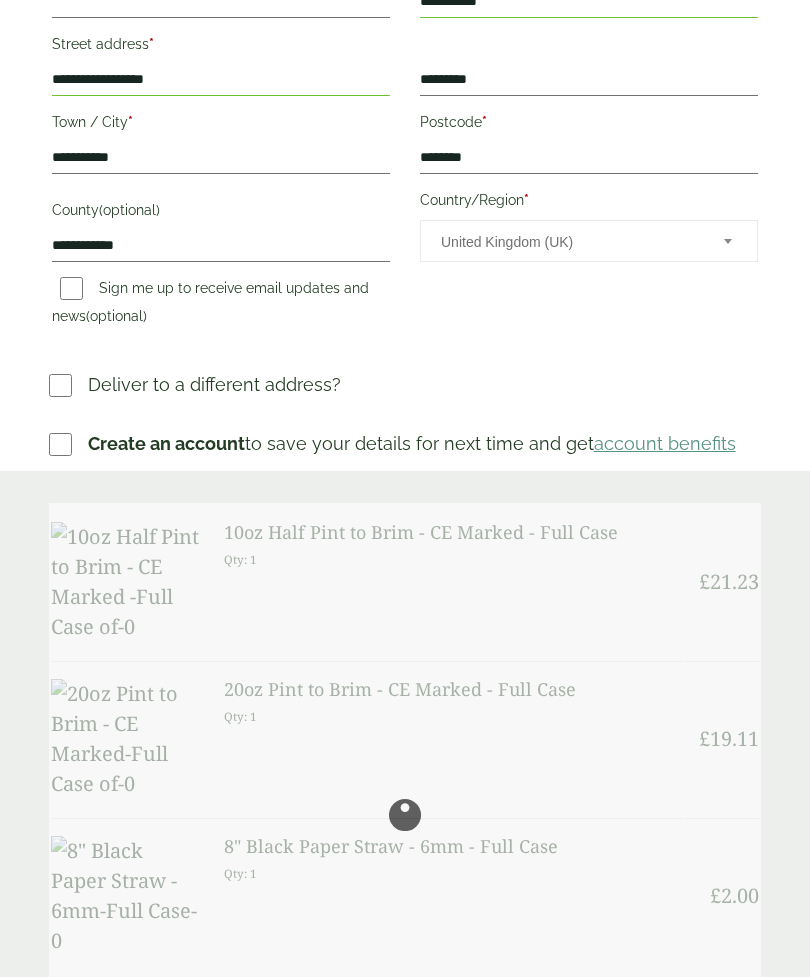 scroll, scrollTop: 0, scrollLeft: 0, axis: both 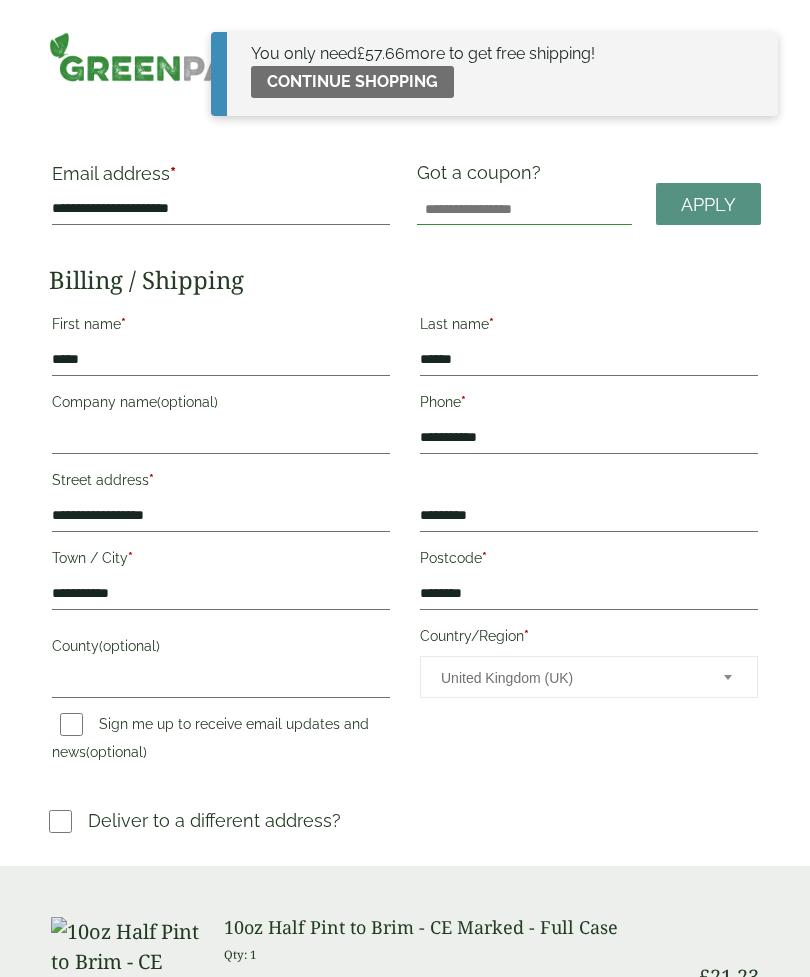 click on "Got a coupon?" at bounding box center [524, 209] 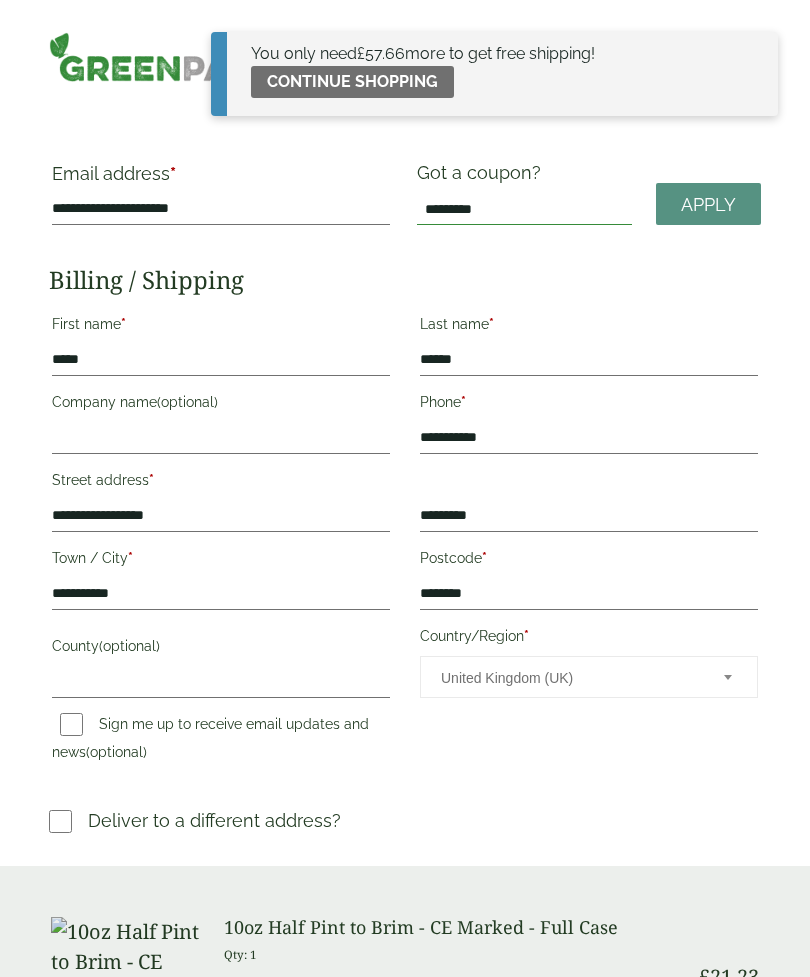 type on "*********" 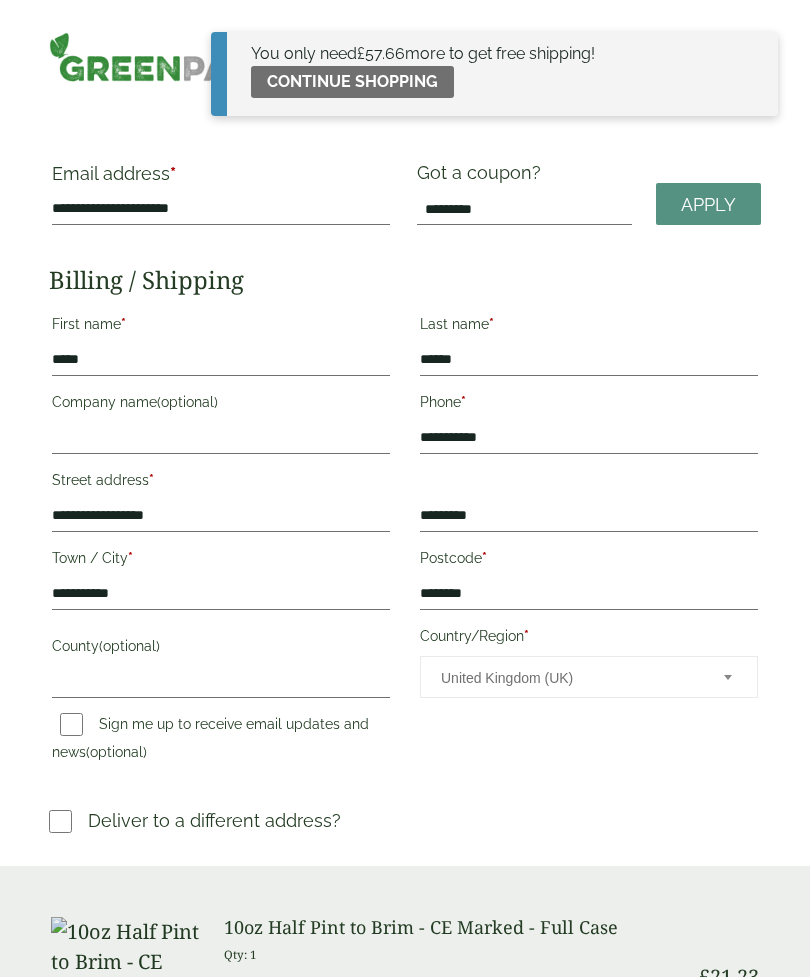click on "Apply" at bounding box center [708, 205] 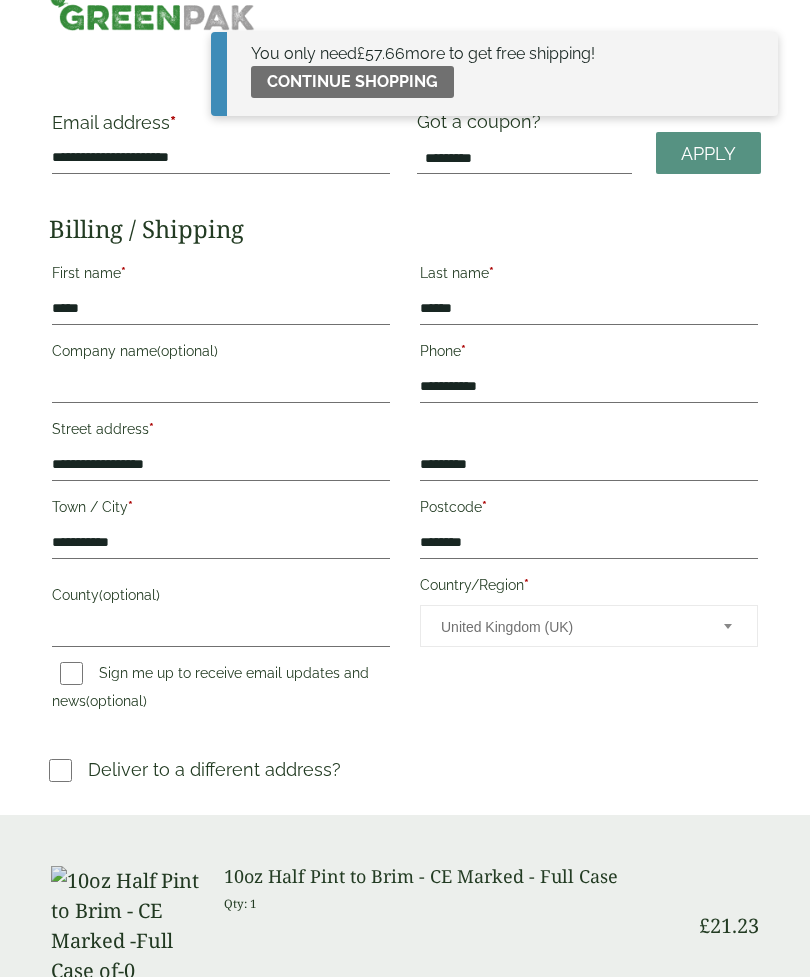 scroll, scrollTop: 50, scrollLeft: 0, axis: vertical 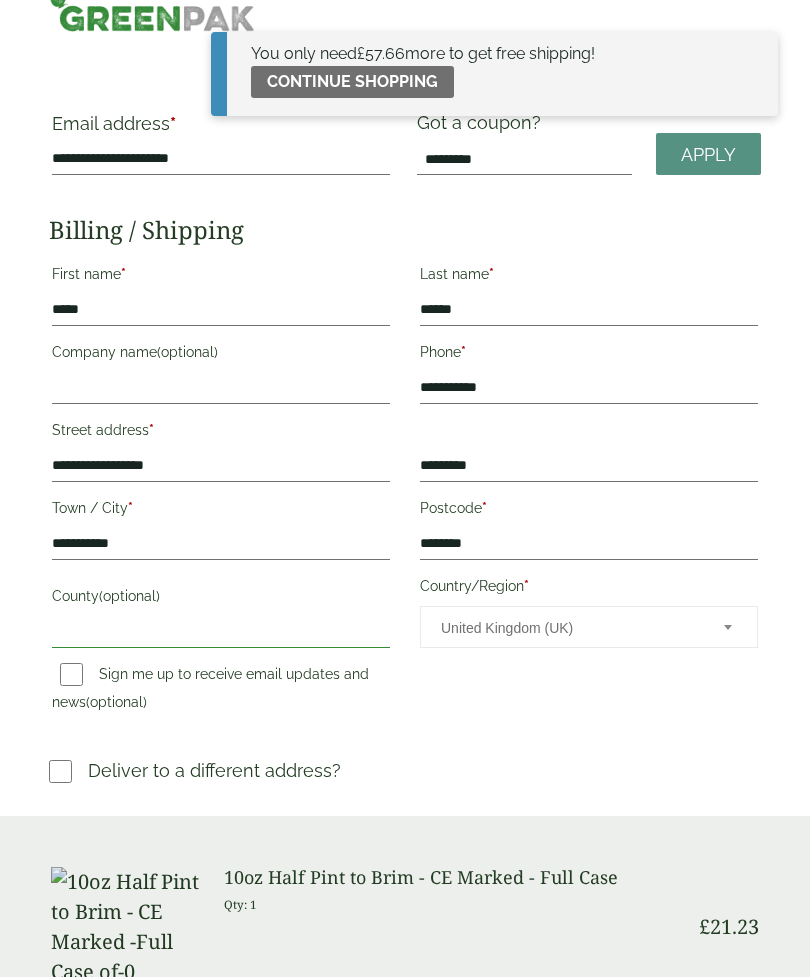click on "County  (optional)" at bounding box center [221, 632] 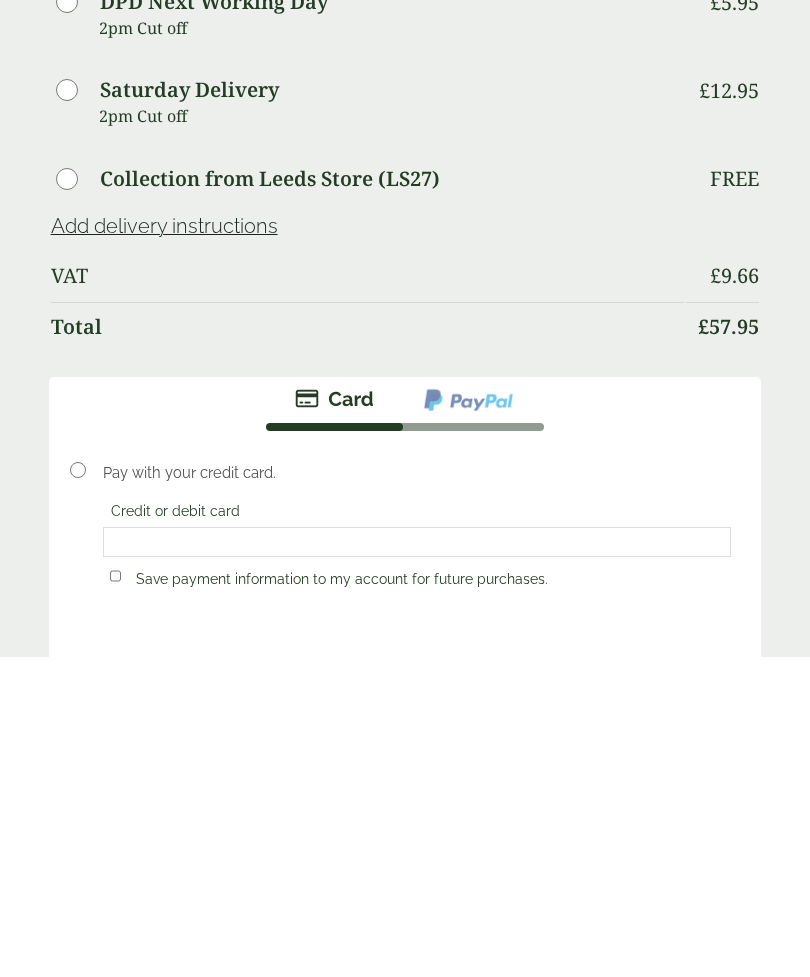 scroll, scrollTop: 1076, scrollLeft: 0, axis: vertical 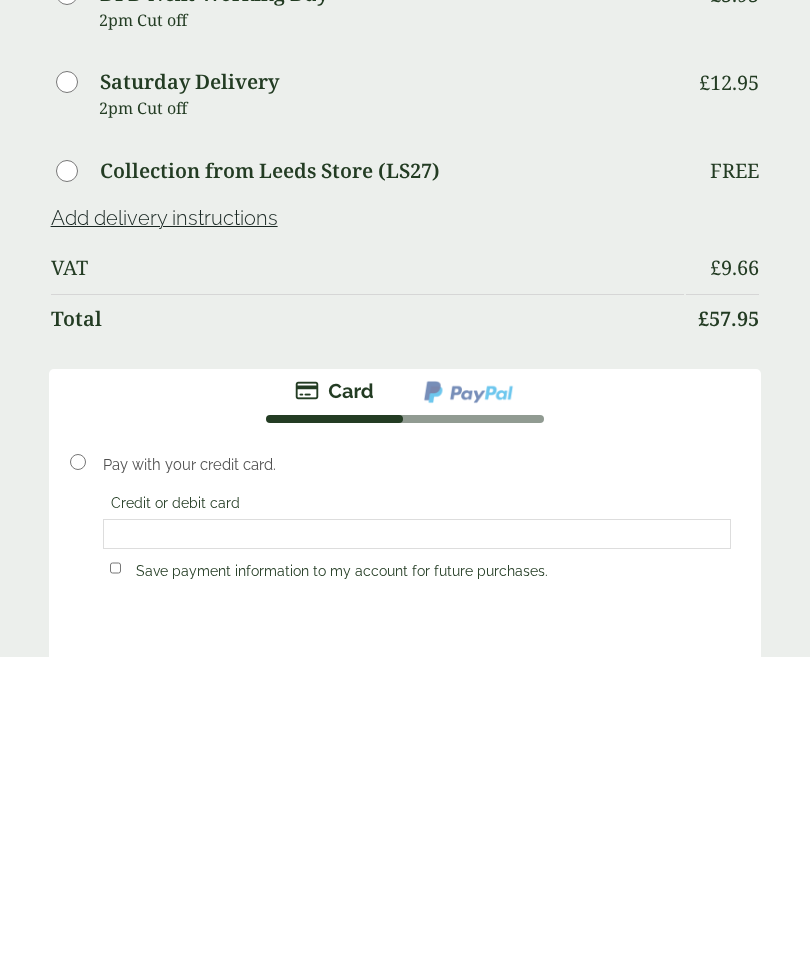type on "**********" 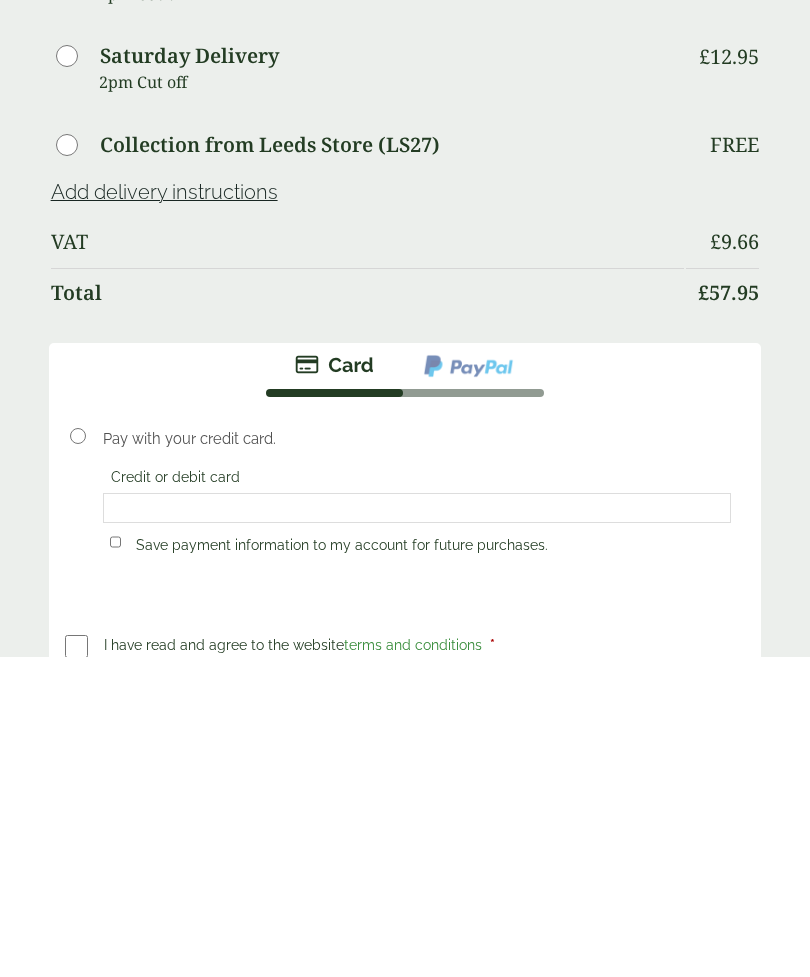 scroll, scrollTop: 1124, scrollLeft: 0, axis: vertical 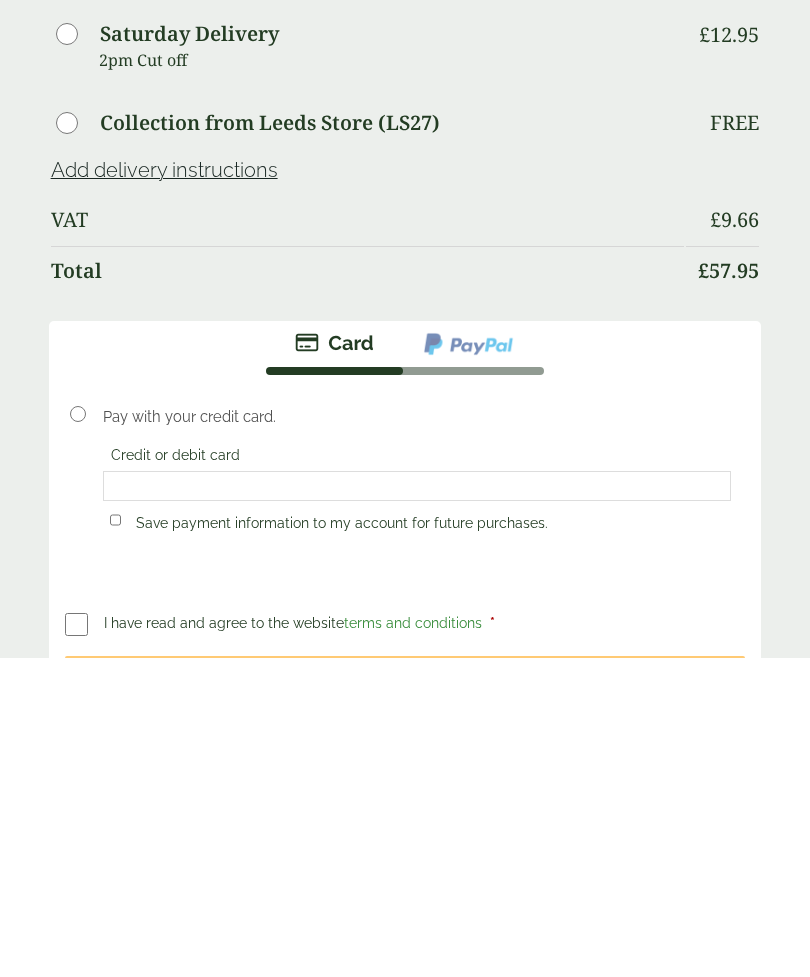click at bounding box center [84, 944] 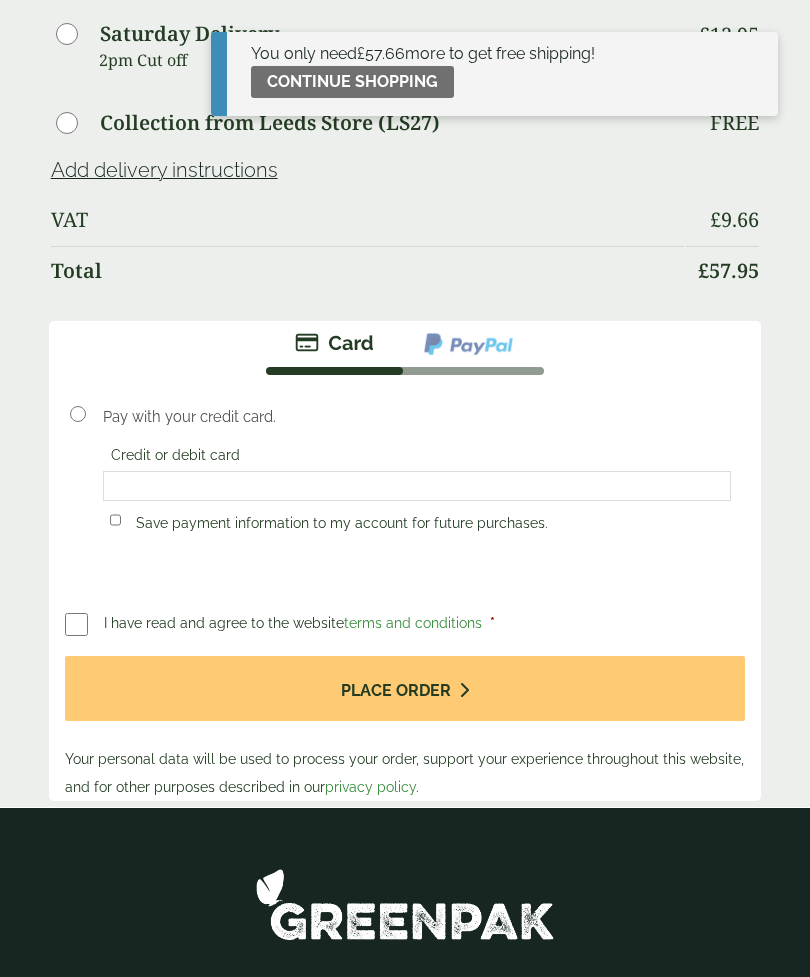 click on "Place order" at bounding box center (405, 688) 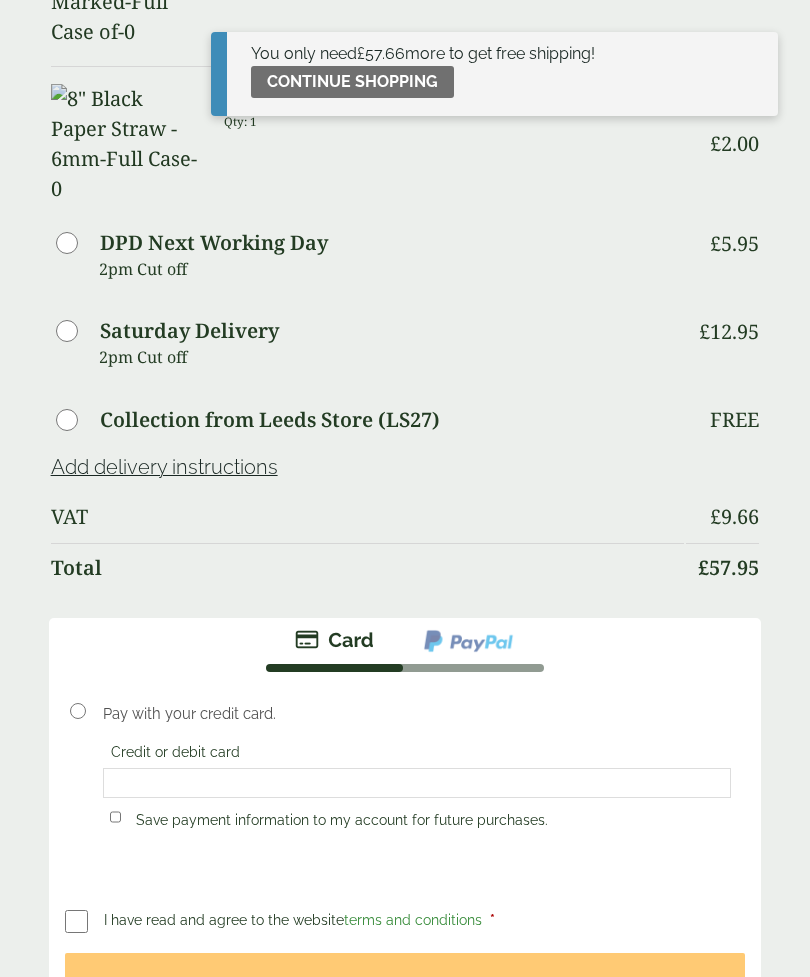 scroll, scrollTop: 1275, scrollLeft: 0, axis: vertical 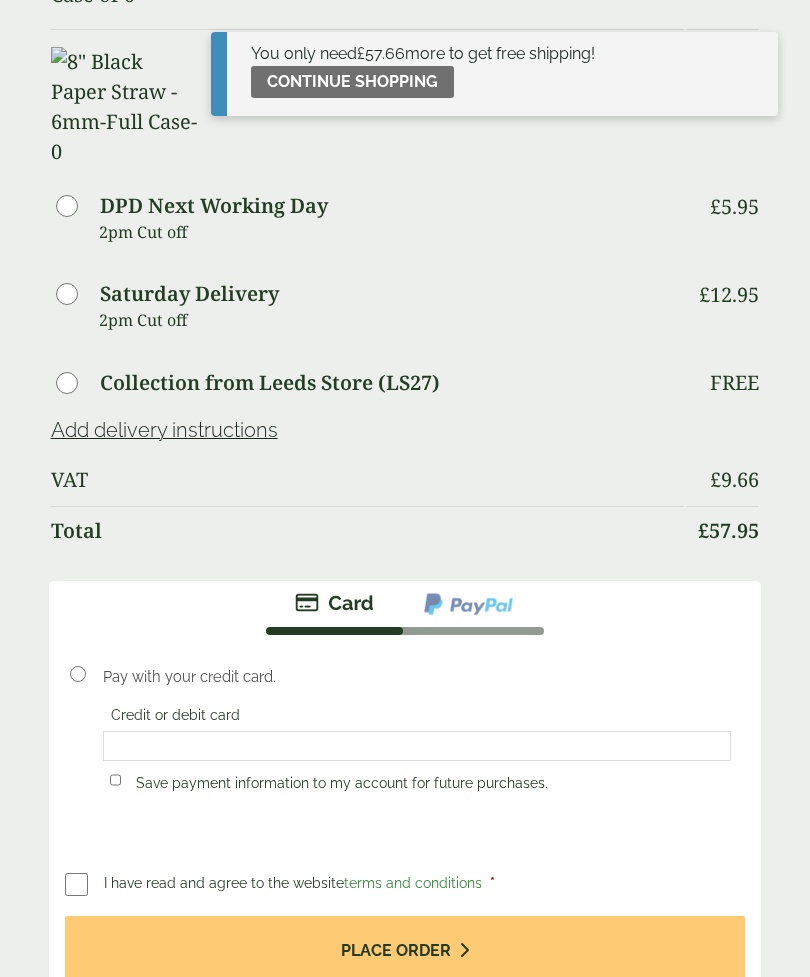 click on "Place order" at bounding box center (405, 948) 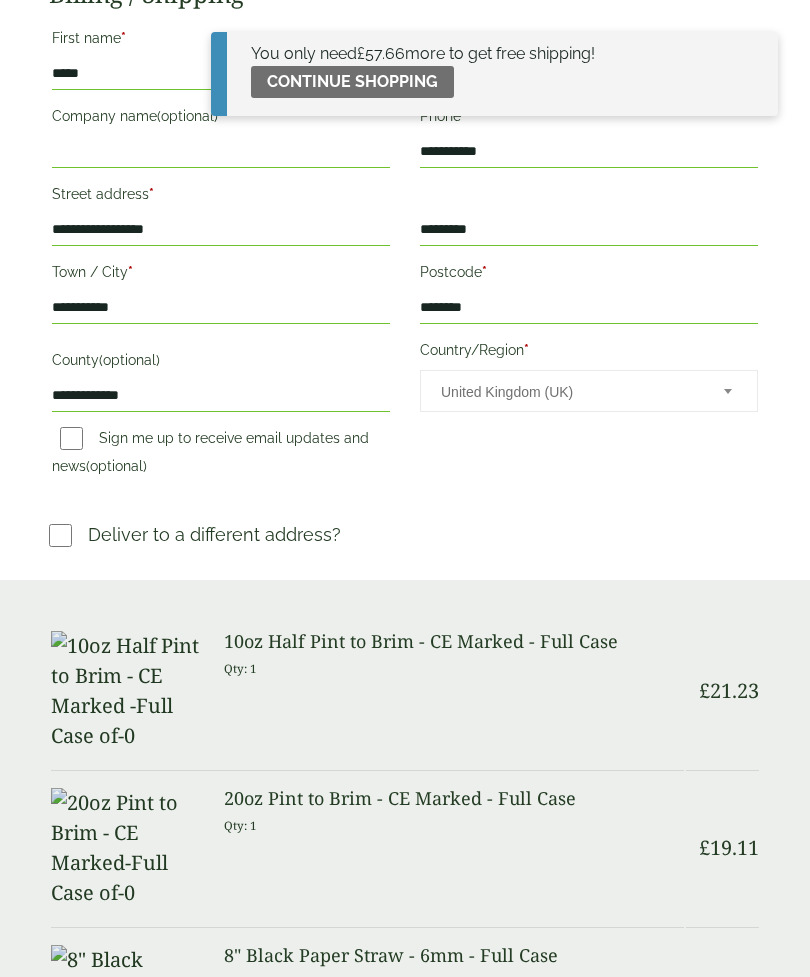 scroll, scrollTop: 0, scrollLeft: 0, axis: both 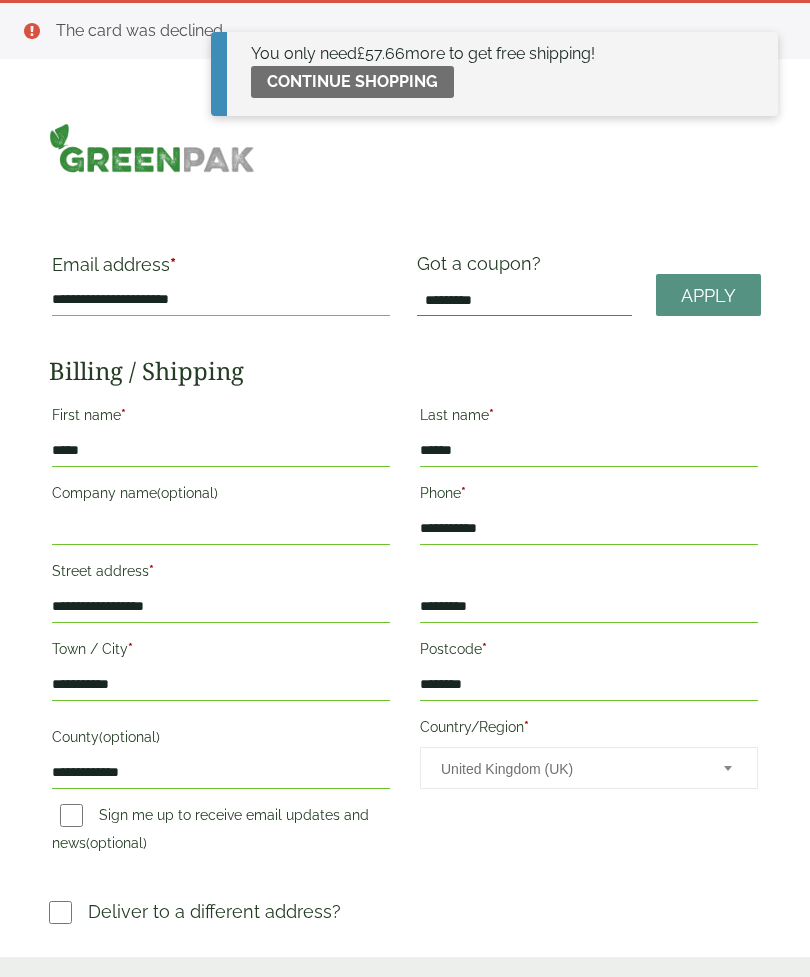 click on "Continue shopping" at bounding box center (352, 82) 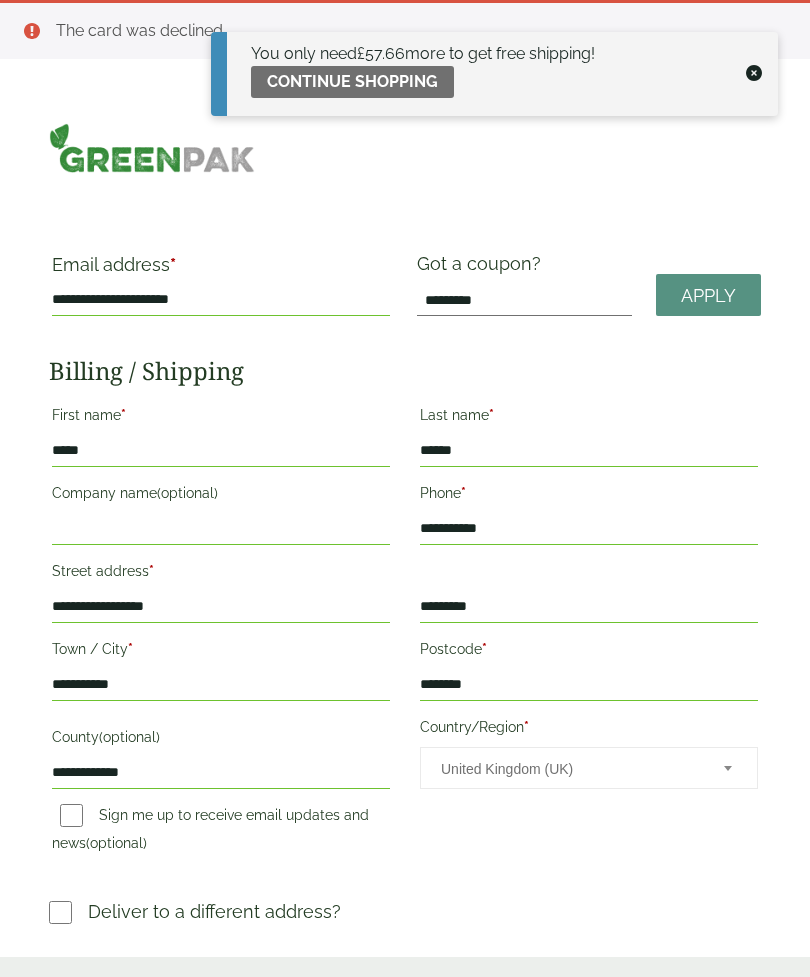 click on "The card was declined." at bounding box center (405, 29) 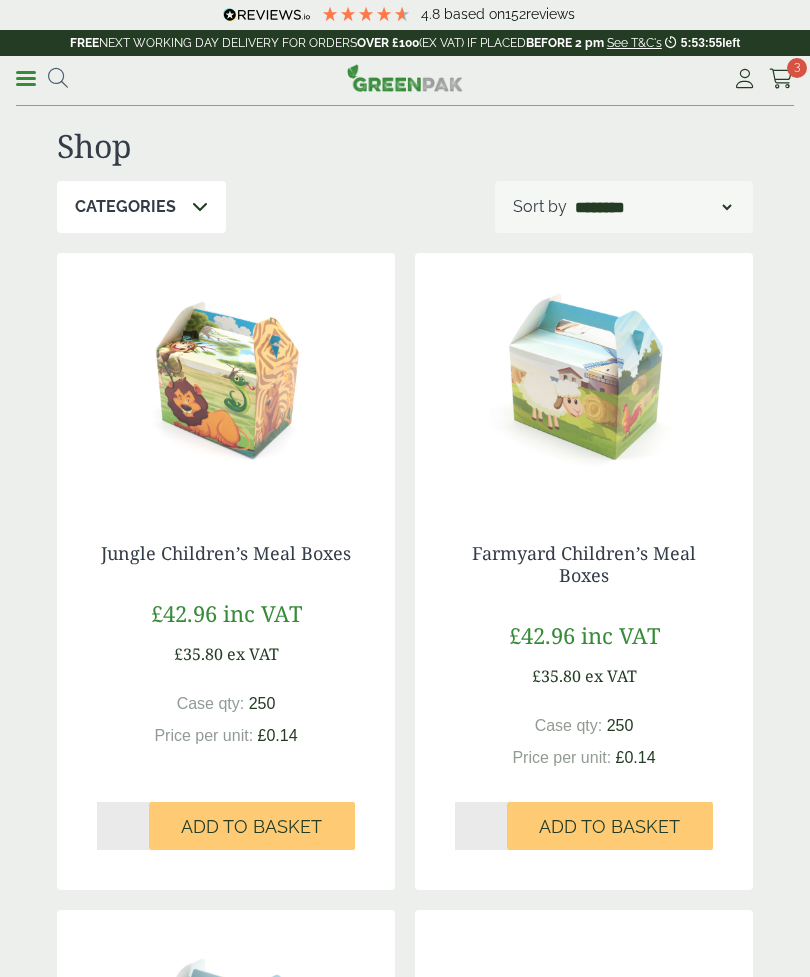 scroll, scrollTop: 0, scrollLeft: 0, axis: both 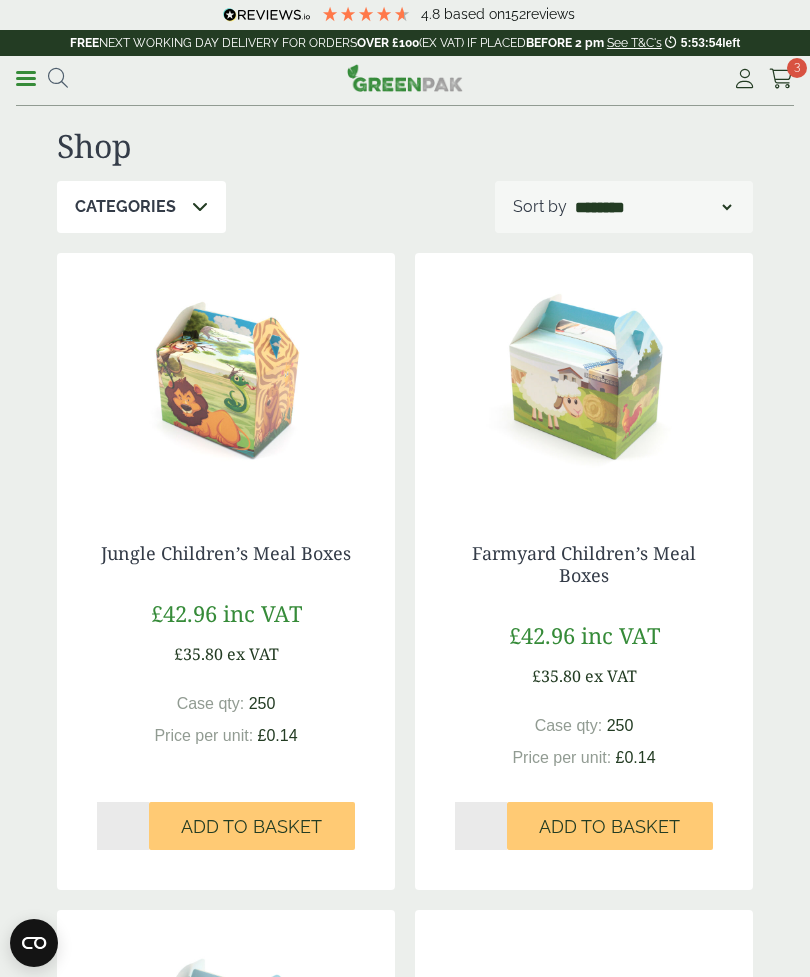 click at bounding box center (781, 79) 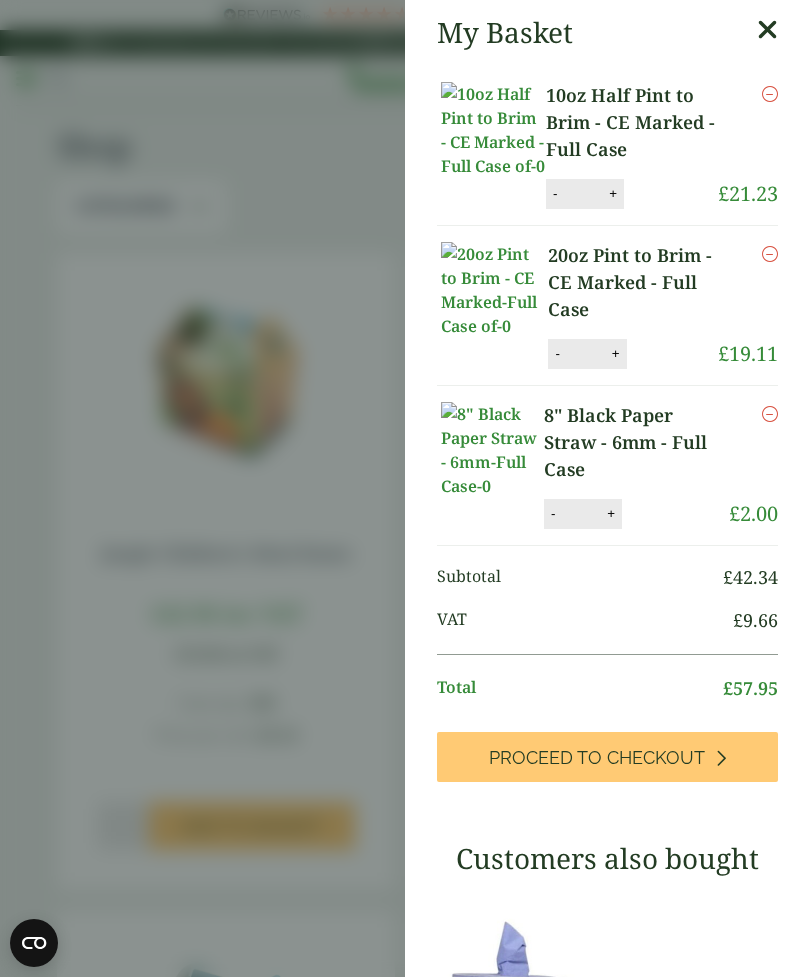 click on "Proceed to Checkout" at bounding box center [597, 758] 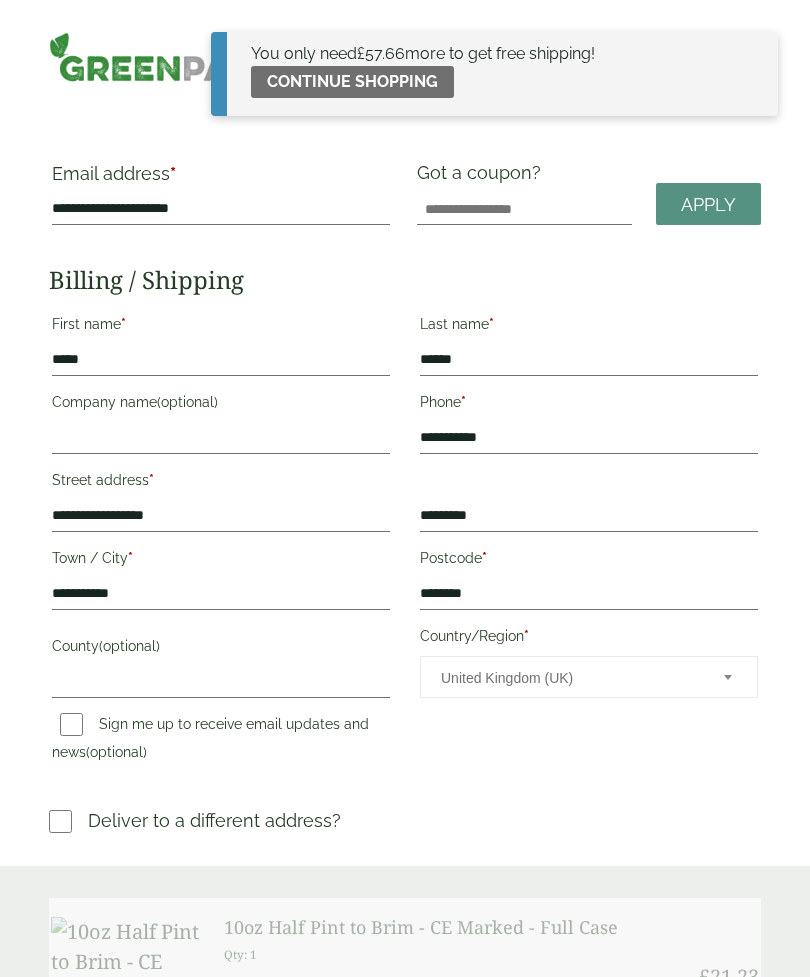 scroll, scrollTop: 0, scrollLeft: 0, axis: both 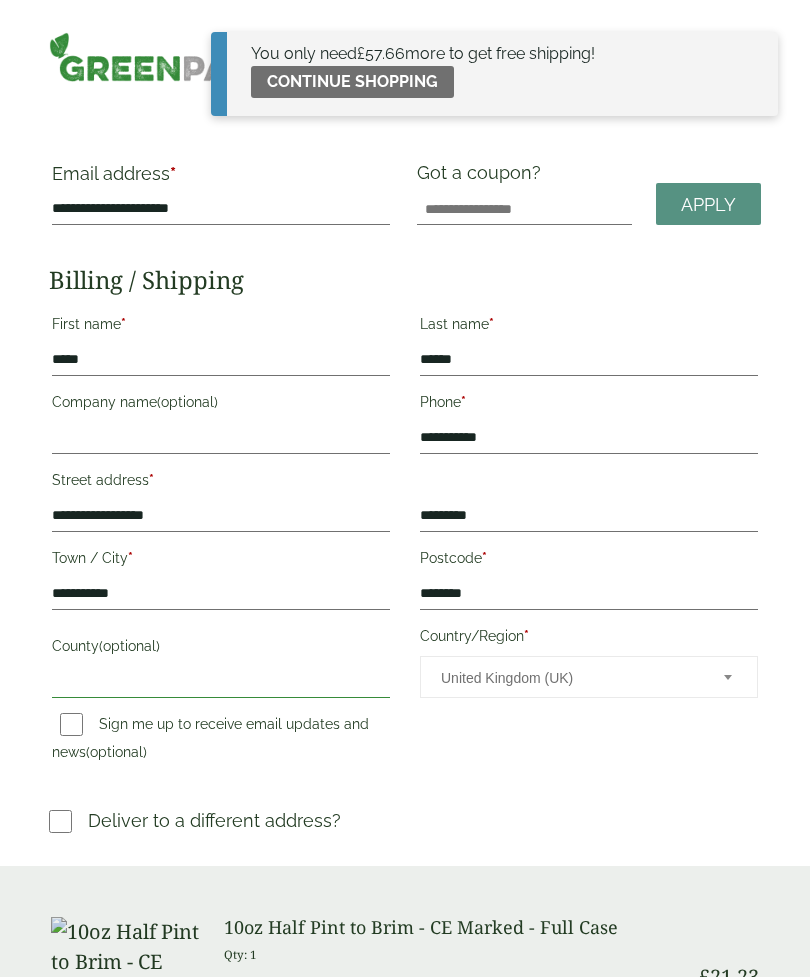click on "County  (optional)" at bounding box center [221, 682] 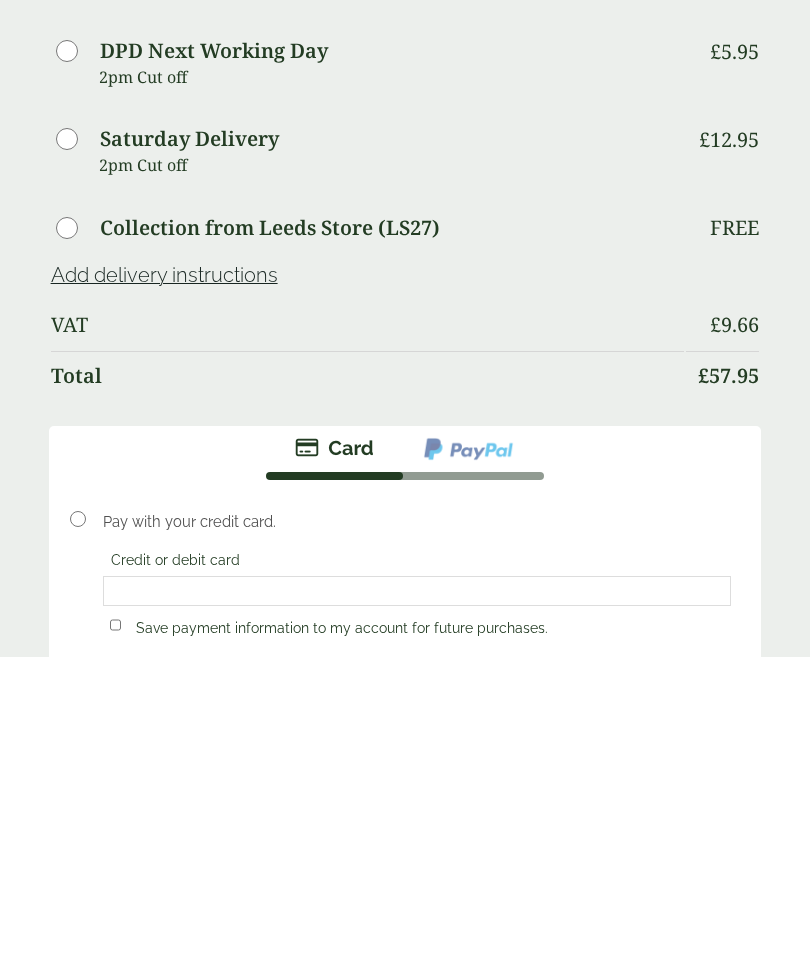 scroll, scrollTop: 1006, scrollLeft: 0, axis: vertical 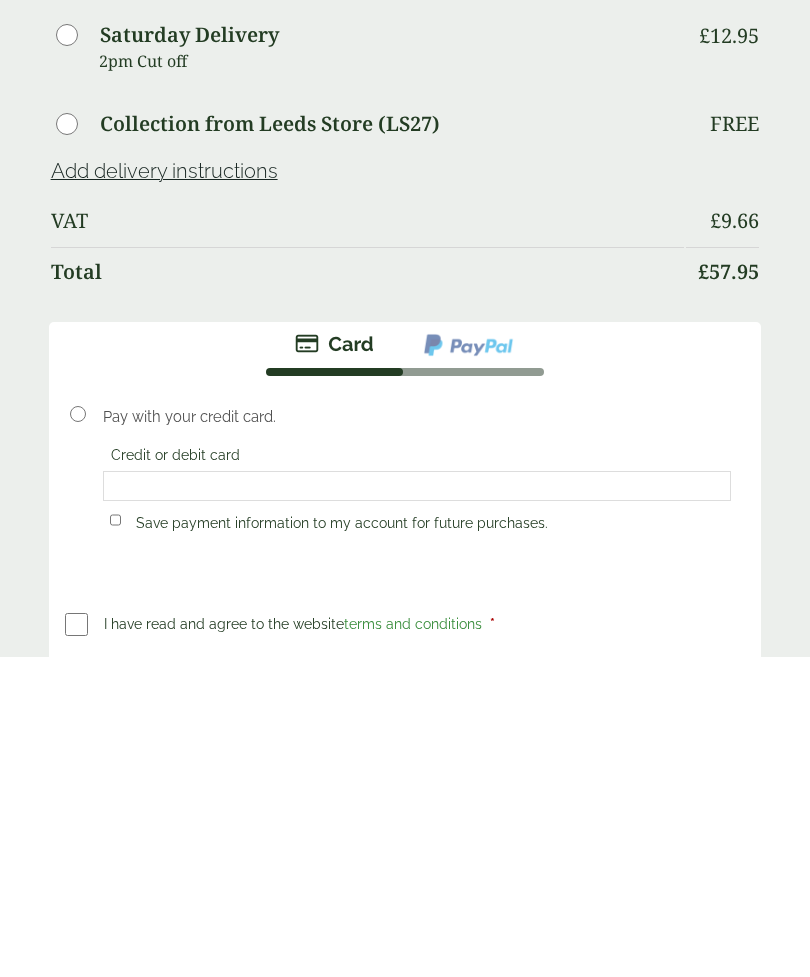 type on "**********" 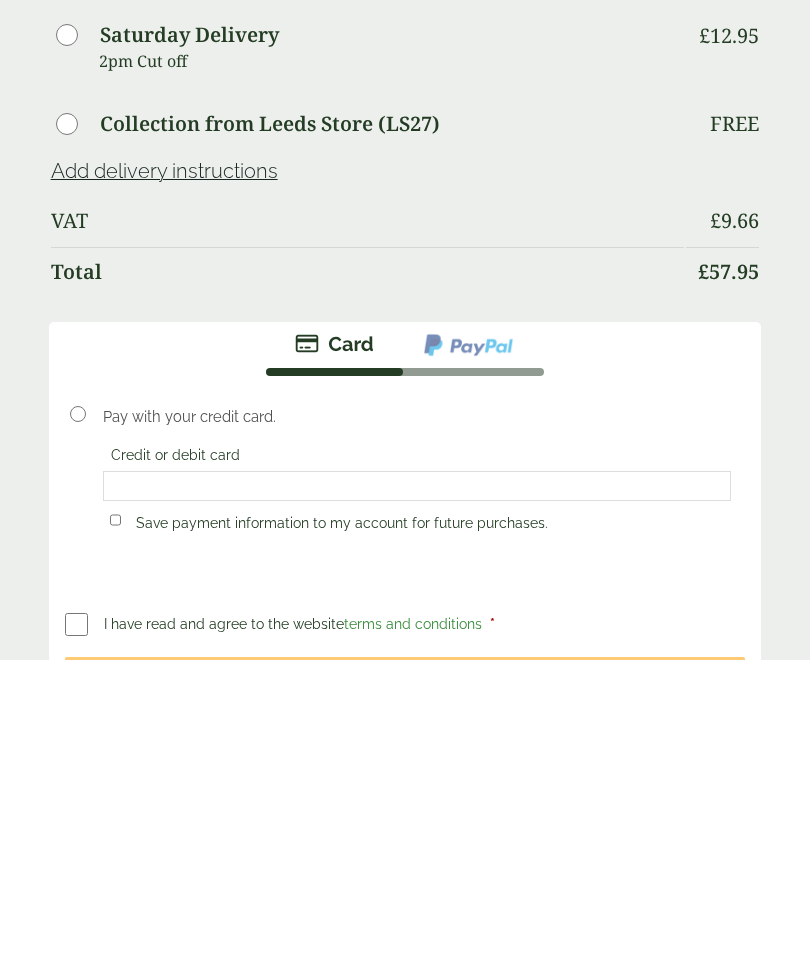 scroll, scrollTop: 1423, scrollLeft: 0, axis: vertical 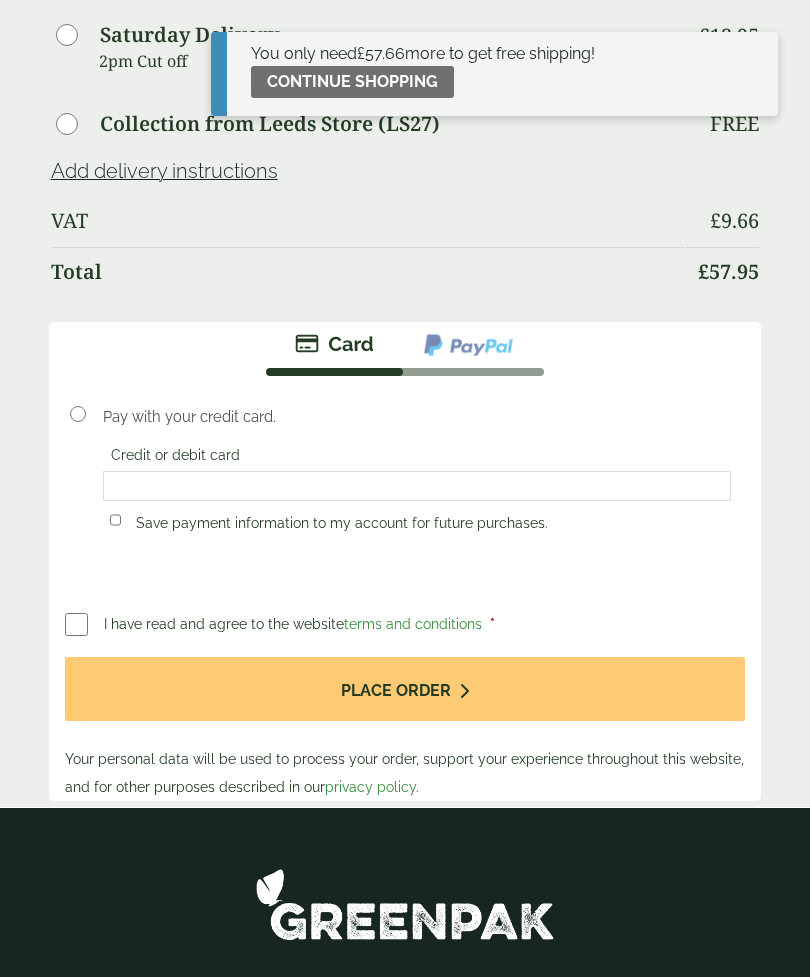 click on "Place order" at bounding box center (405, 689) 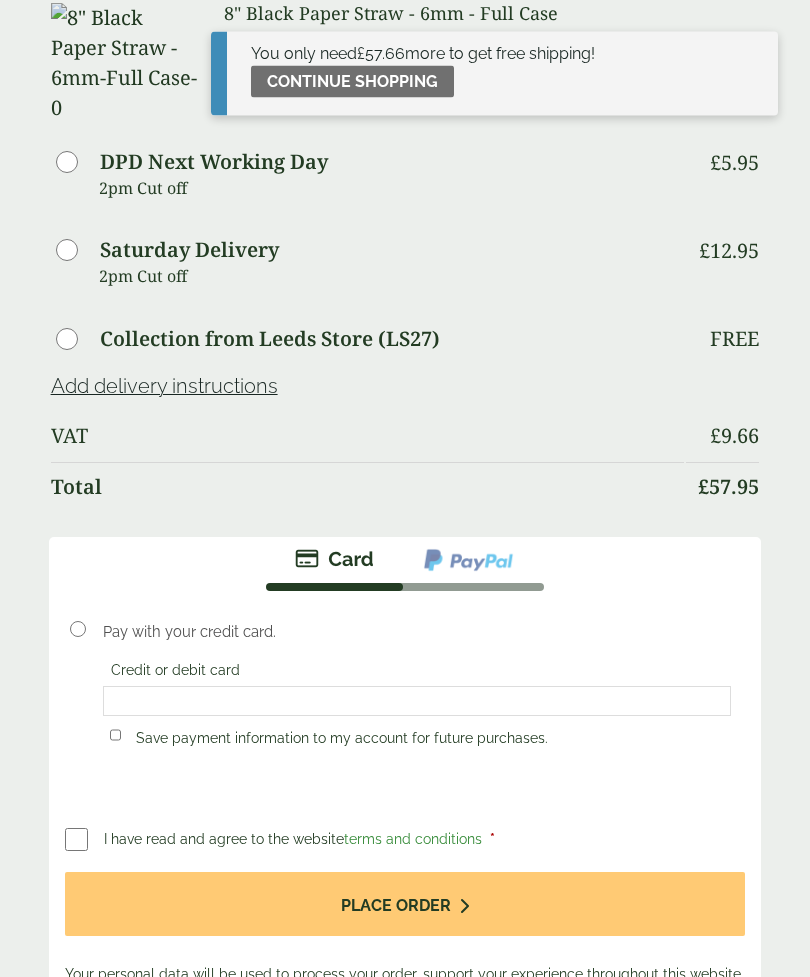 scroll, scrollTop: 1312, scrollLeft: 0, axis: vertical 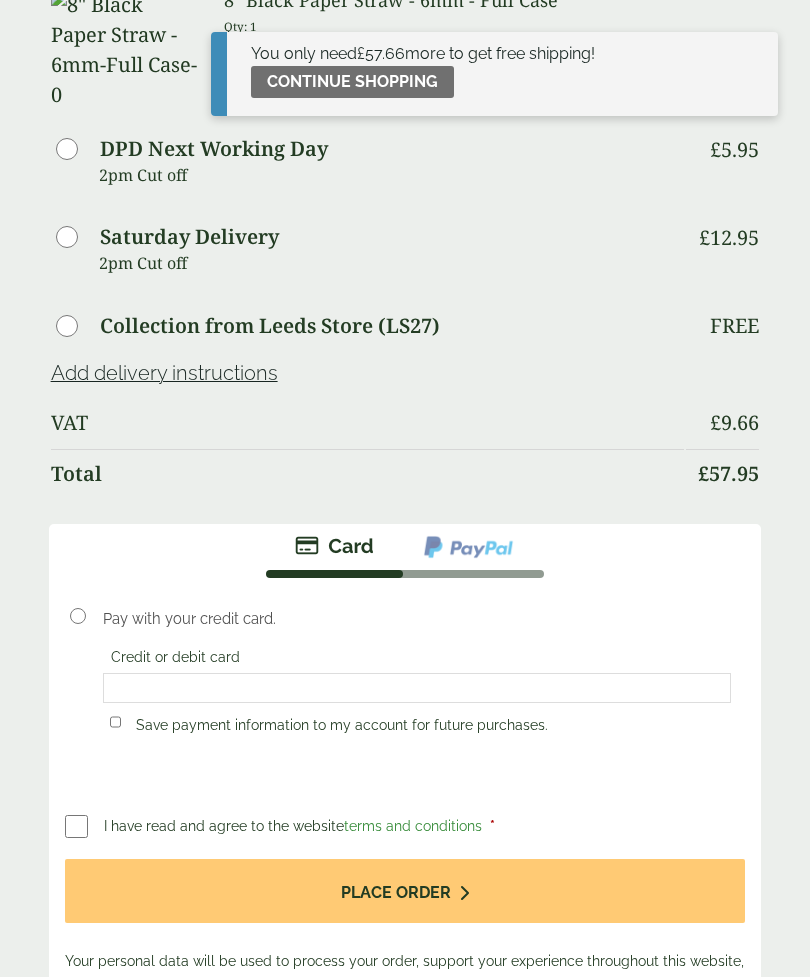 click on "Place order" at bounding box center [405, 891] 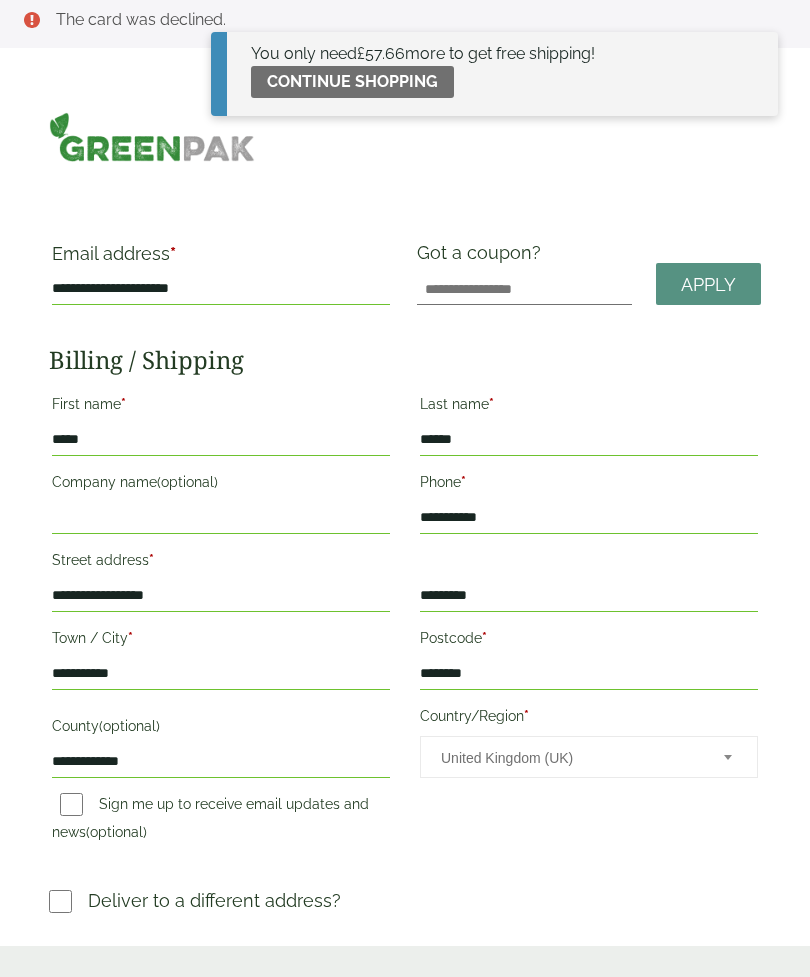 scroll, scrollTop: 0, scrollLeft: 0, axis: both 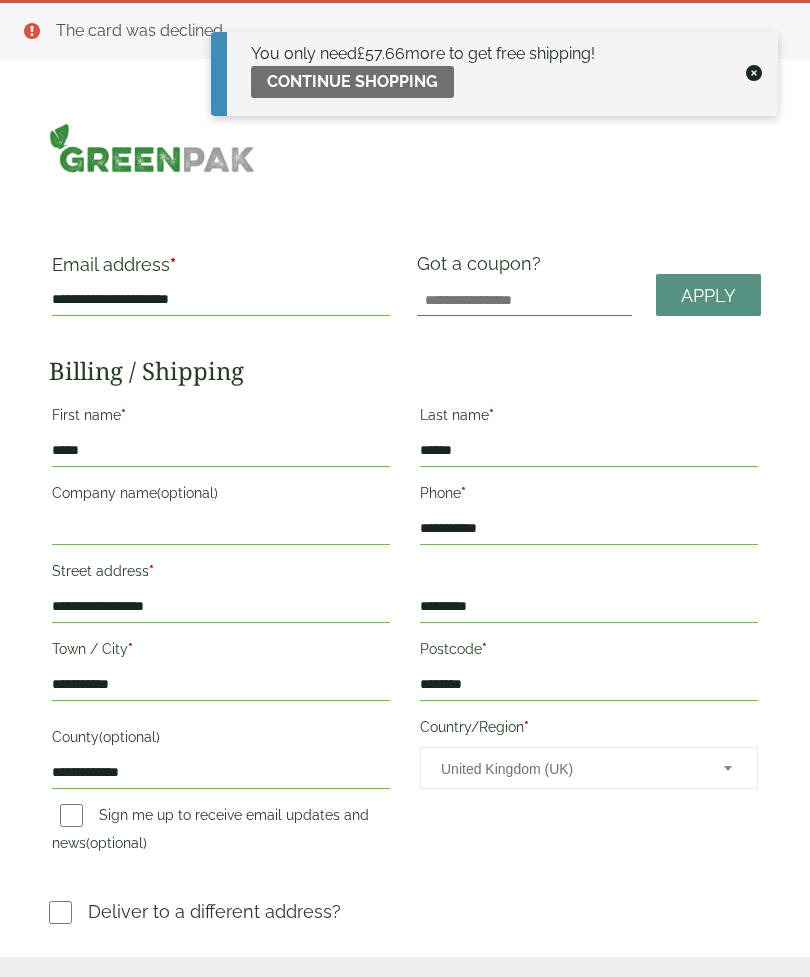 click on "Continue shopping" at bounding box center (352, 82) 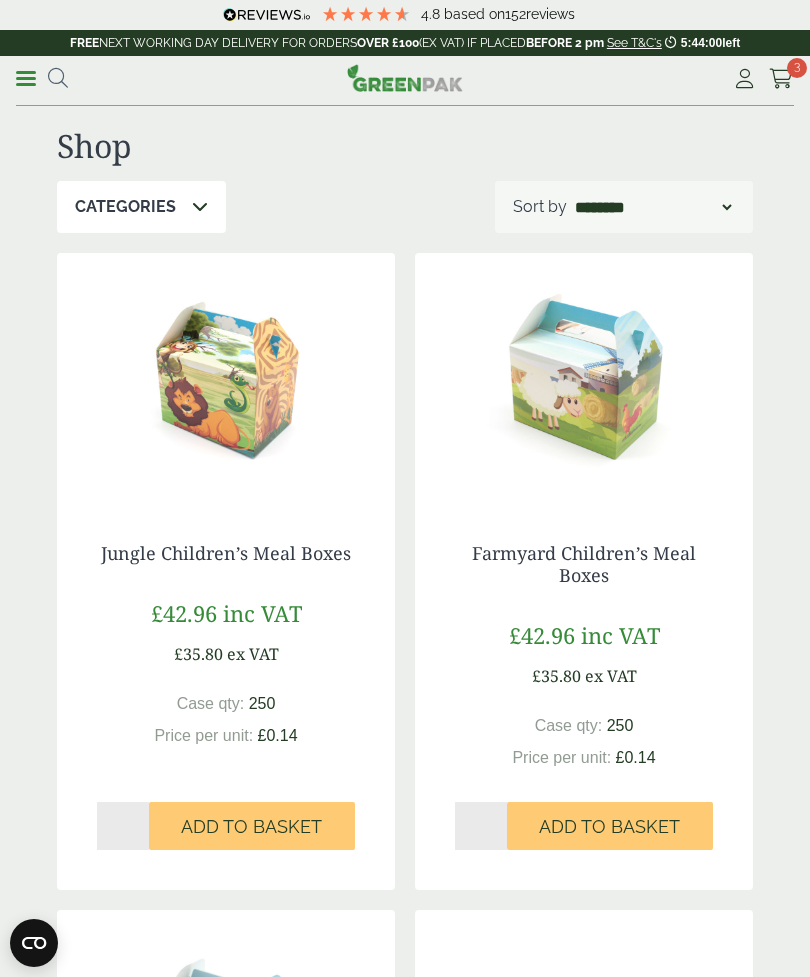 scroll, scrollTop: 0, scrollLeft: 0, axis: both 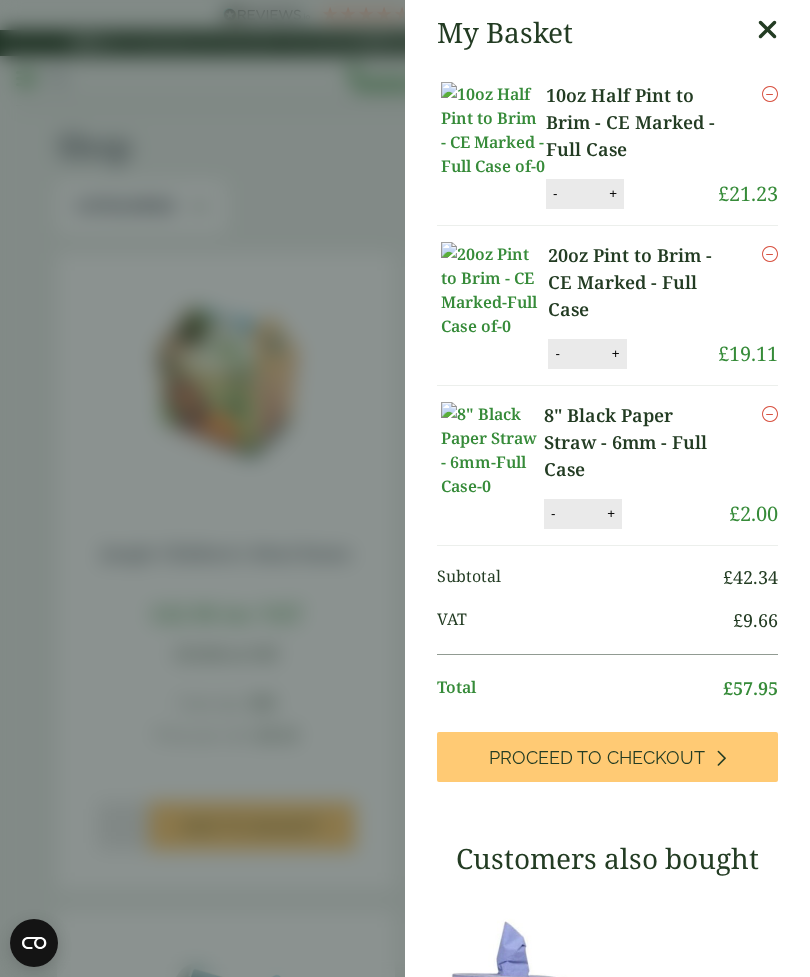 click on "Proceed to Checkout" at bounding box center [597, 758] 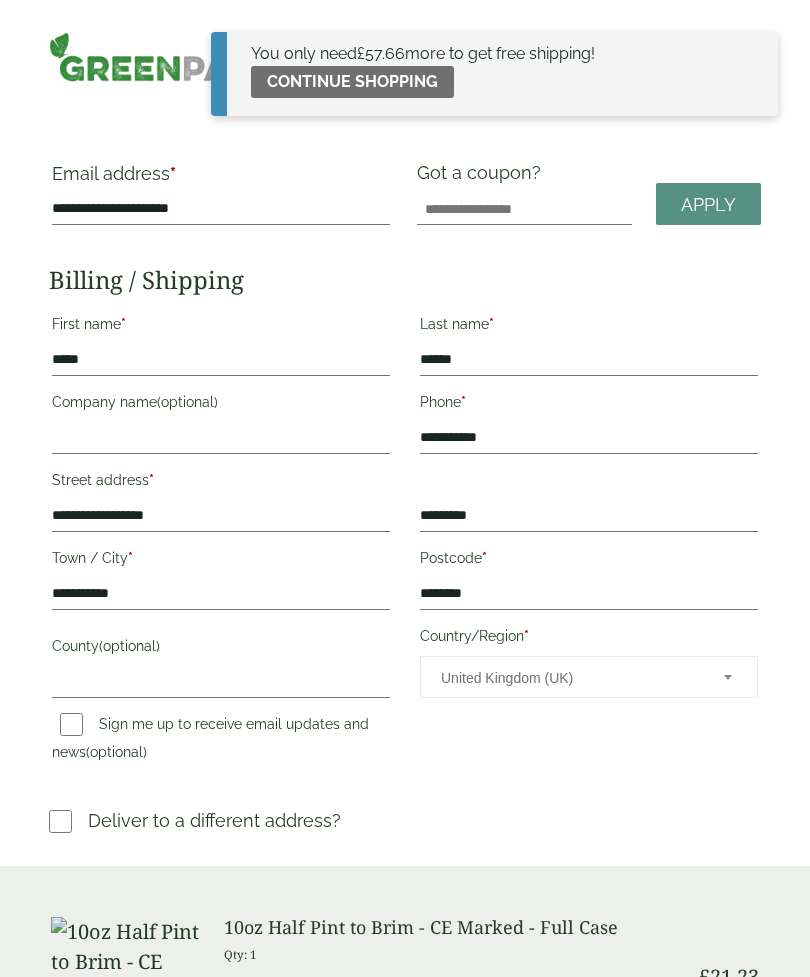 scroll, scrollTop: 0, scrollLeft: 0, axis: both 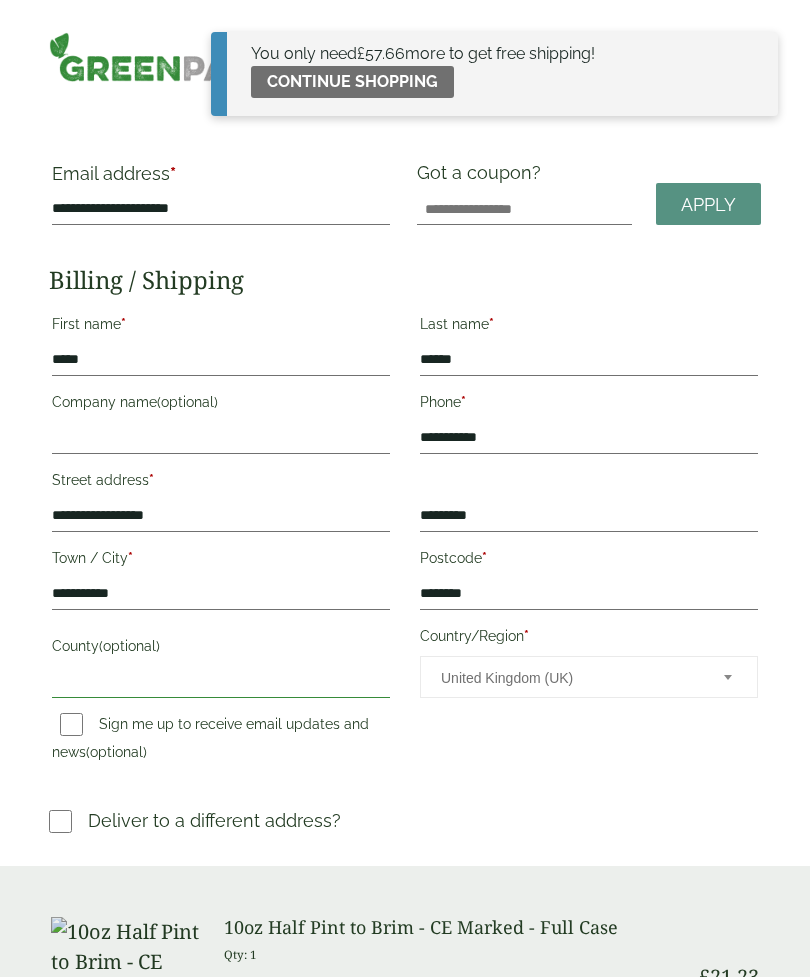 click on "County  (optional)" at bounding box center (221, 682) 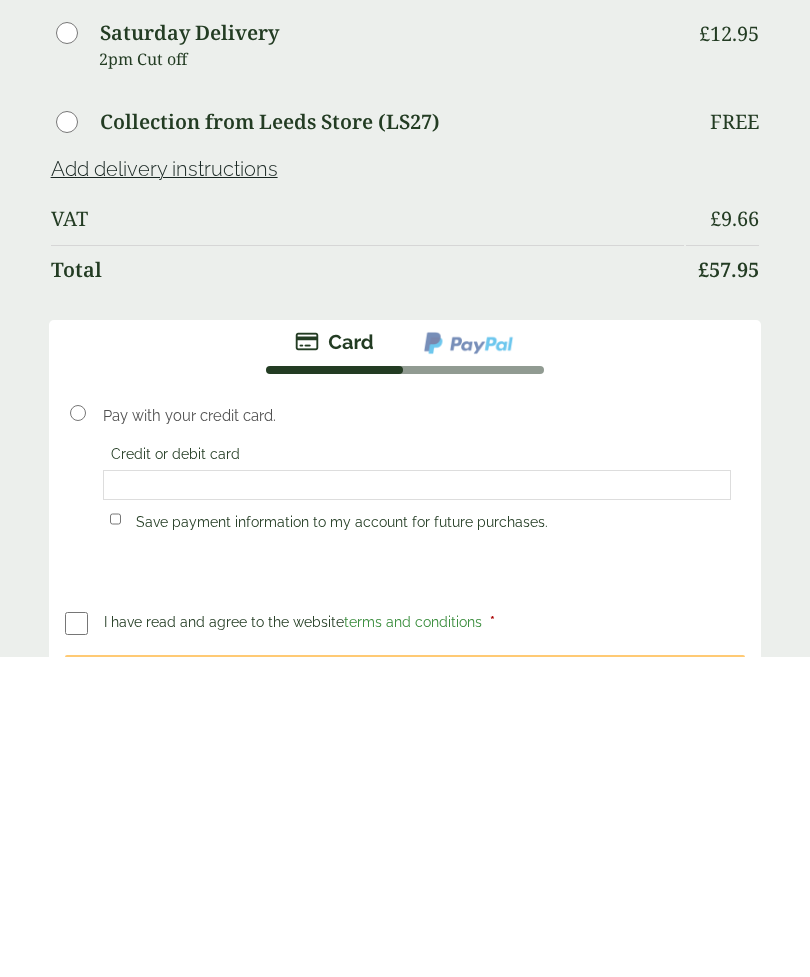 scroll, scrollTop: 1126, scrollLeft: 0, axis: vertical 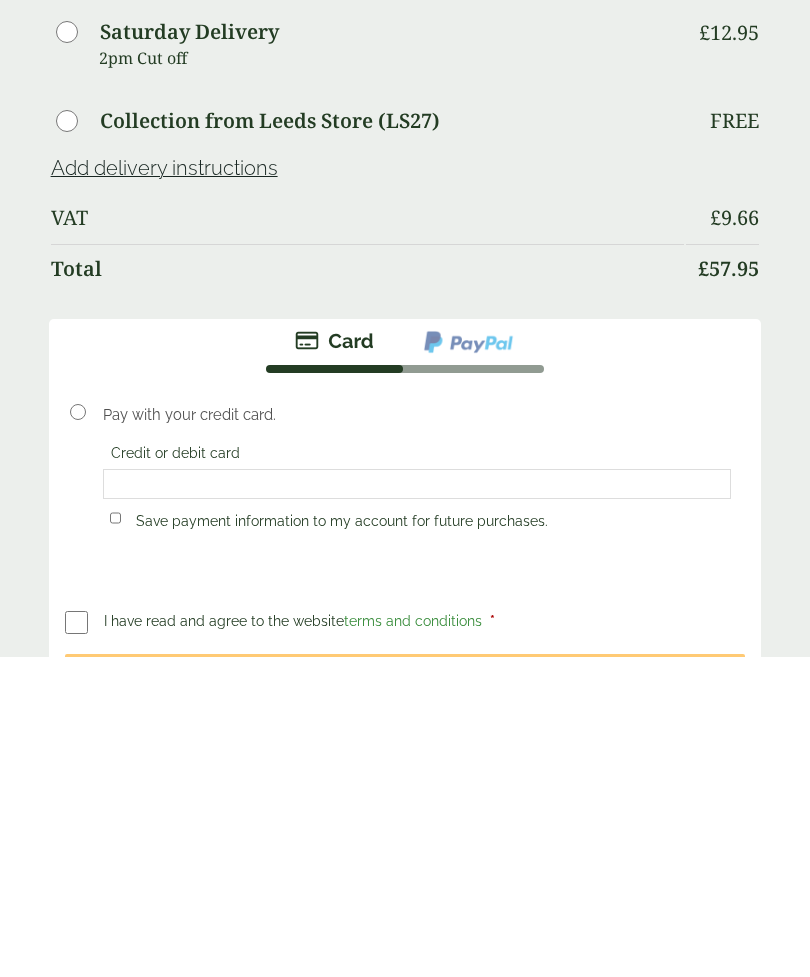 type on "**********" 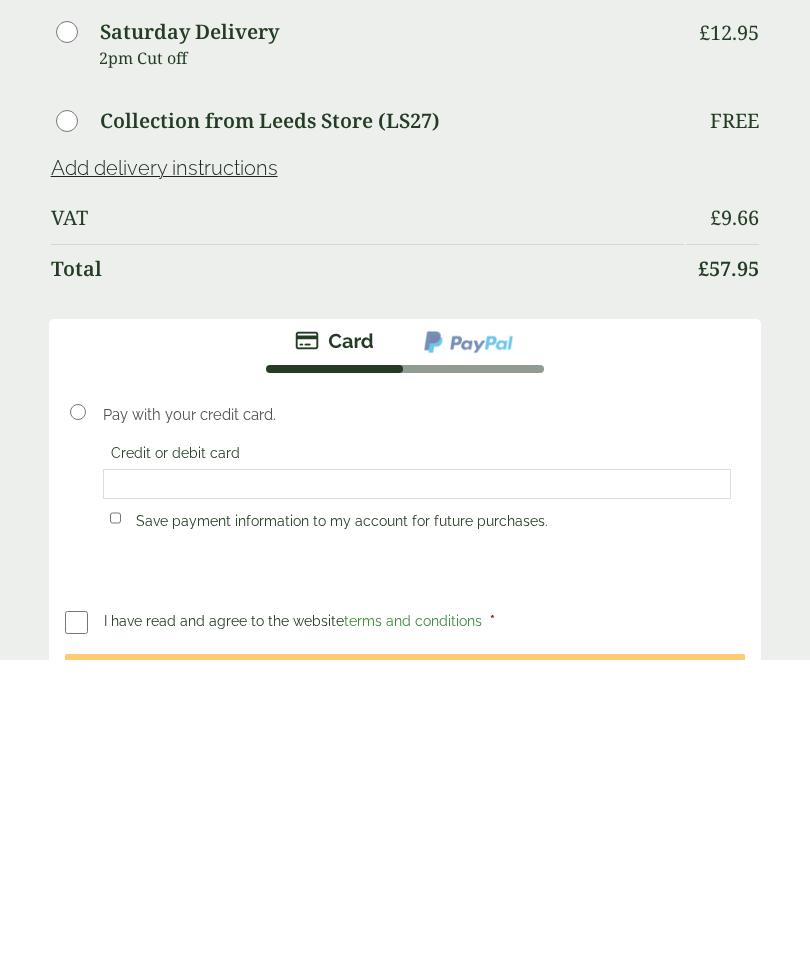 scroll, scrollTop: 1446, scrollLeft: 0, axis: vertical 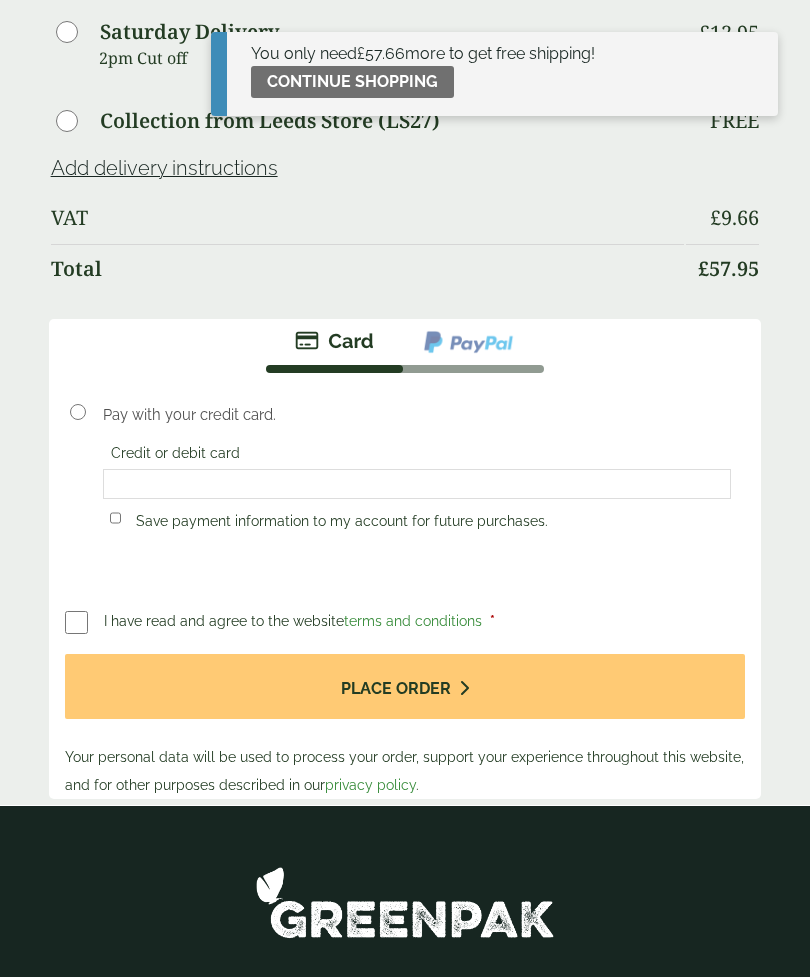 click on "Place order" at bounding box center (405, 686) 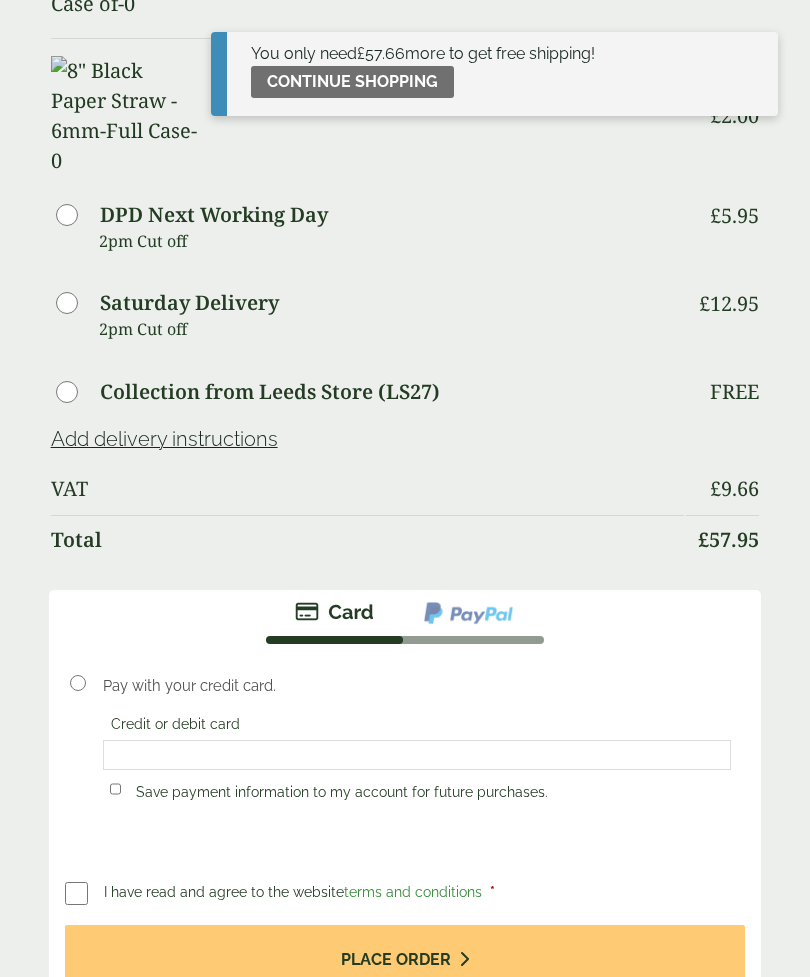 scroll, scrollTop: 1396, scrollLeft: 0, axis: vertical 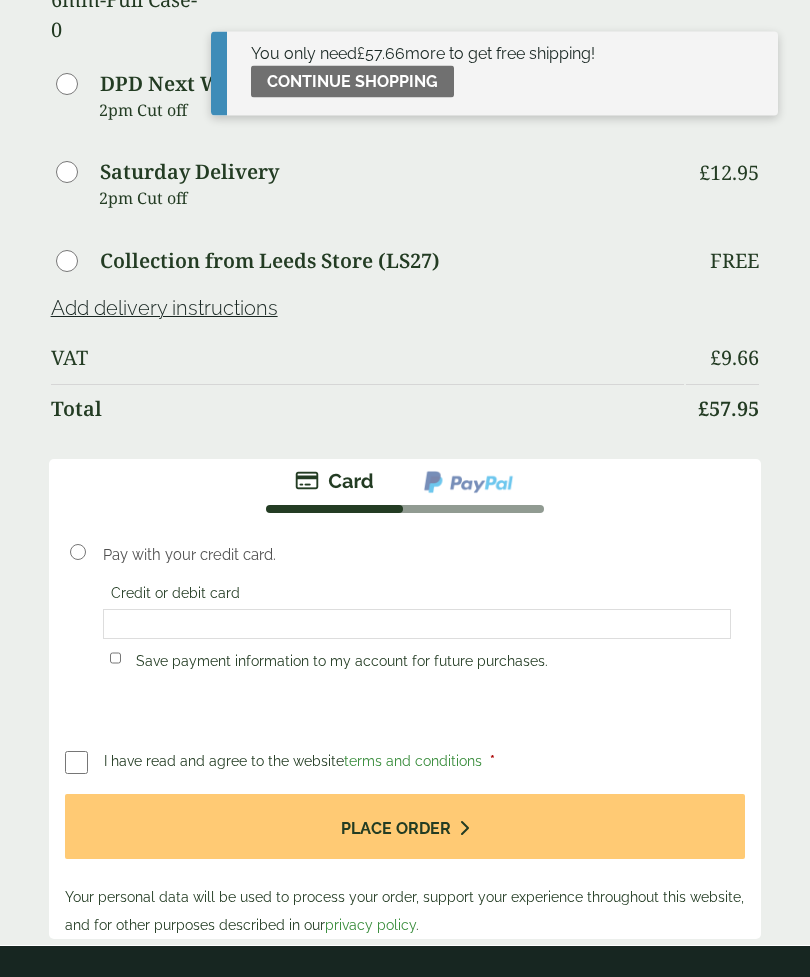 click at bounding box center [468, 483] 